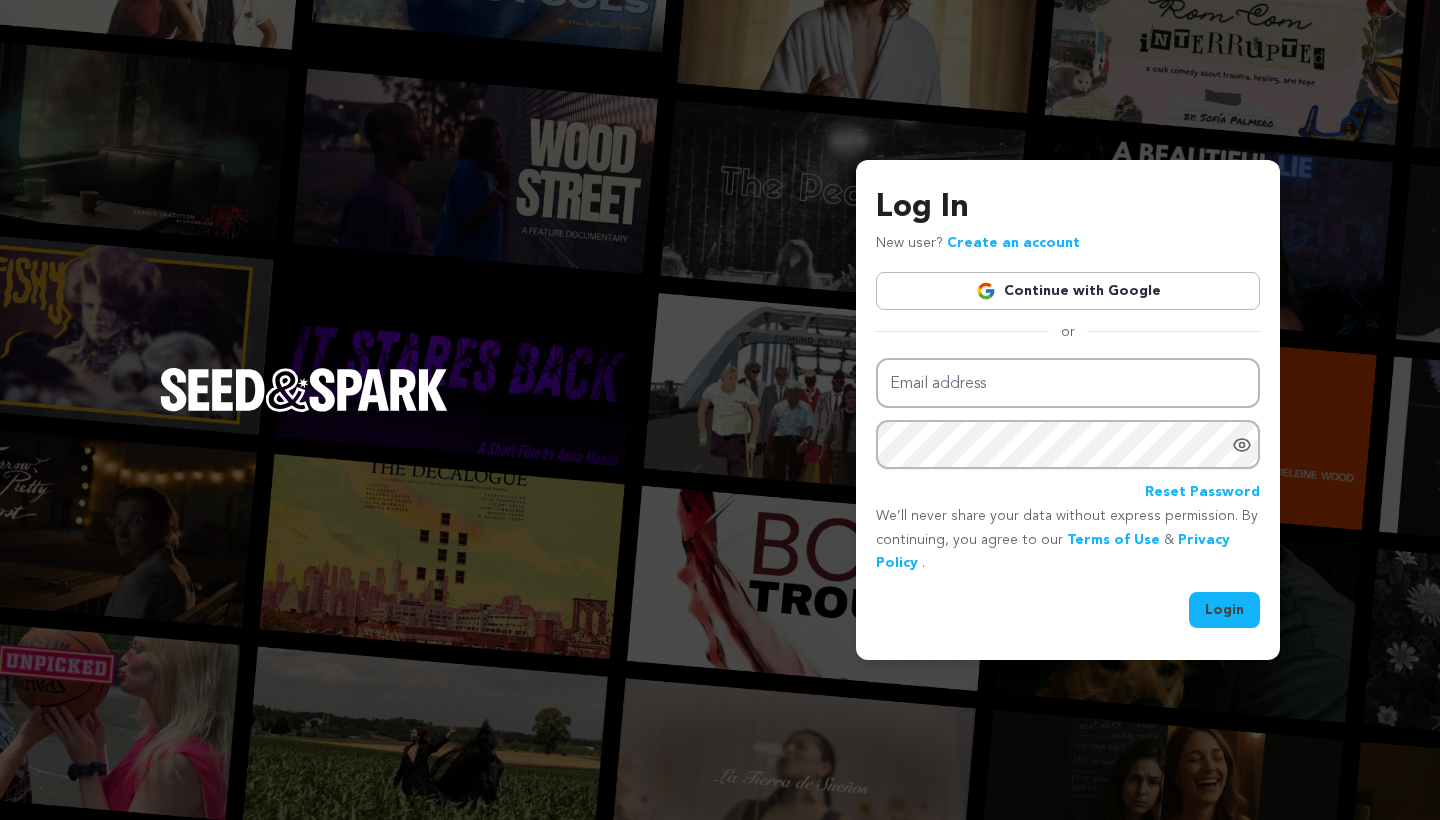 scroll, scrollTop: 0, scrollLeft: 0, axis: both 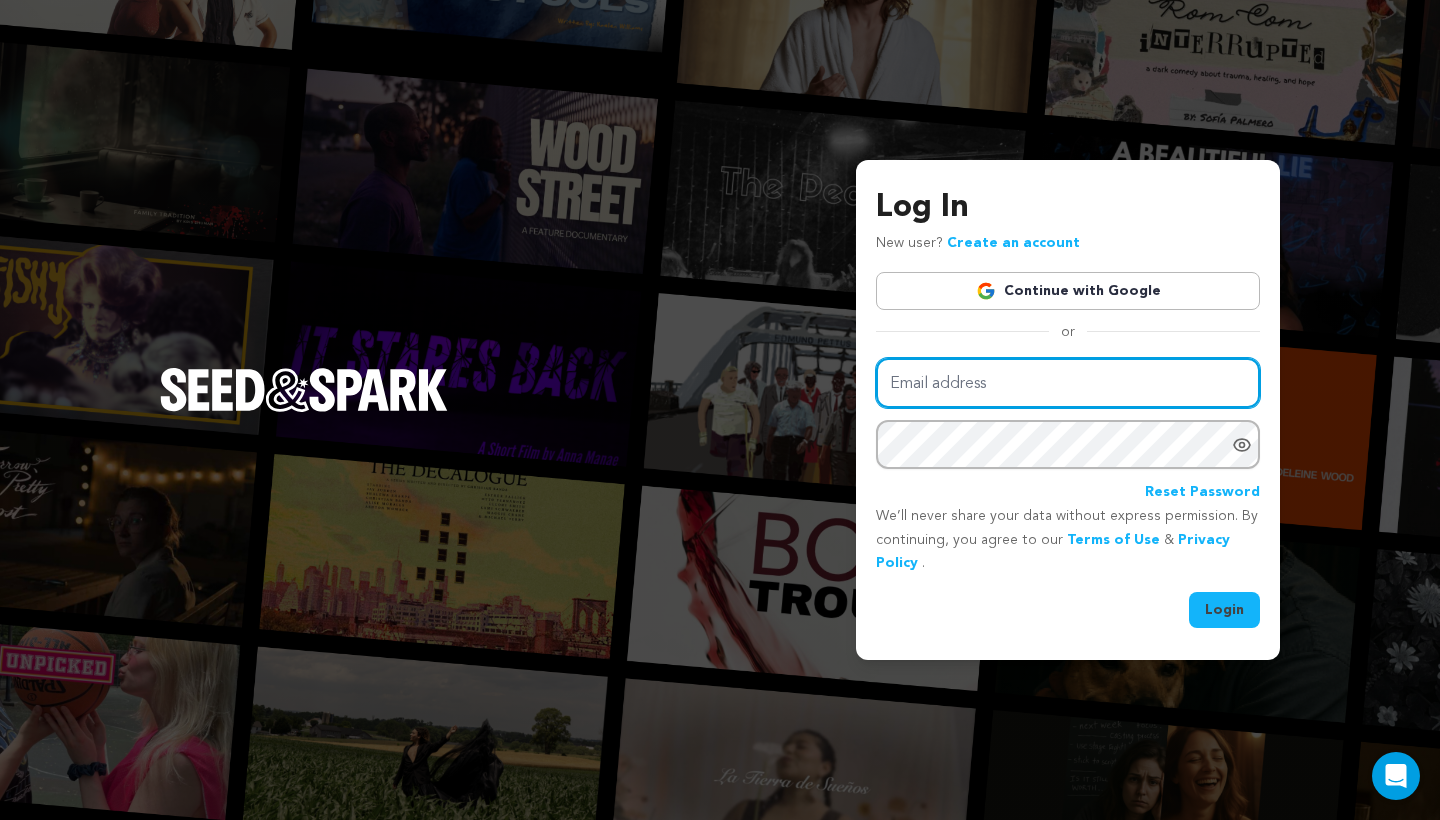 type on "kyledalsimer@gmail.com" 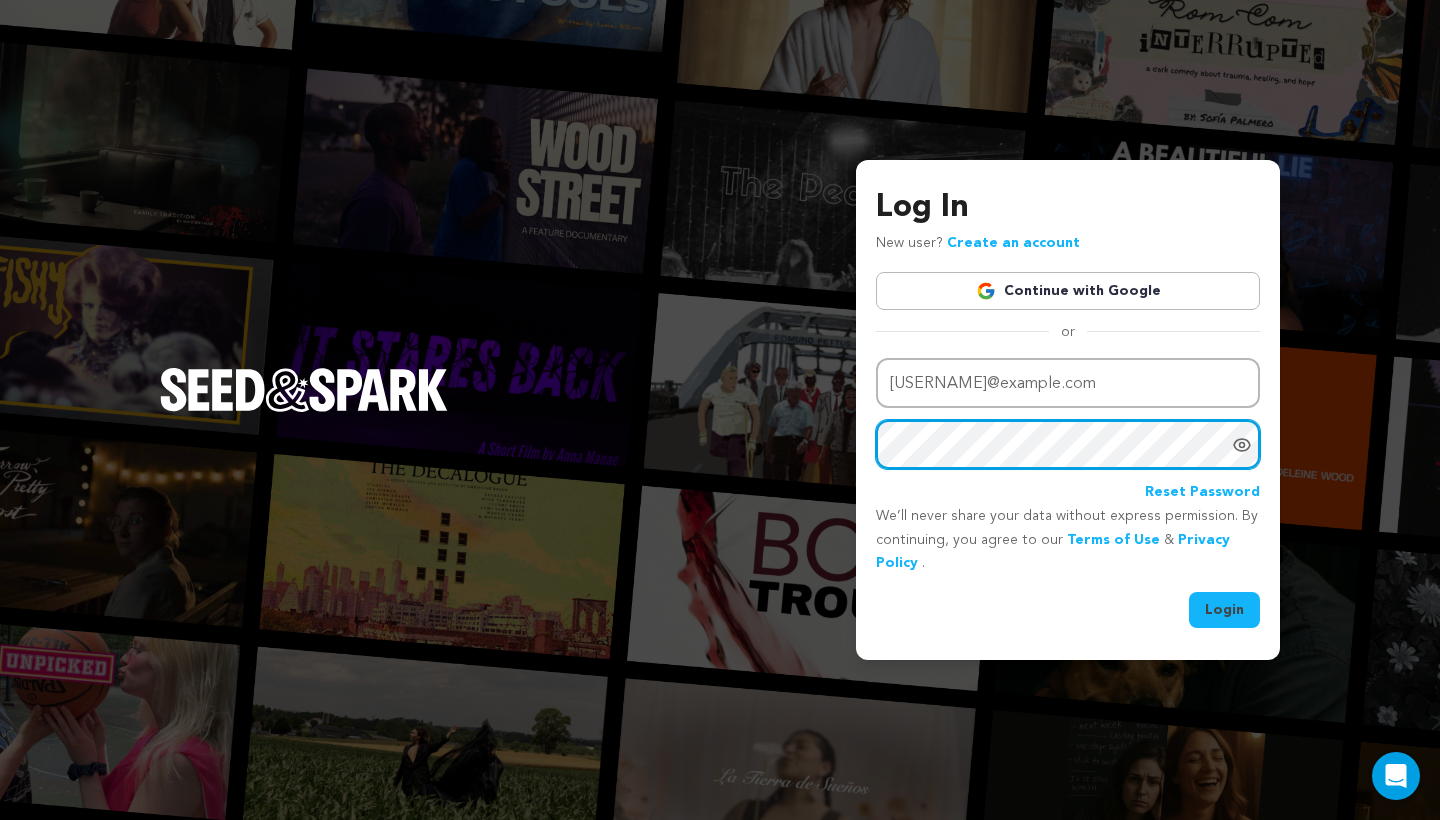 click on "Login" at bounding box center (1224, 610) 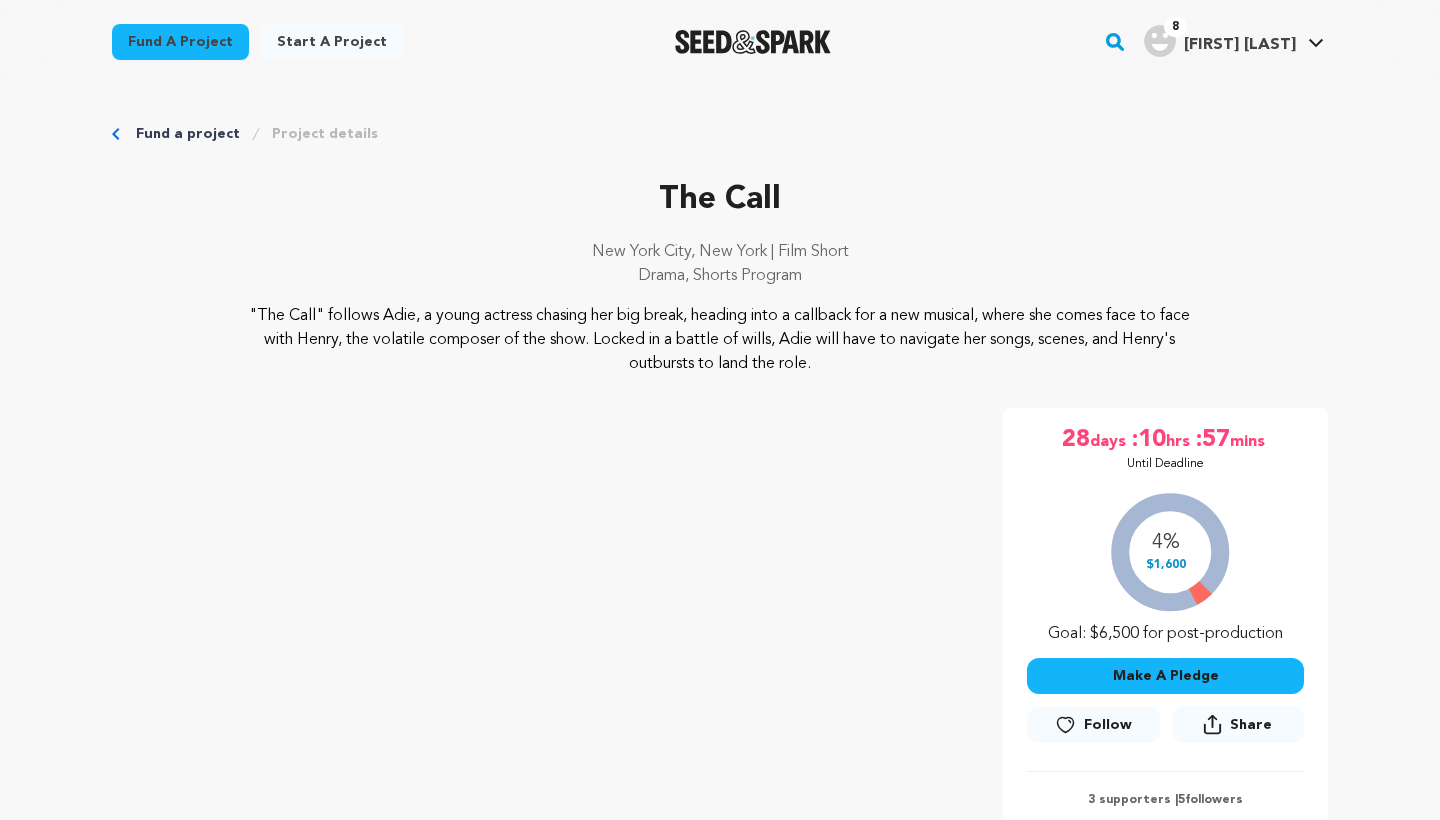 scroll, scrollTop: 0, scrollLeft: 0, axis: both 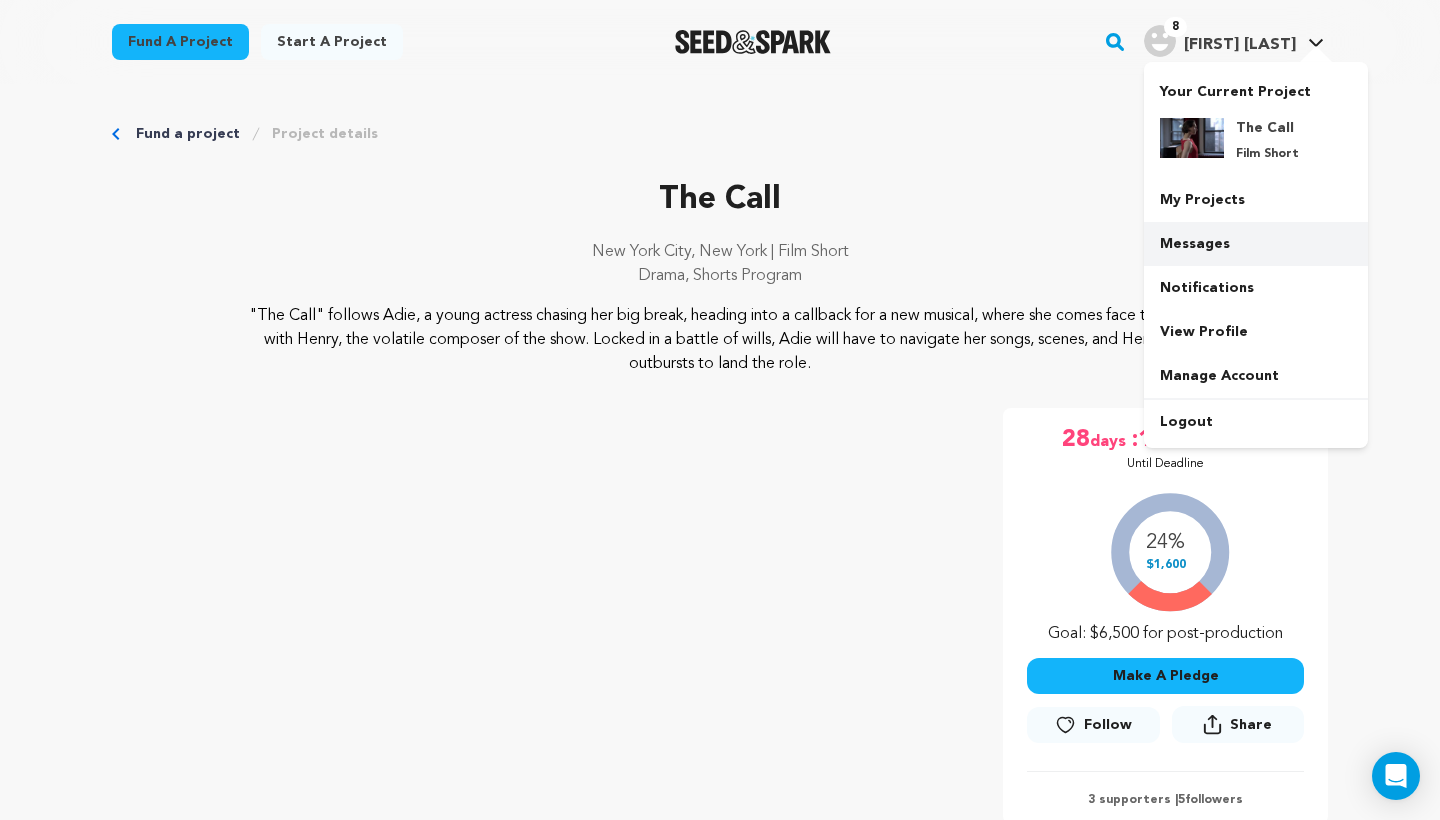 click on "Messages" at bounding box center [1256, 244] 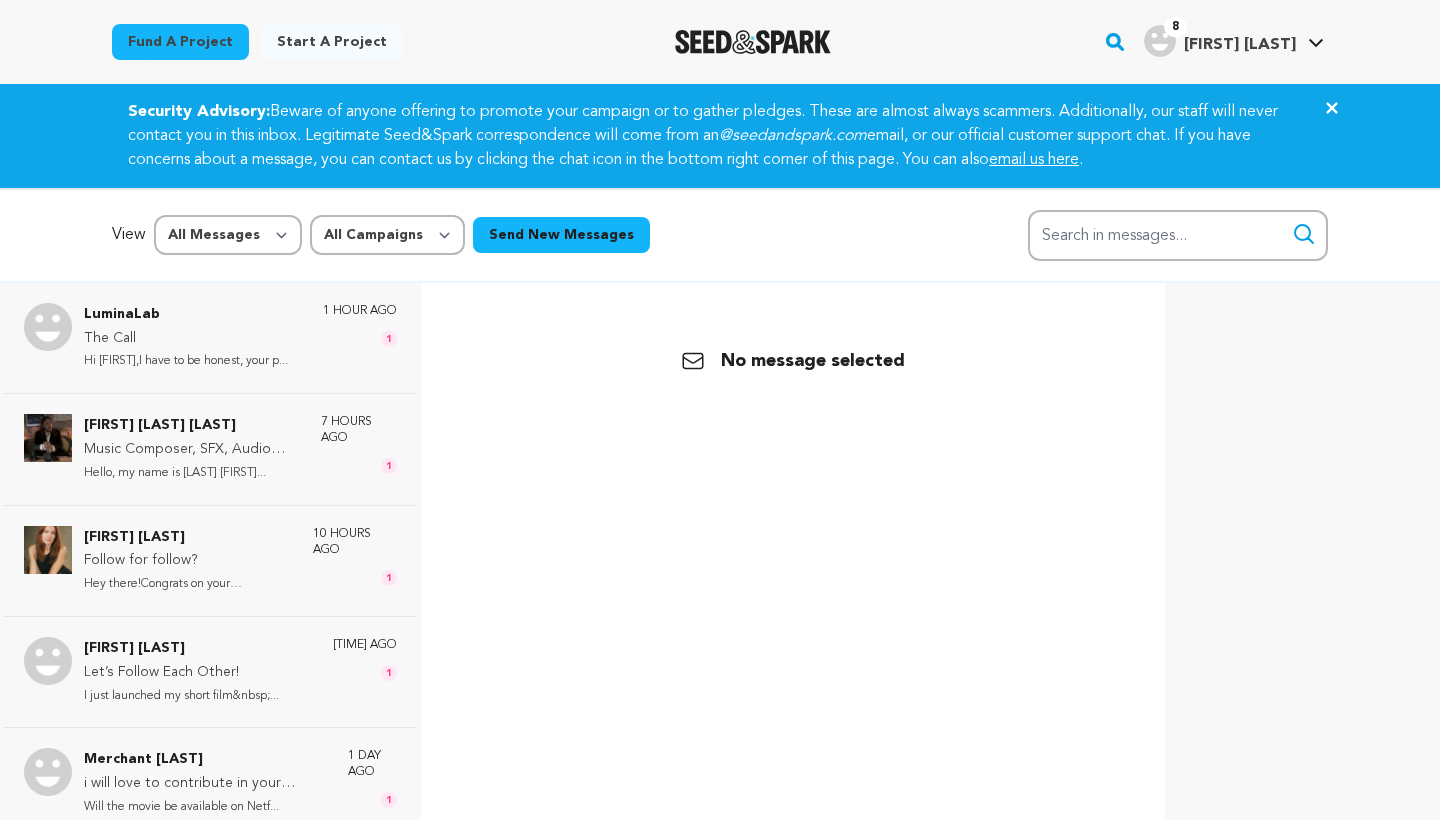 scroll, scrollTop: 0, scrollLeft: 0, axis: both 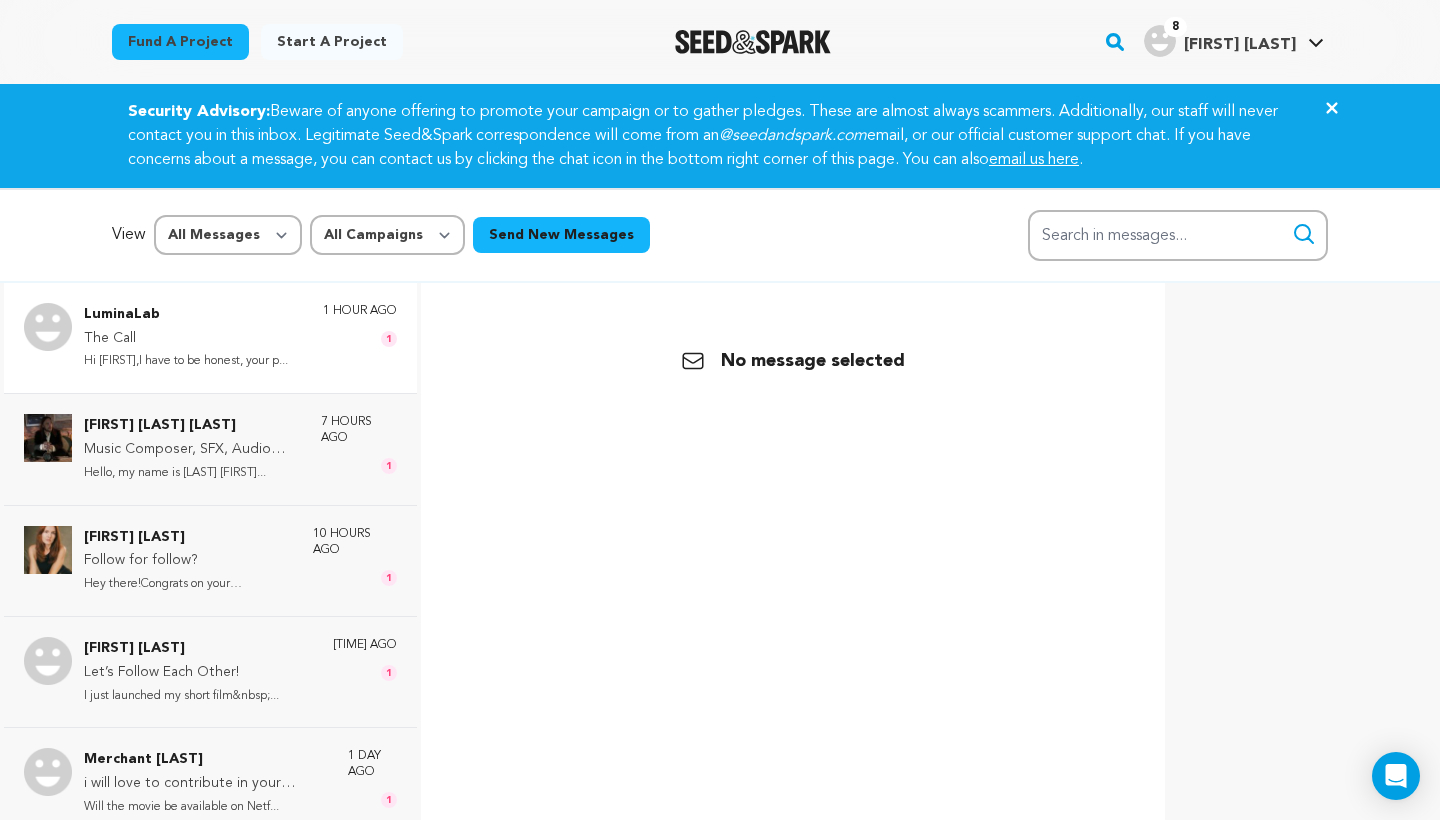 click on "Hi Kyle,I have to be honest, your p..." at bounding box center (186, 361) 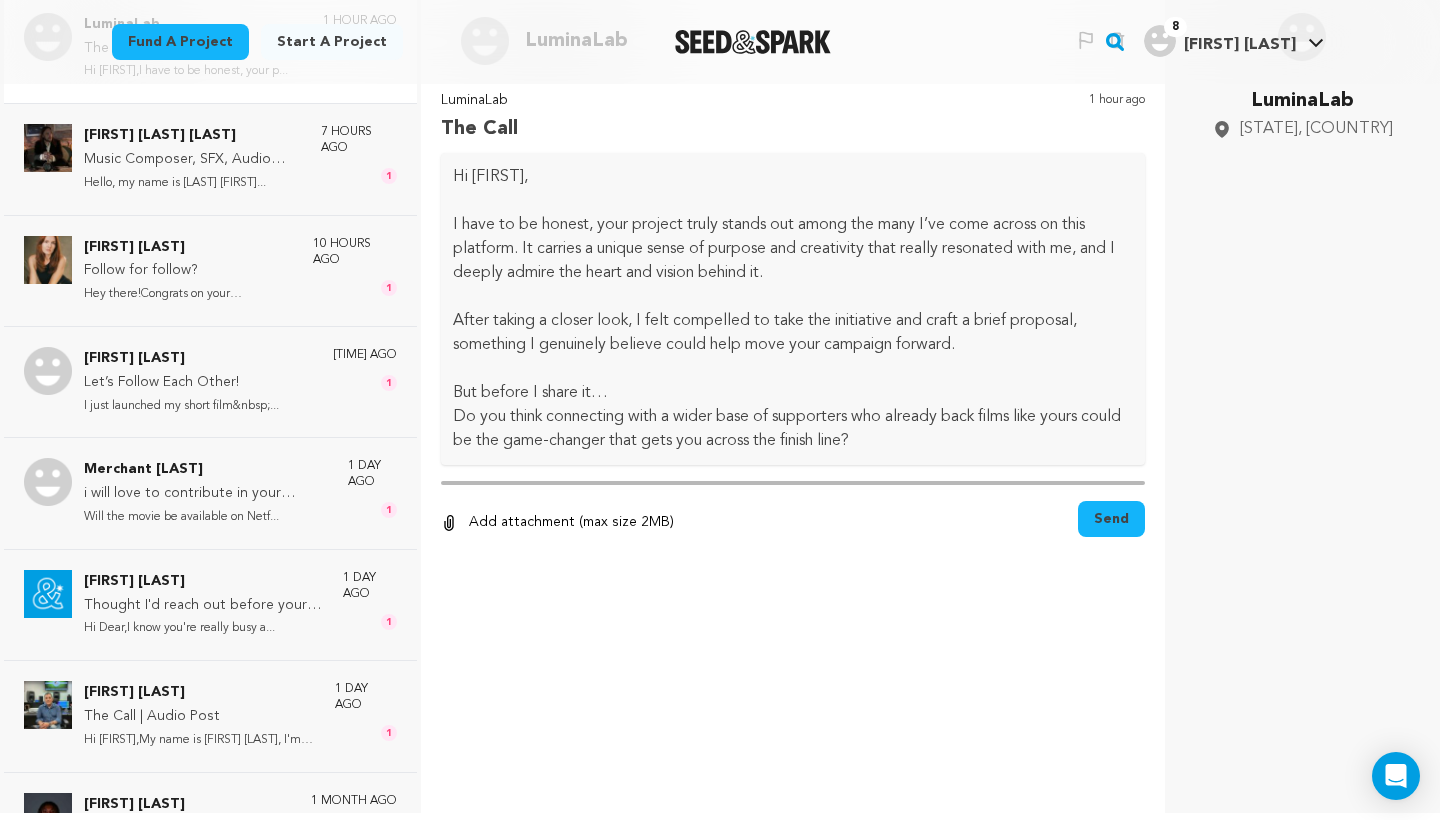scroll, scrollTop: 299, scrollLeft: 0, axis: vertical 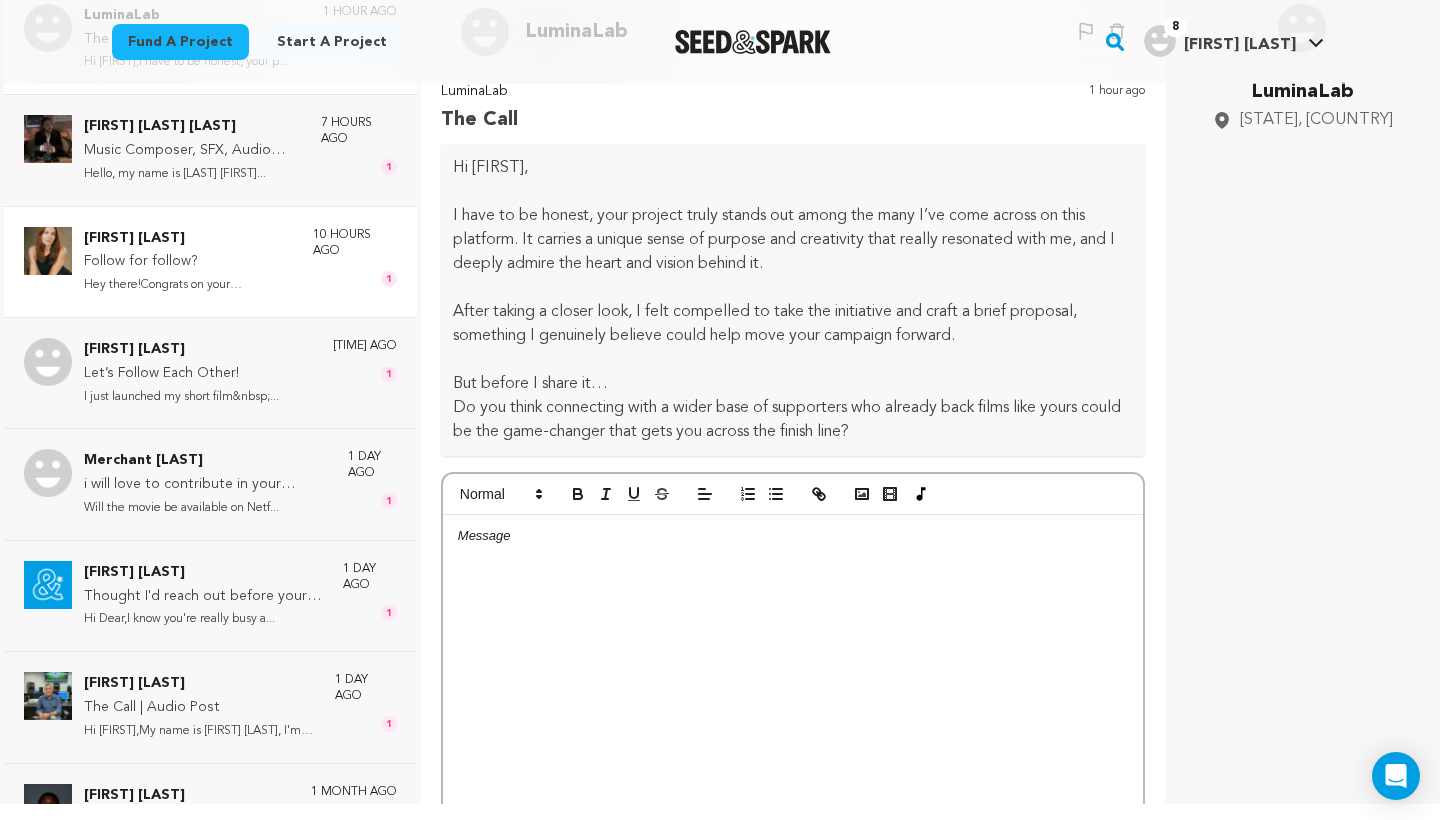 click on "Follow for follow?" at bounding box center (188, 262) 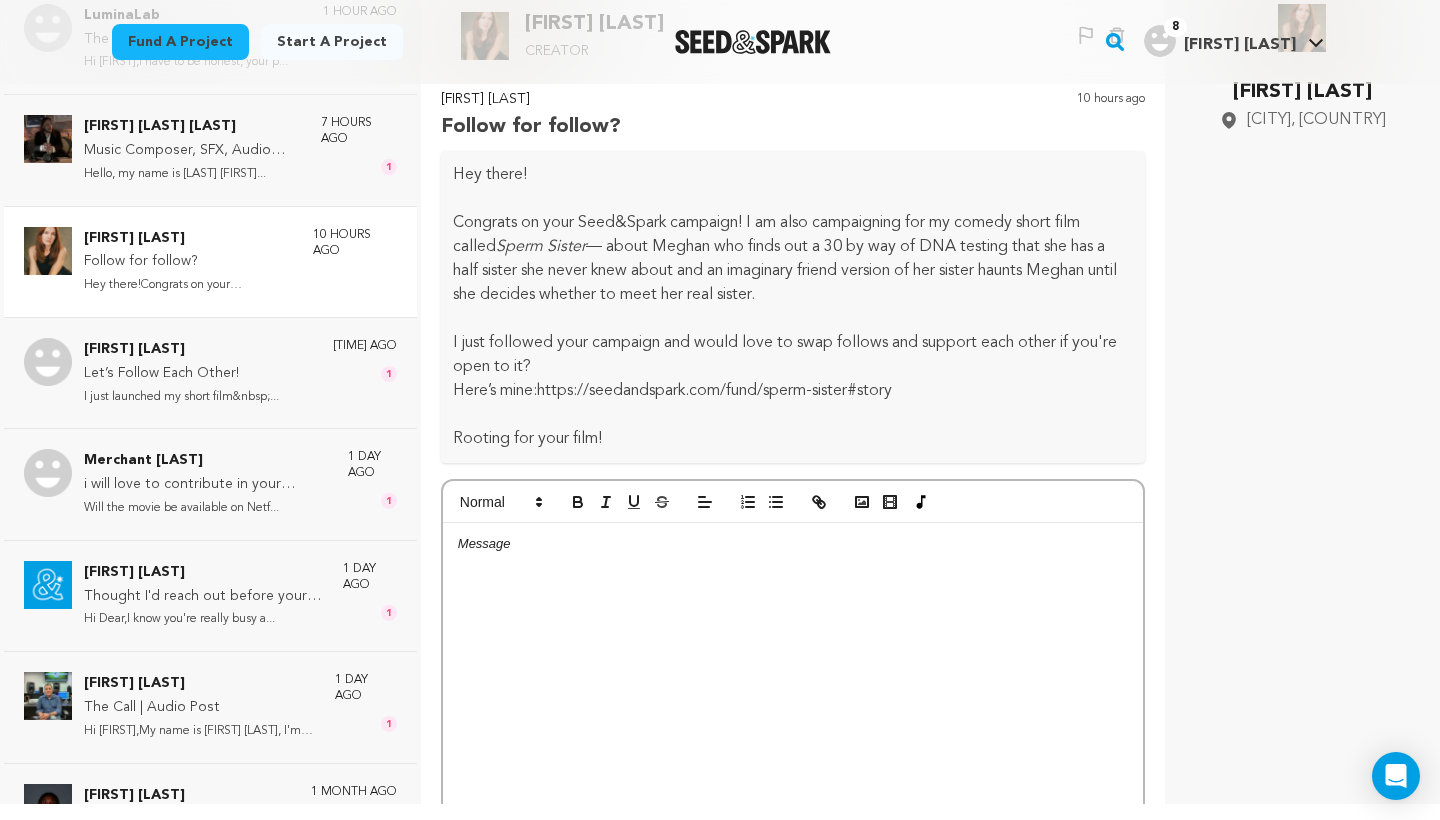 scroll, scrollTop: 137, scrollLeft: 0, axis: vertical 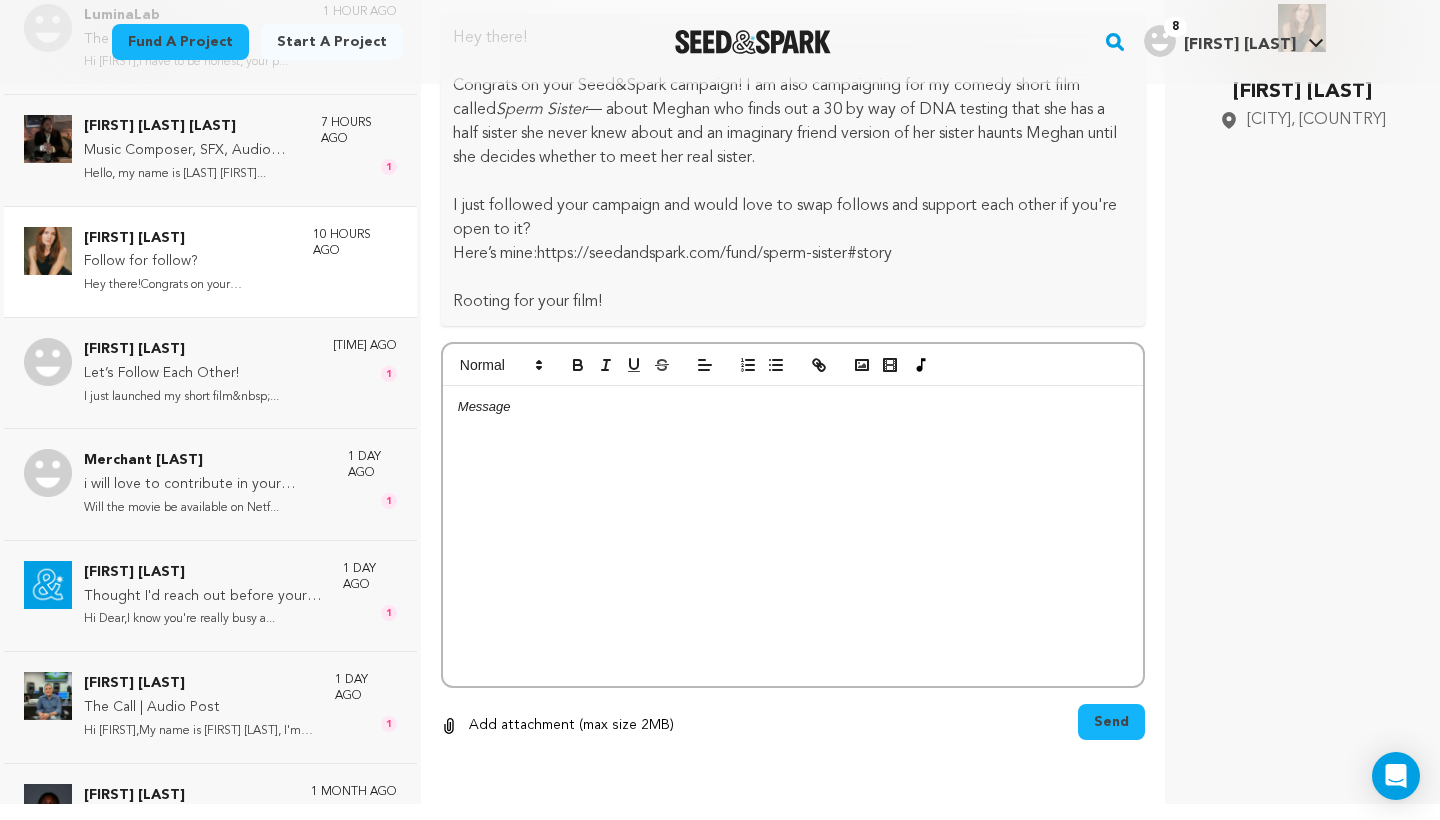 click at bounding box center [793, 278] 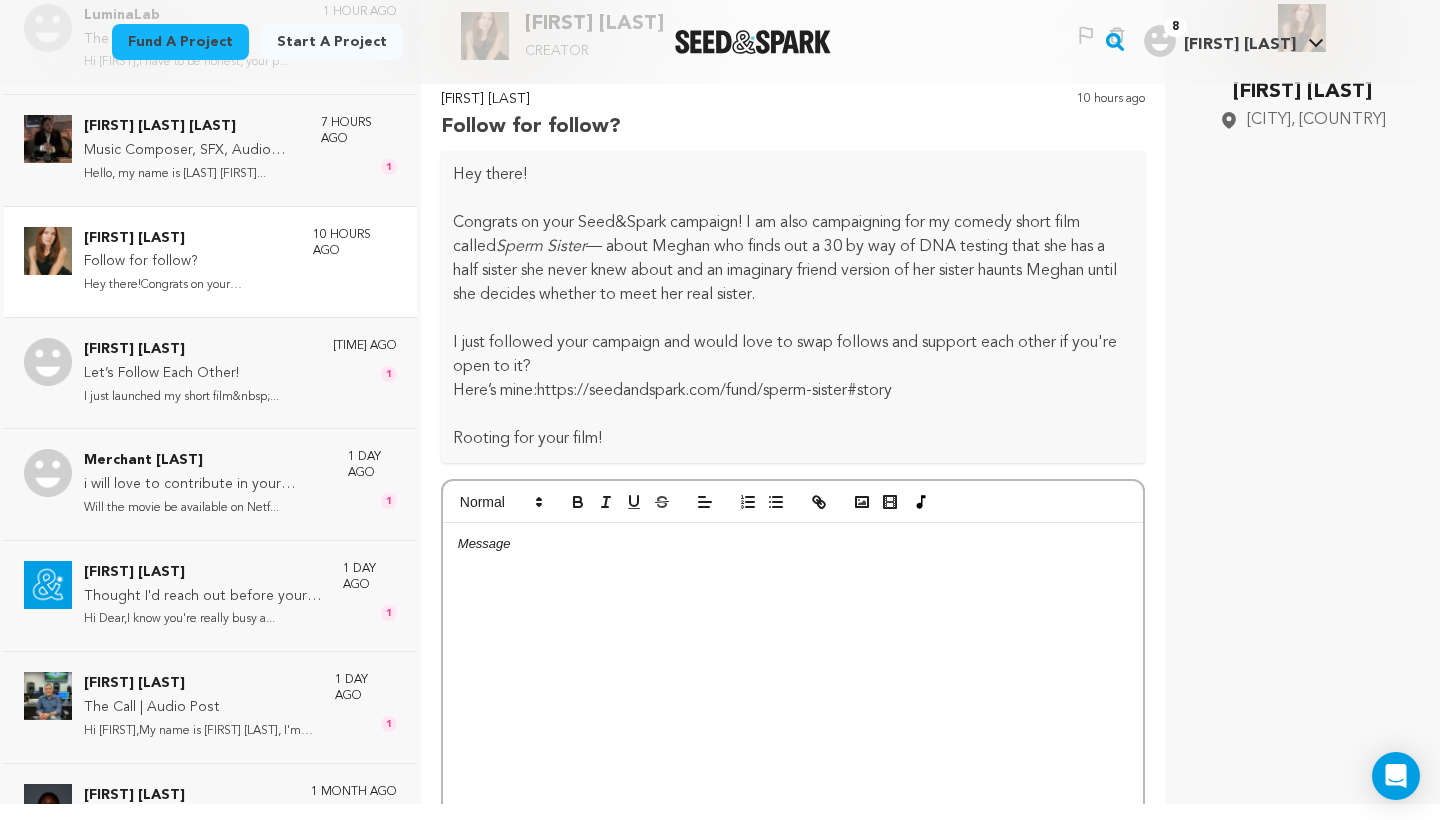 scroll, scrollTop: 0, scrollLeft: 0, axis: both 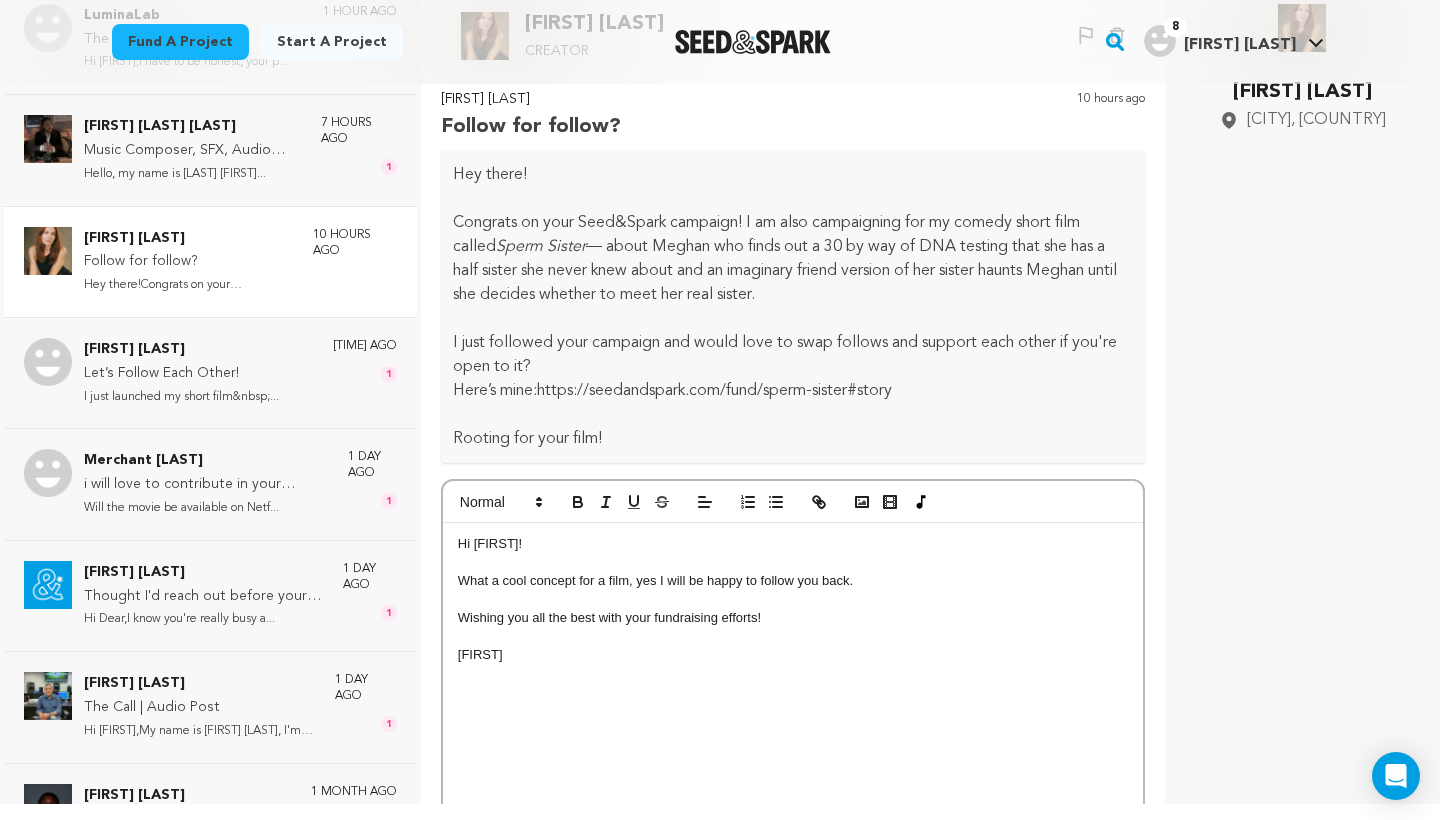 click on "Cerridwyn McCaffrey
New York, United States" at bounding box center [1302, 394] 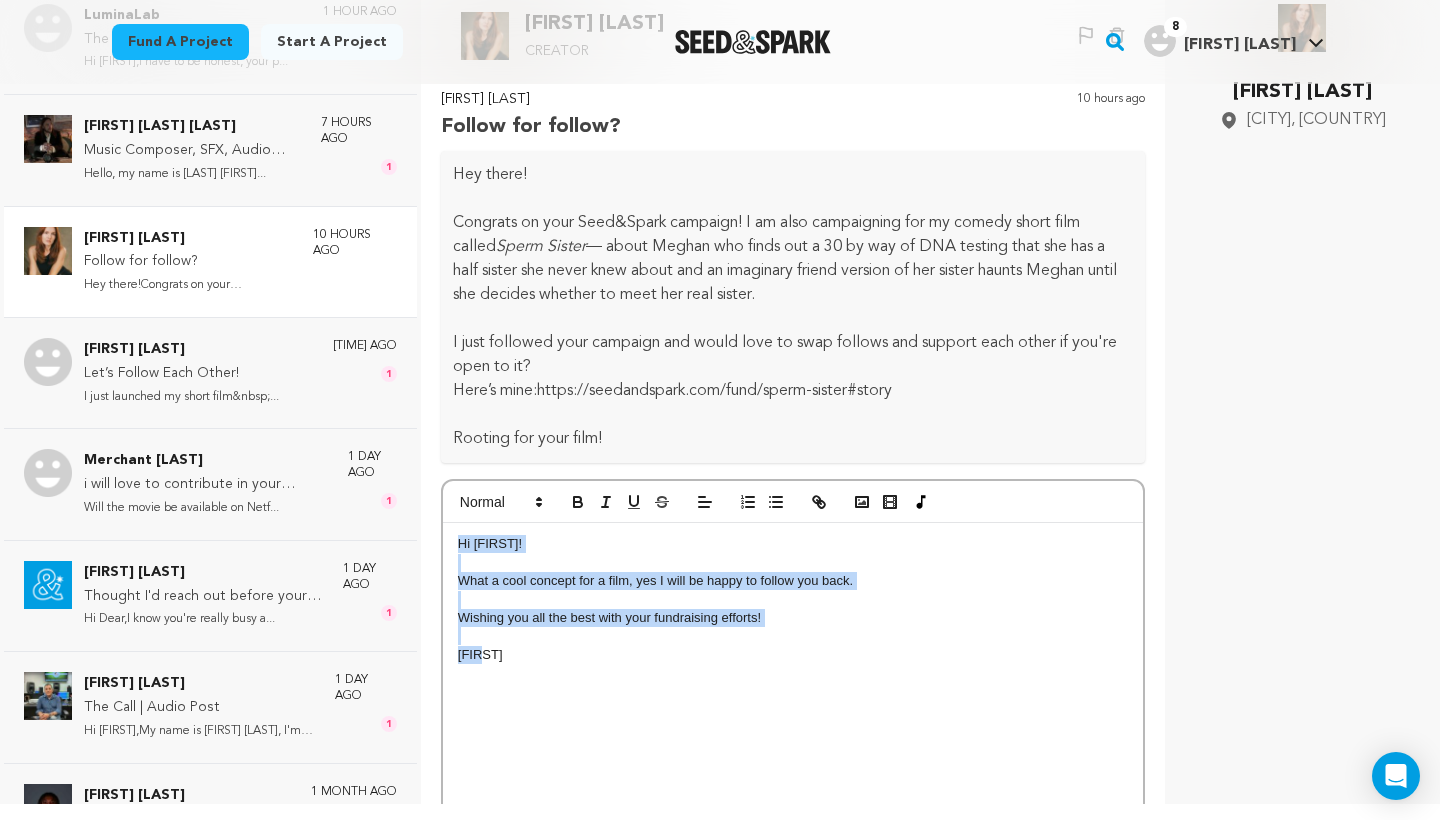 drag, startPoint x: 522, startPoint y: 653, endPoint x: 446, endPoint y: 504, distance: 167.26326 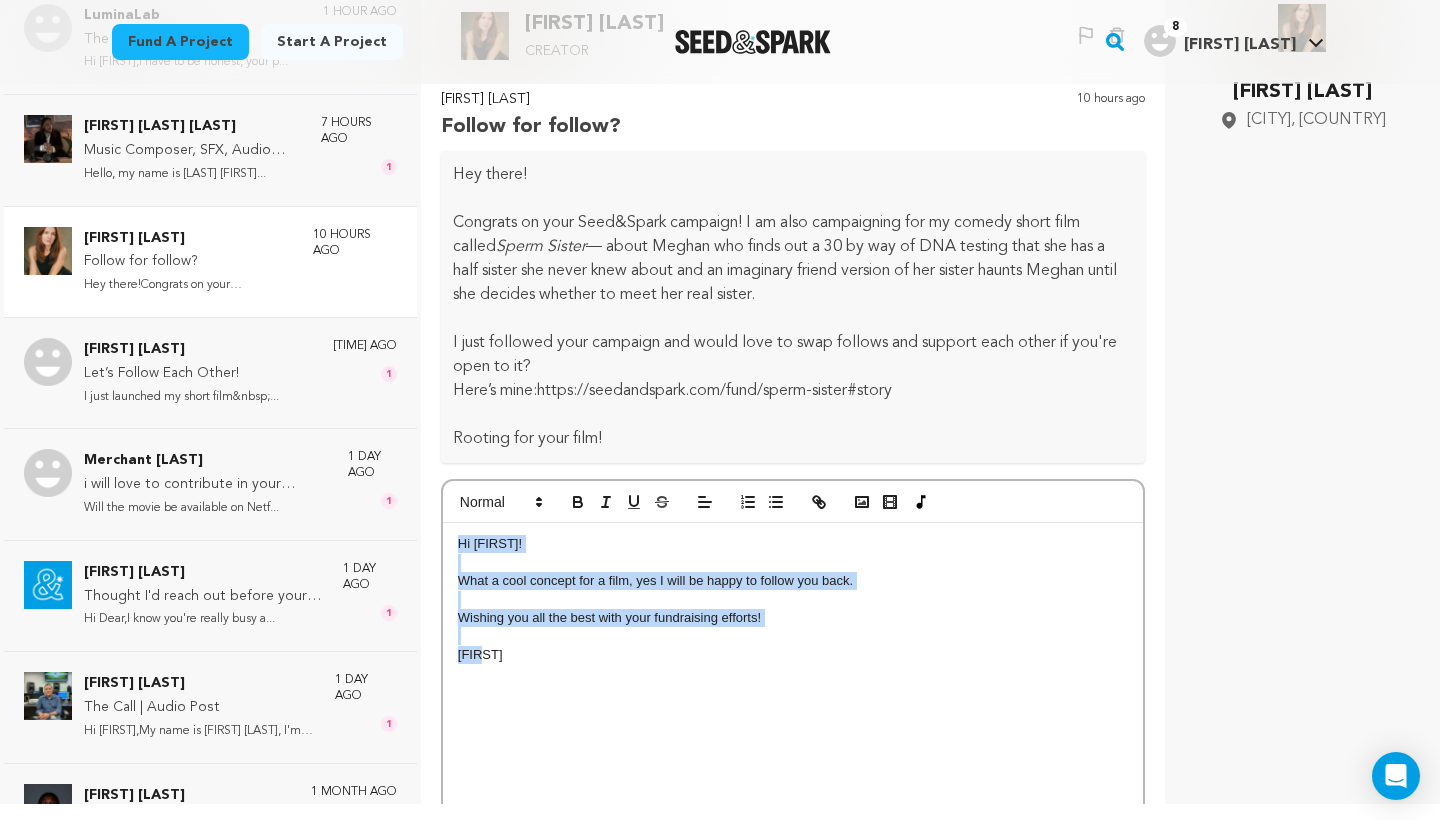 copy on "Hi Cerridwyn! What a cool concept for a film, yes I will be happy to follow you back. Wishing you all the best with your fundraising efforts! Kyle" 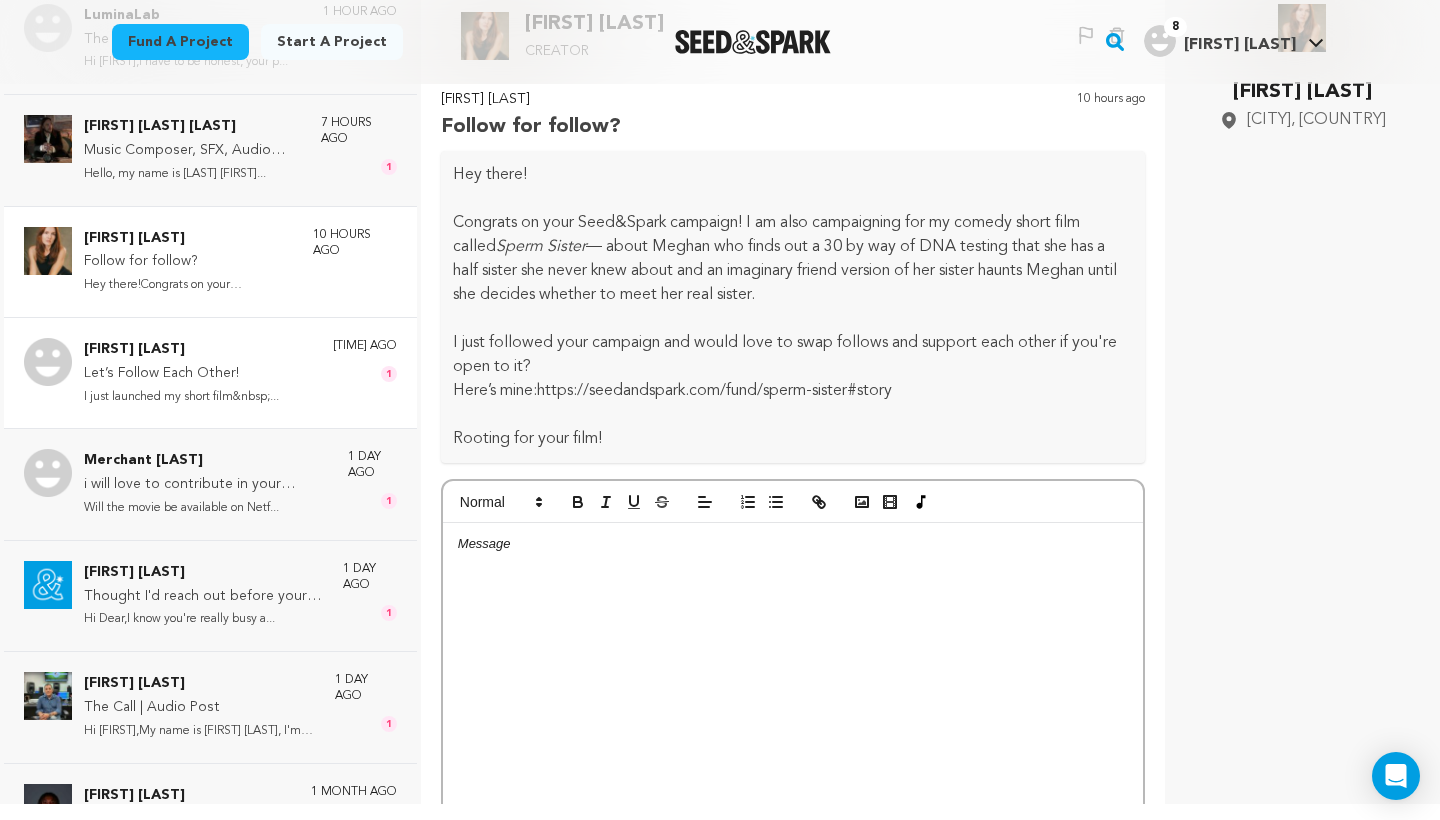 click on "Let’s Follow Each Other!" at bounding box center (181, 374) 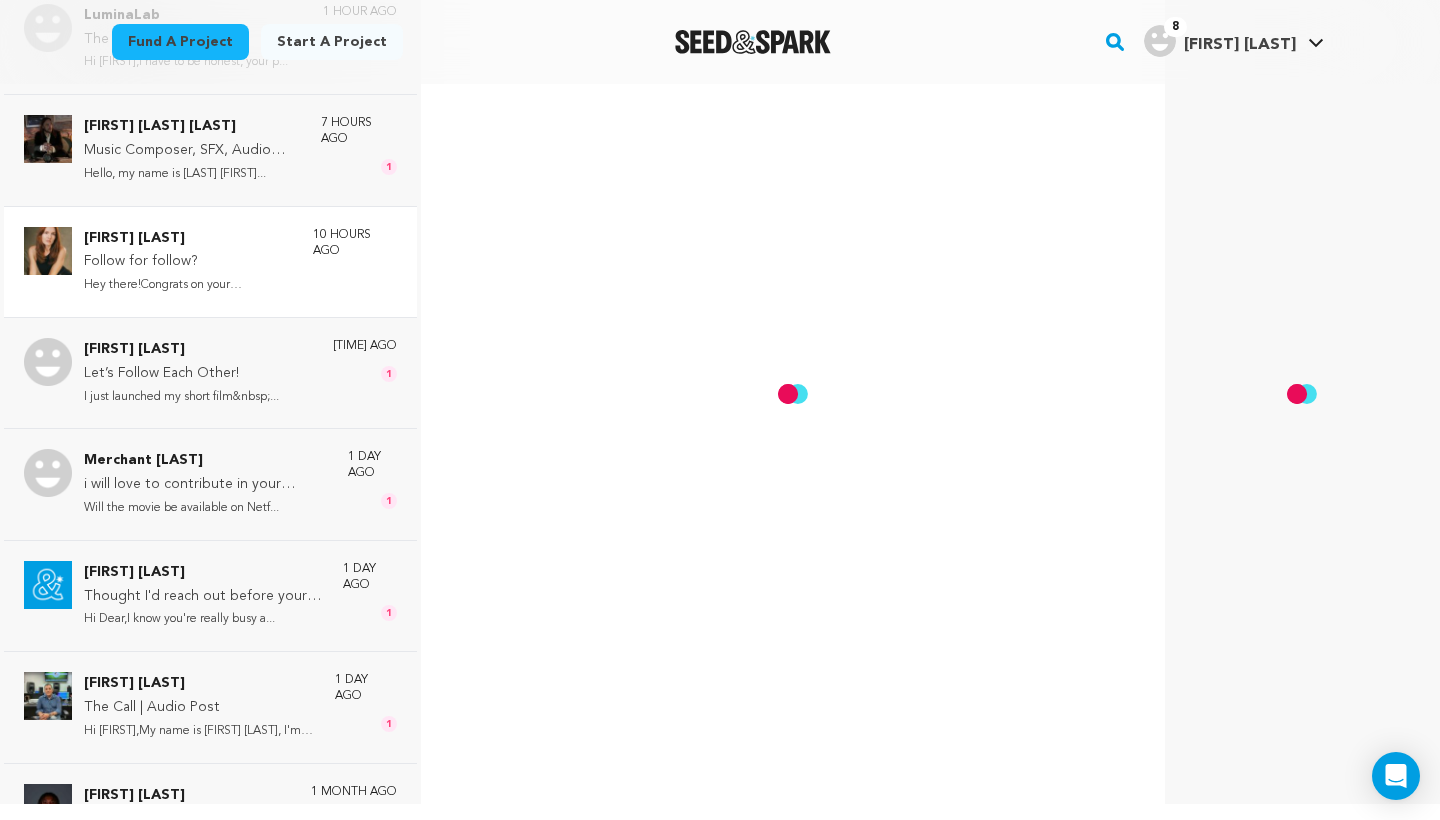 click on "Follow for follow?" at bounding box center (188, 262) 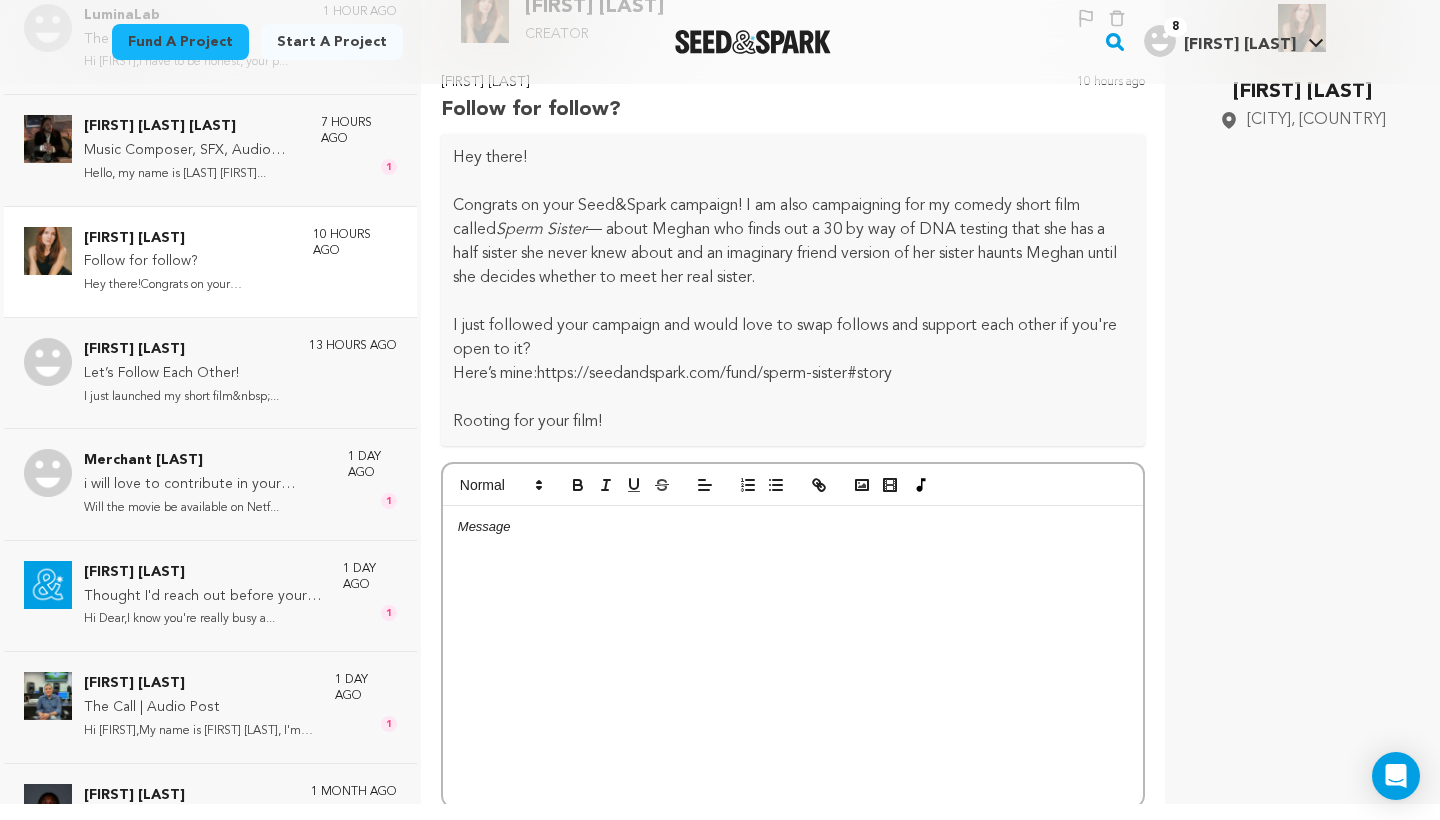 scroll, scrollTop: 137, scrollLeft: 0, axis: vertical 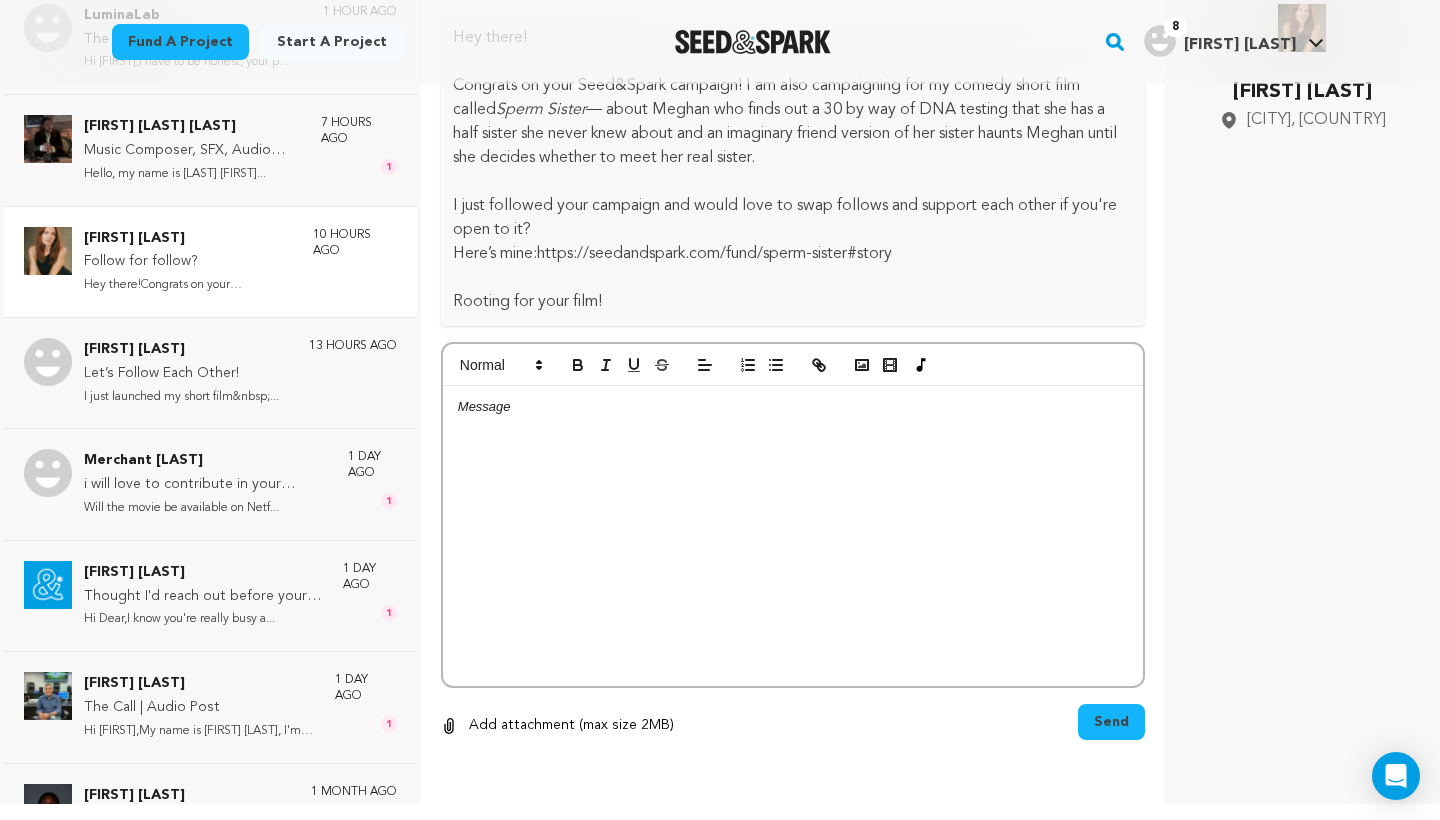 click at bounding box center [793, 536] 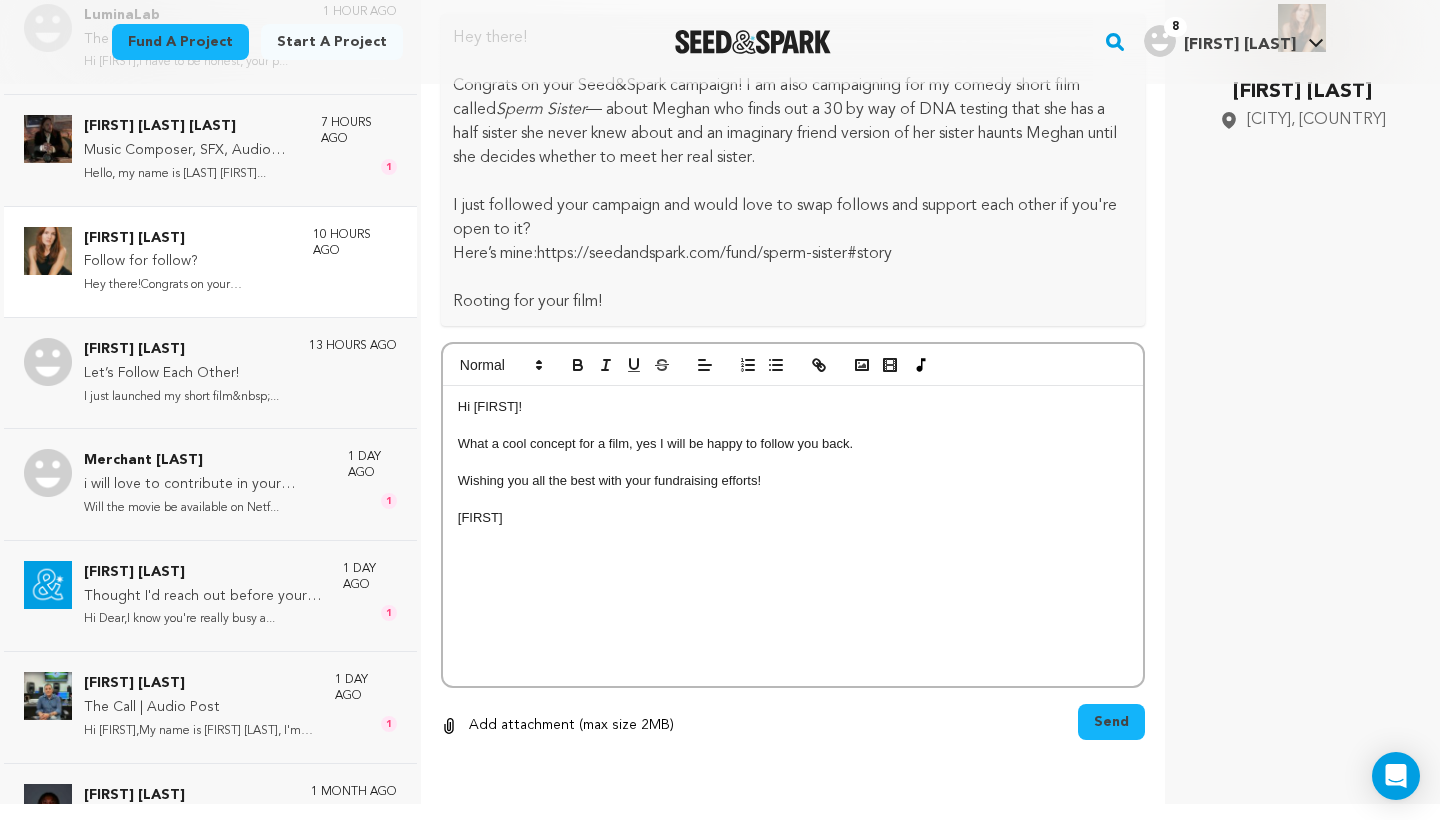 scroll, scrollTop: 19, scrollLeft: 0, axis: vertical 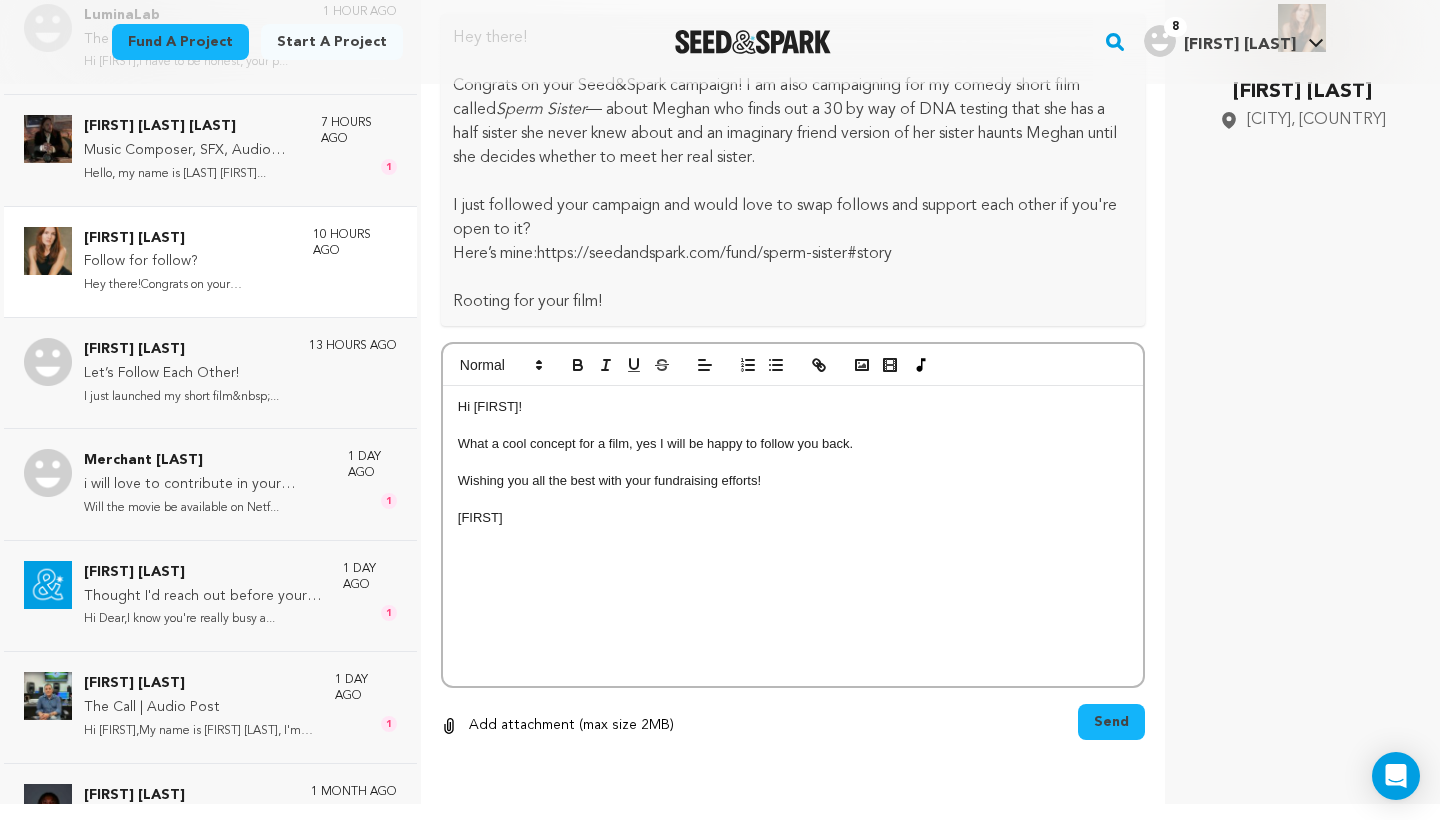 click on "Send" at bounding box center [1111, 722] 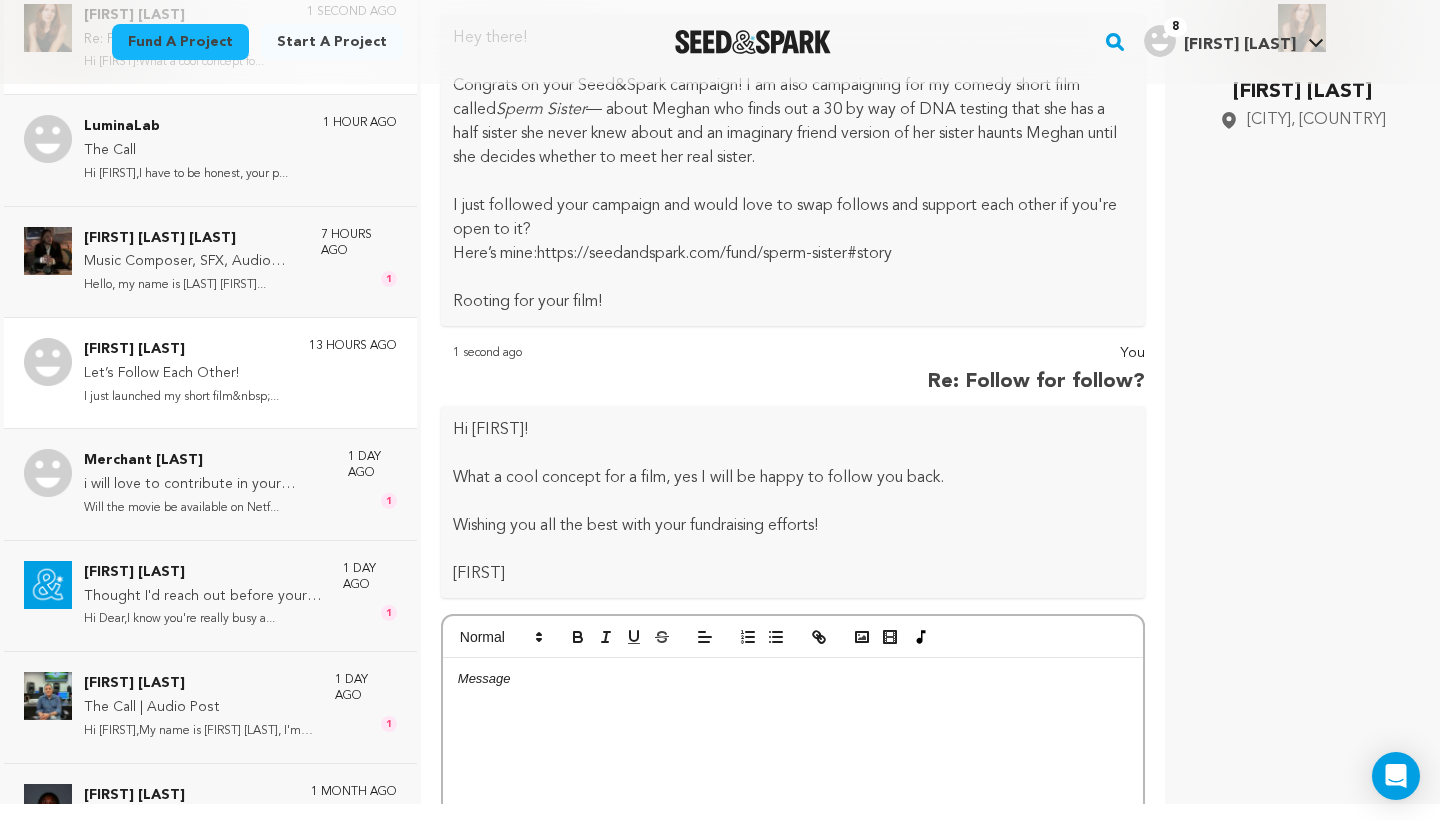 click on "Vanessa Anthony" at bounding box center [181, 350] 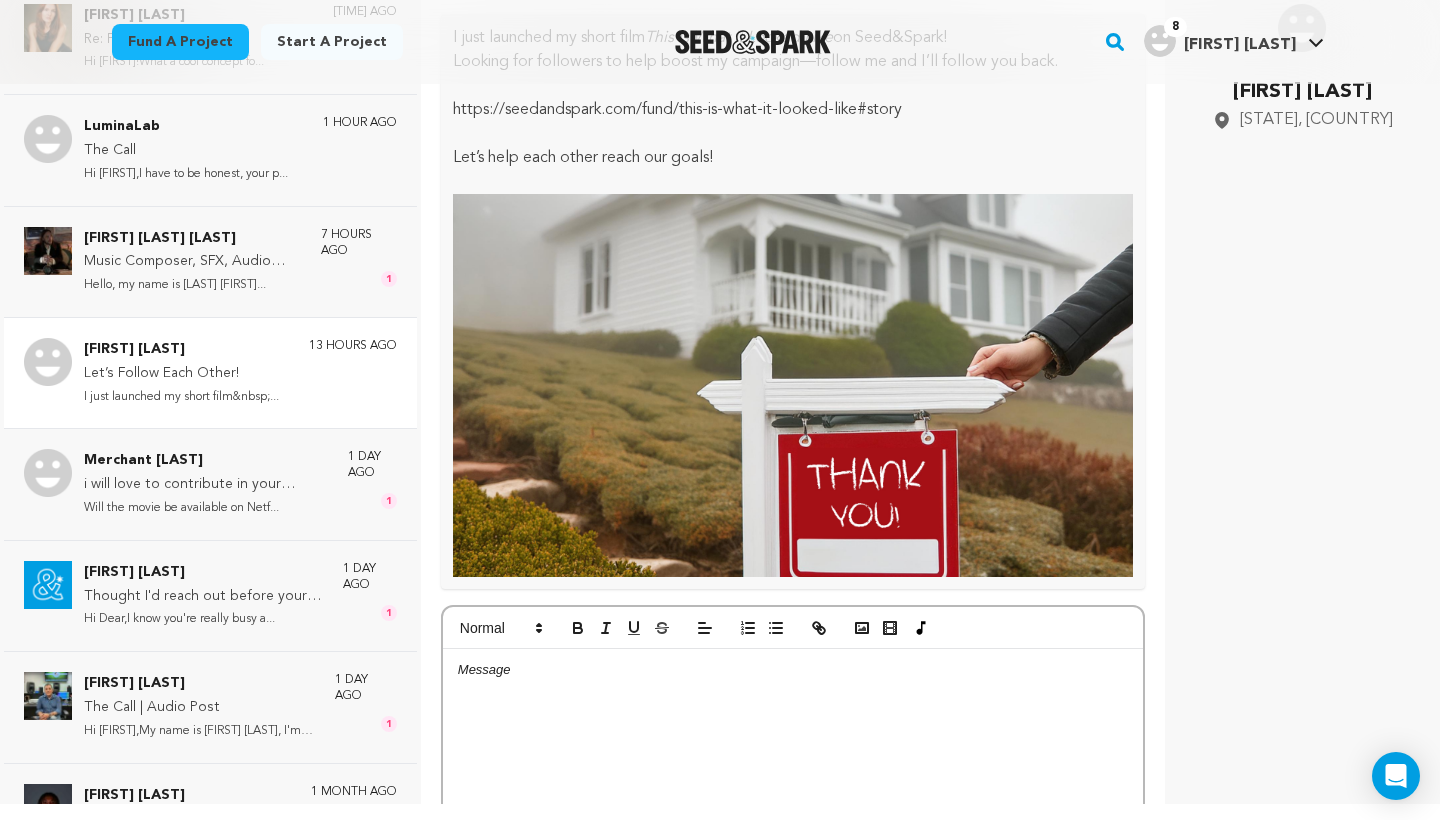 scroll, scrollTop: 399, scrollLeft: 0, axis: vertical 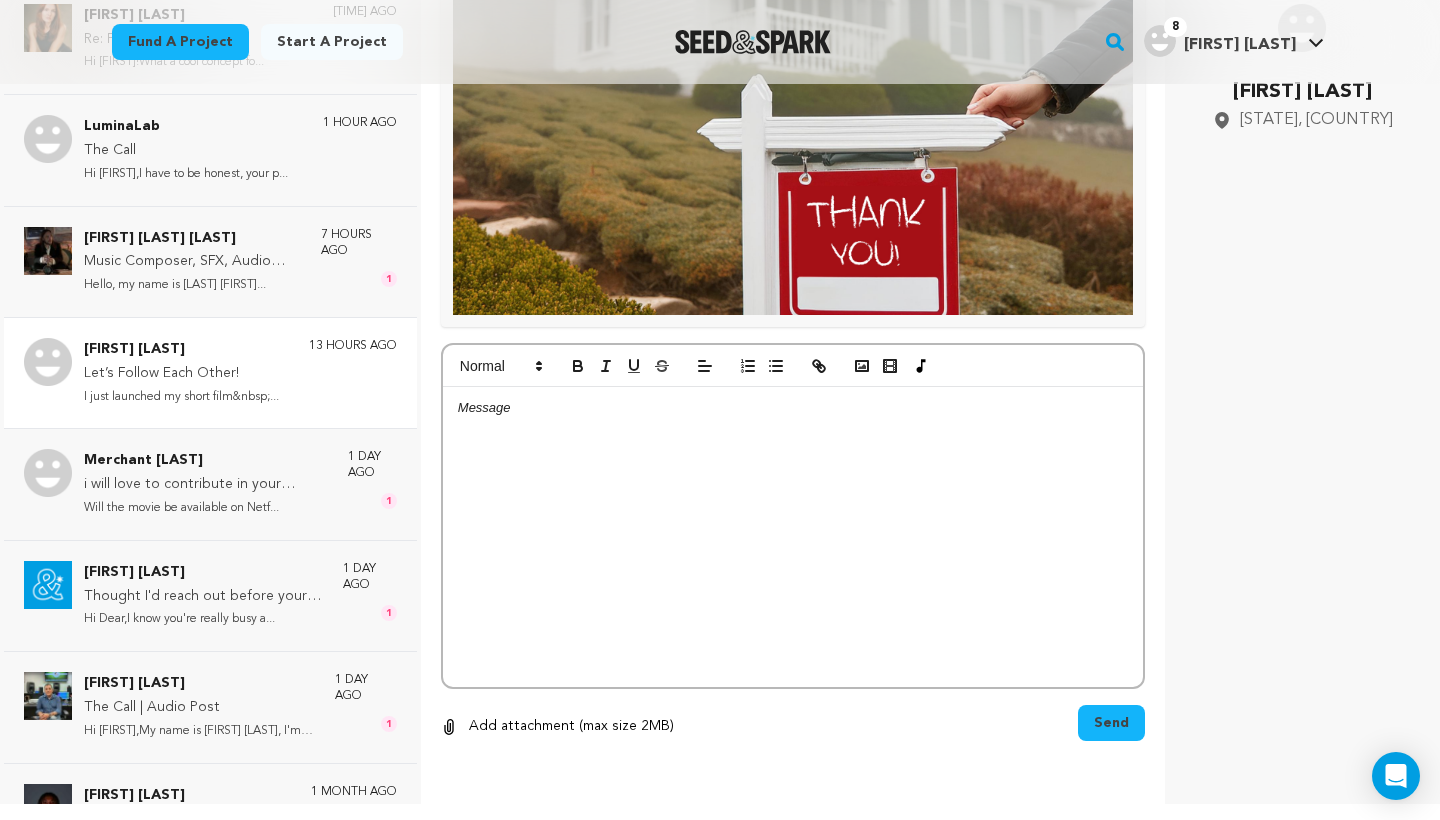 click on "Vanessa Anthony
District of Columbia, United States" at bounding box center (1302, 394) 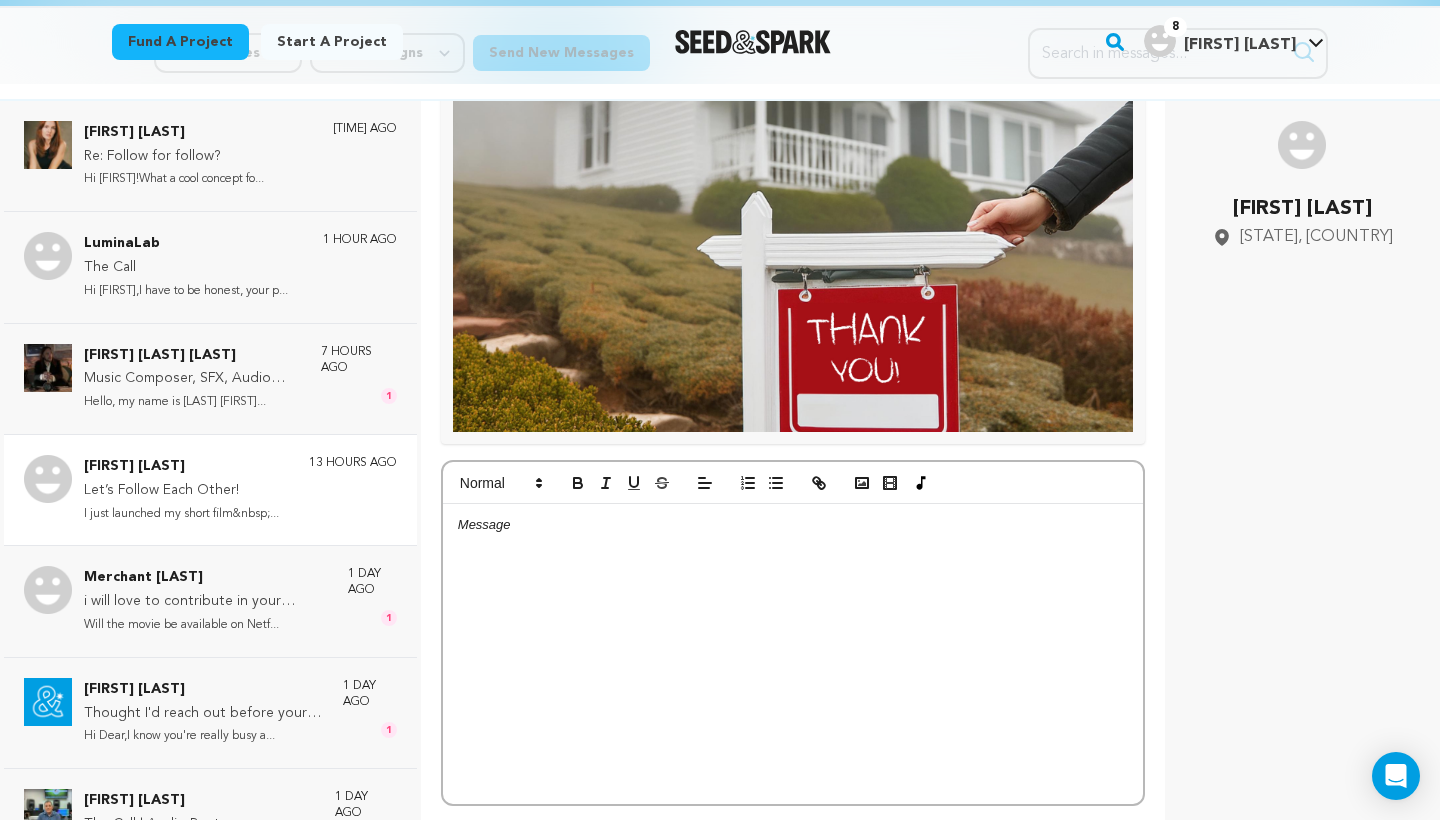 scroll, scrollTop: 187, scrollLeft: 0, axis: vertical 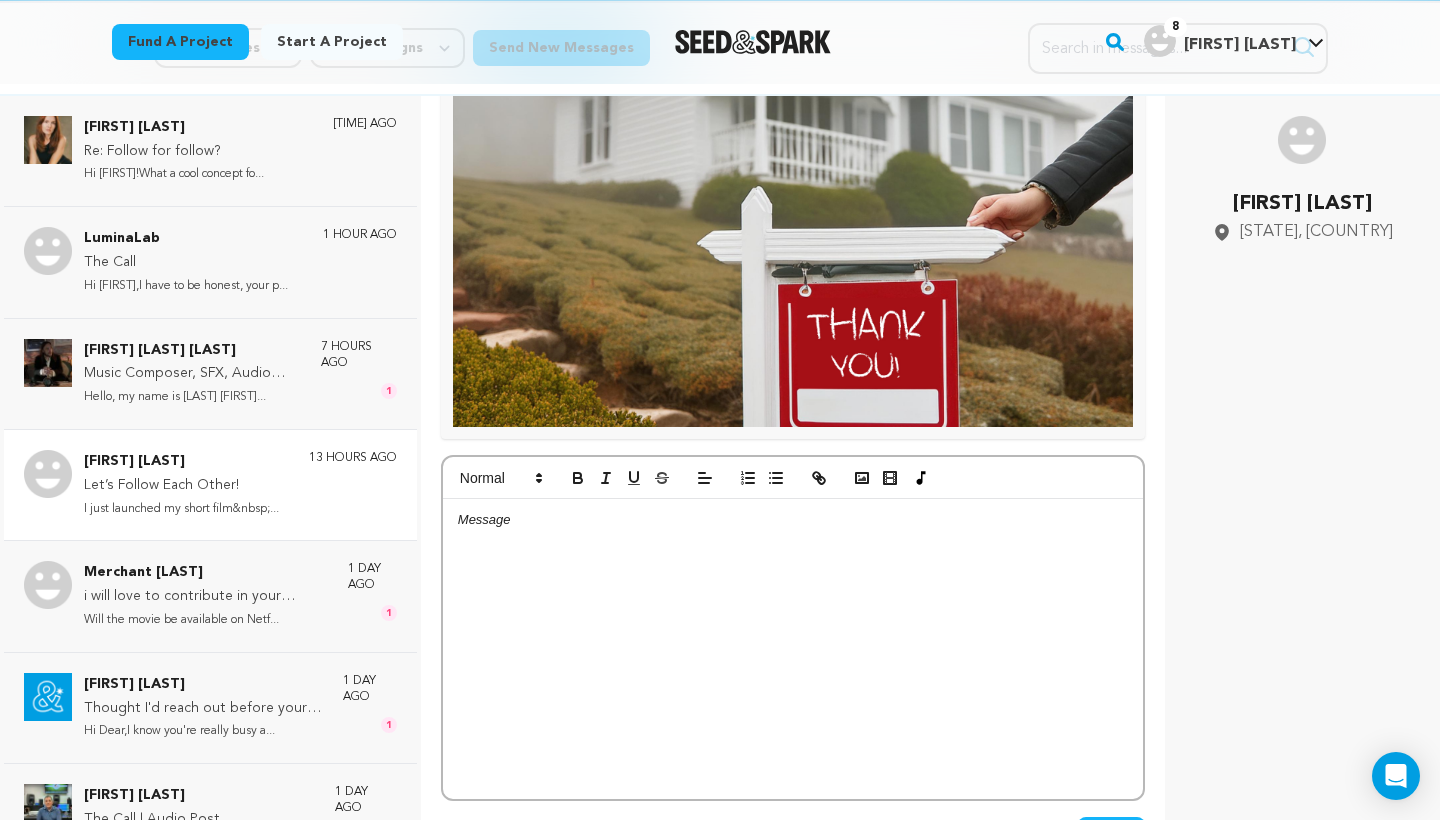 click at bounding box center [793, 235] 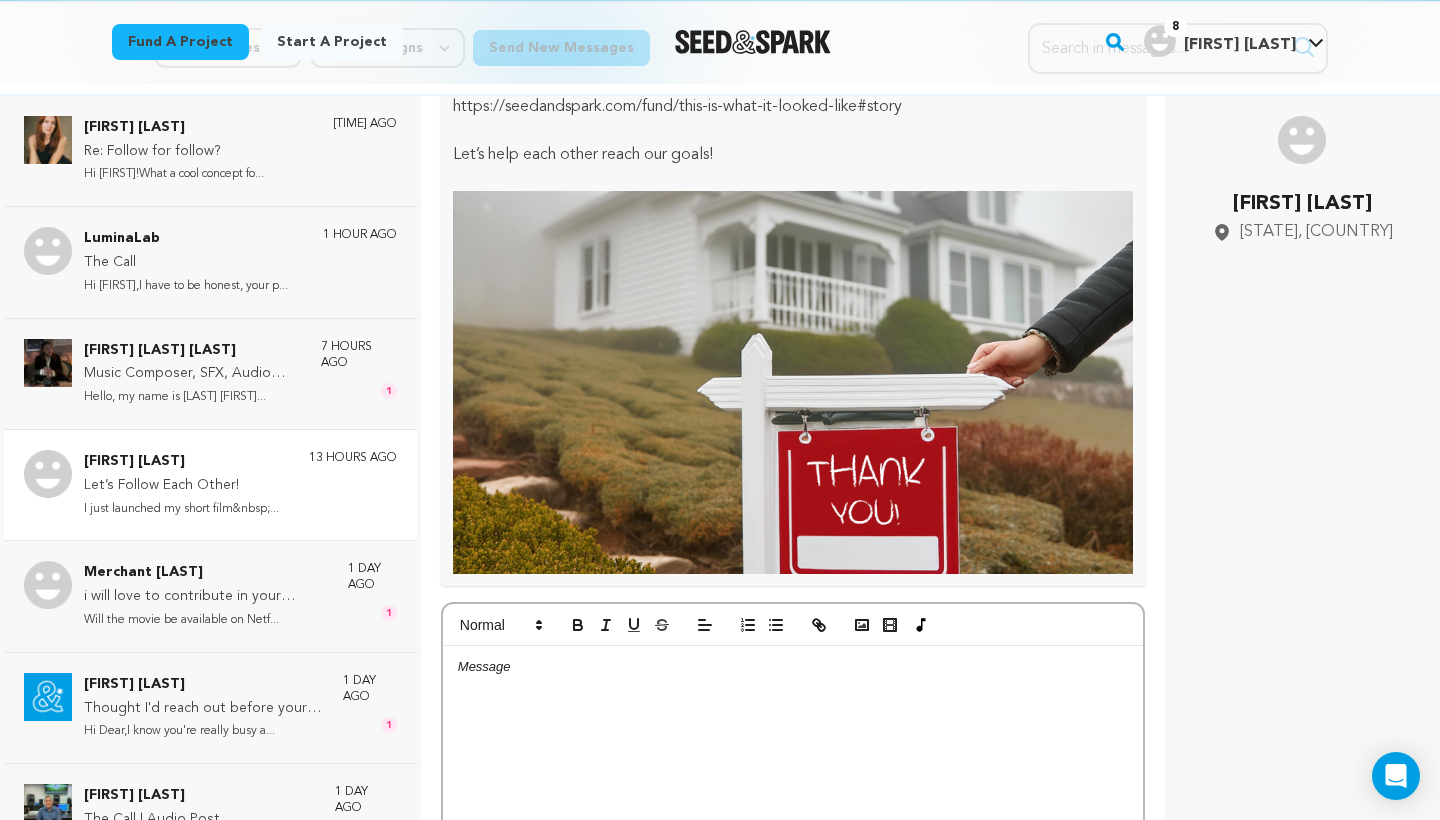 scroll, scrollTop: 257, scrollLeft: 0, axis: vertical 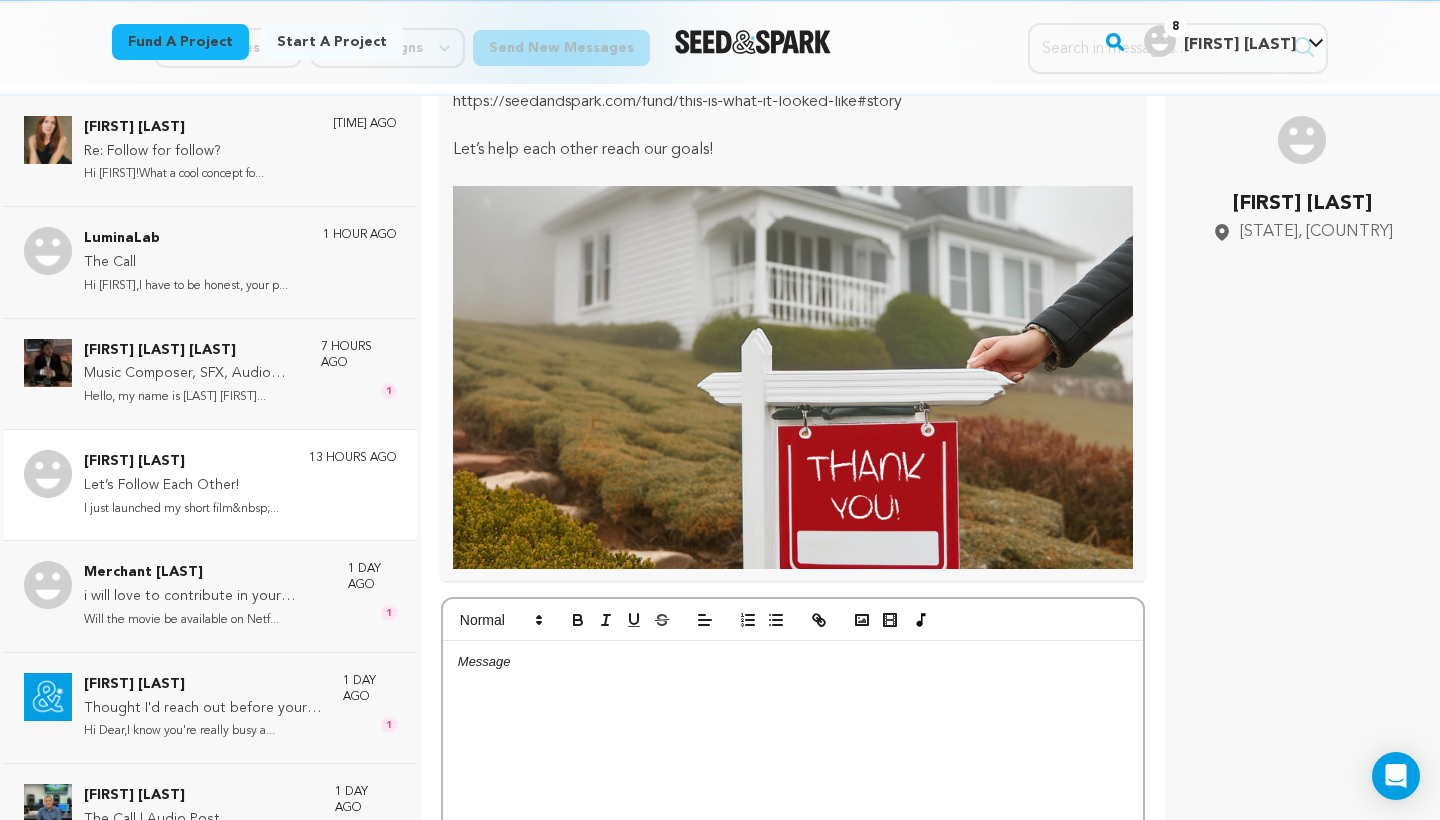 click at bounding box center [793, 662] 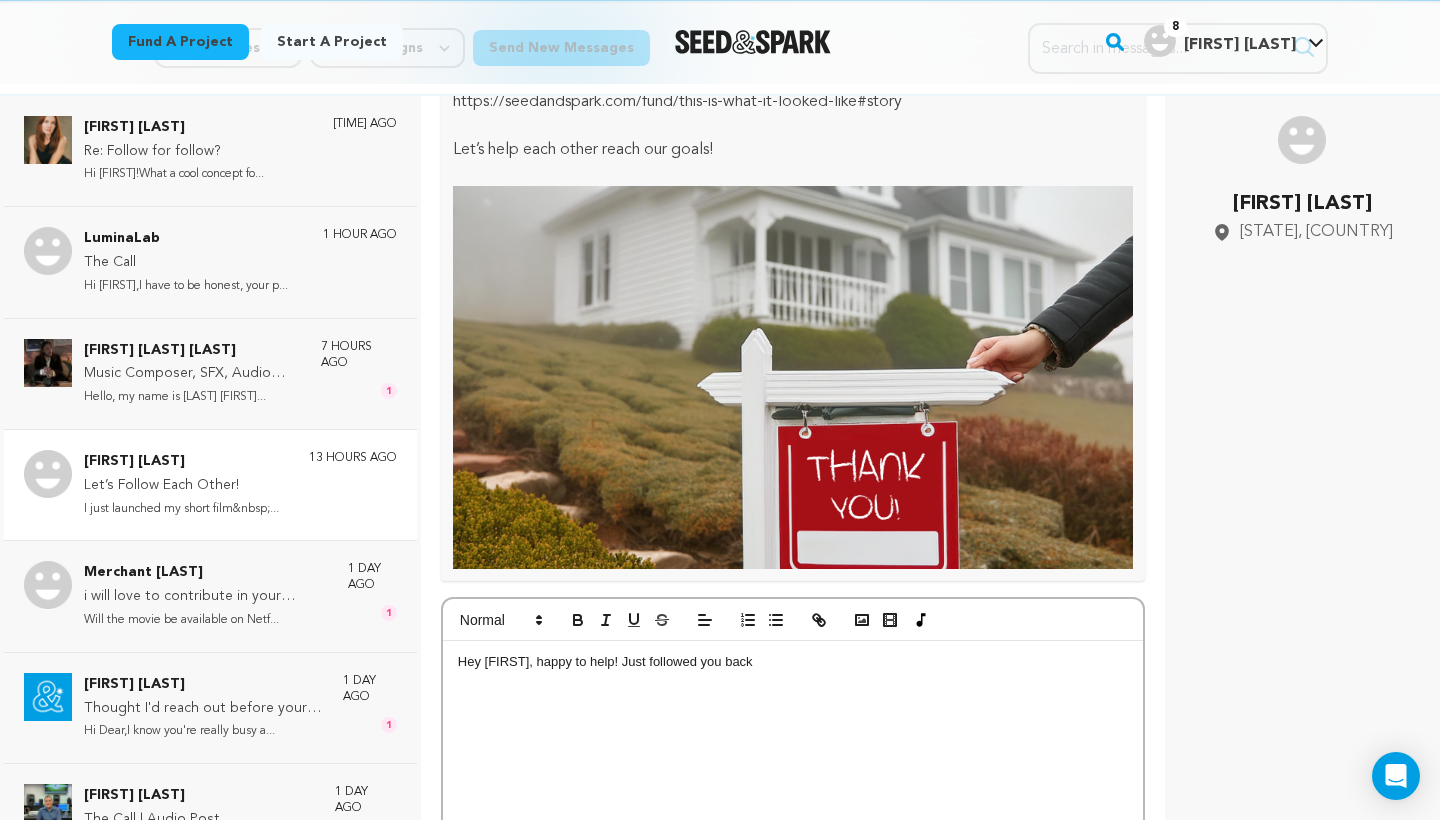 click on "Vanessa Anthony
District of Columbia, United States" at bounding box center (1302, 506) 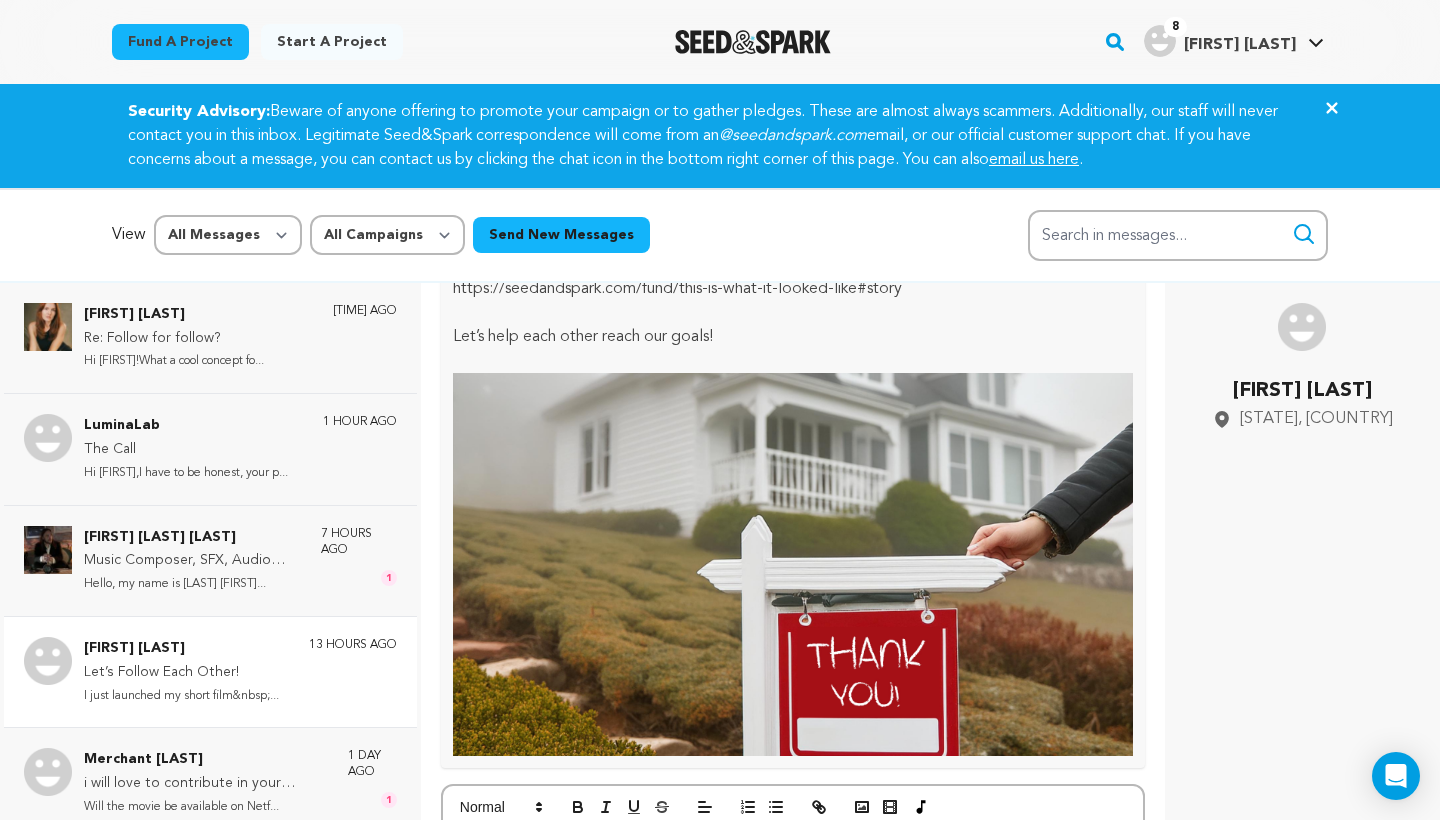 scroll, scrollTop: 0, scrollLeft: 0, axis: both 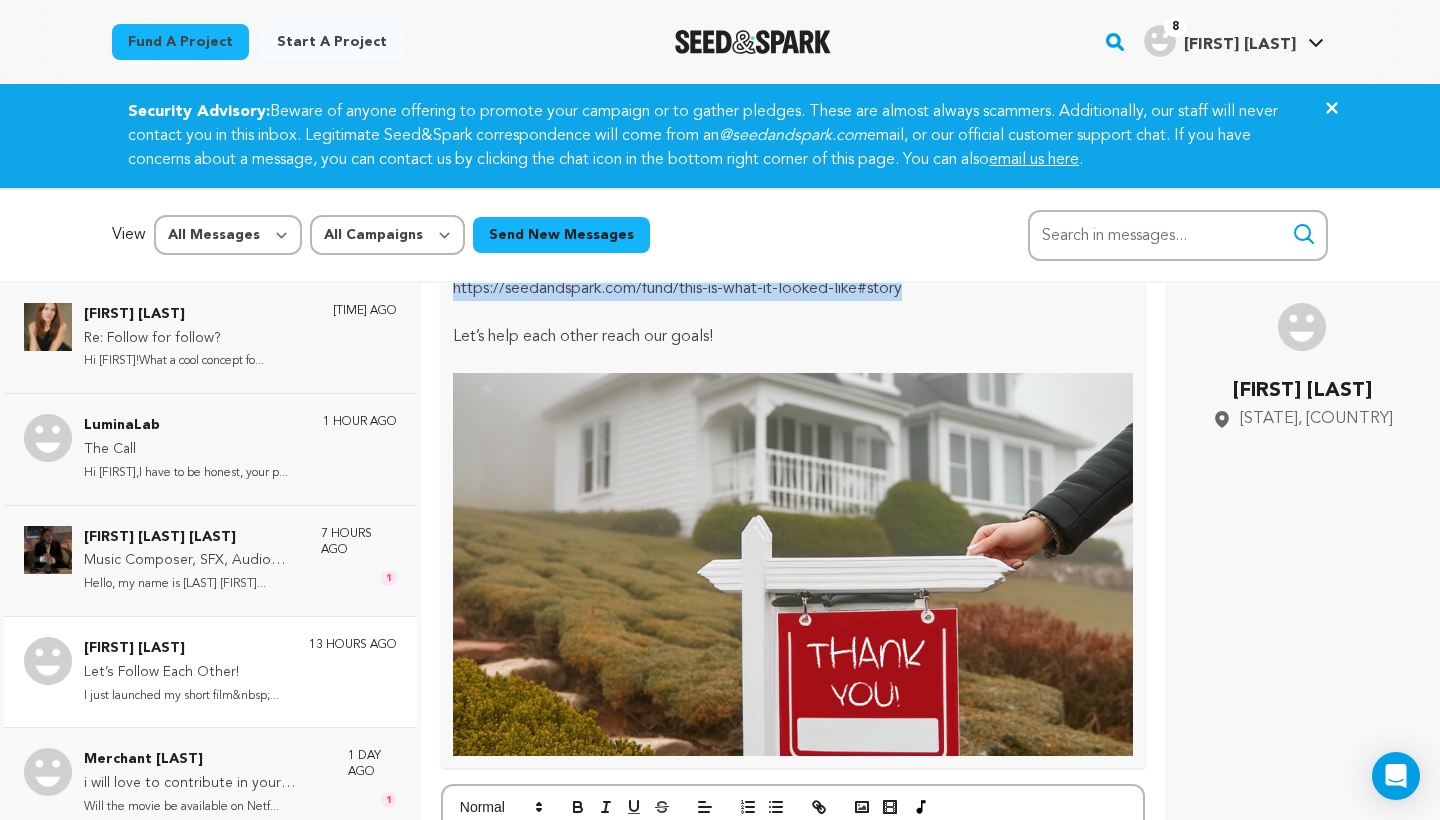 drag, startPoint x: 907, startPoint y: 290, endPoint x: 453, endPoint y: 291, distance: 454.0011 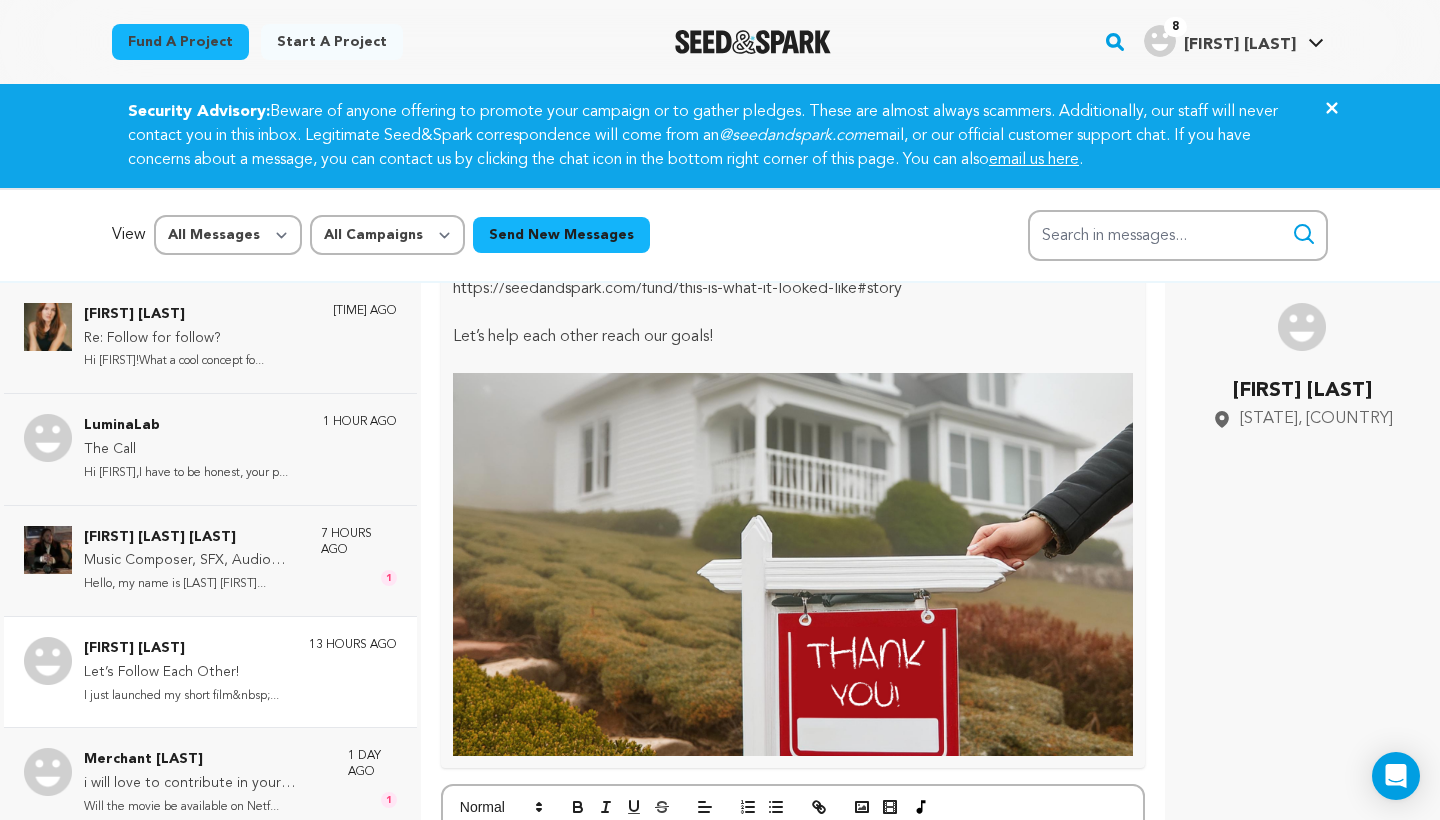 click on "Let’s help each other reach our goals!" at bounding box center (793, 337) 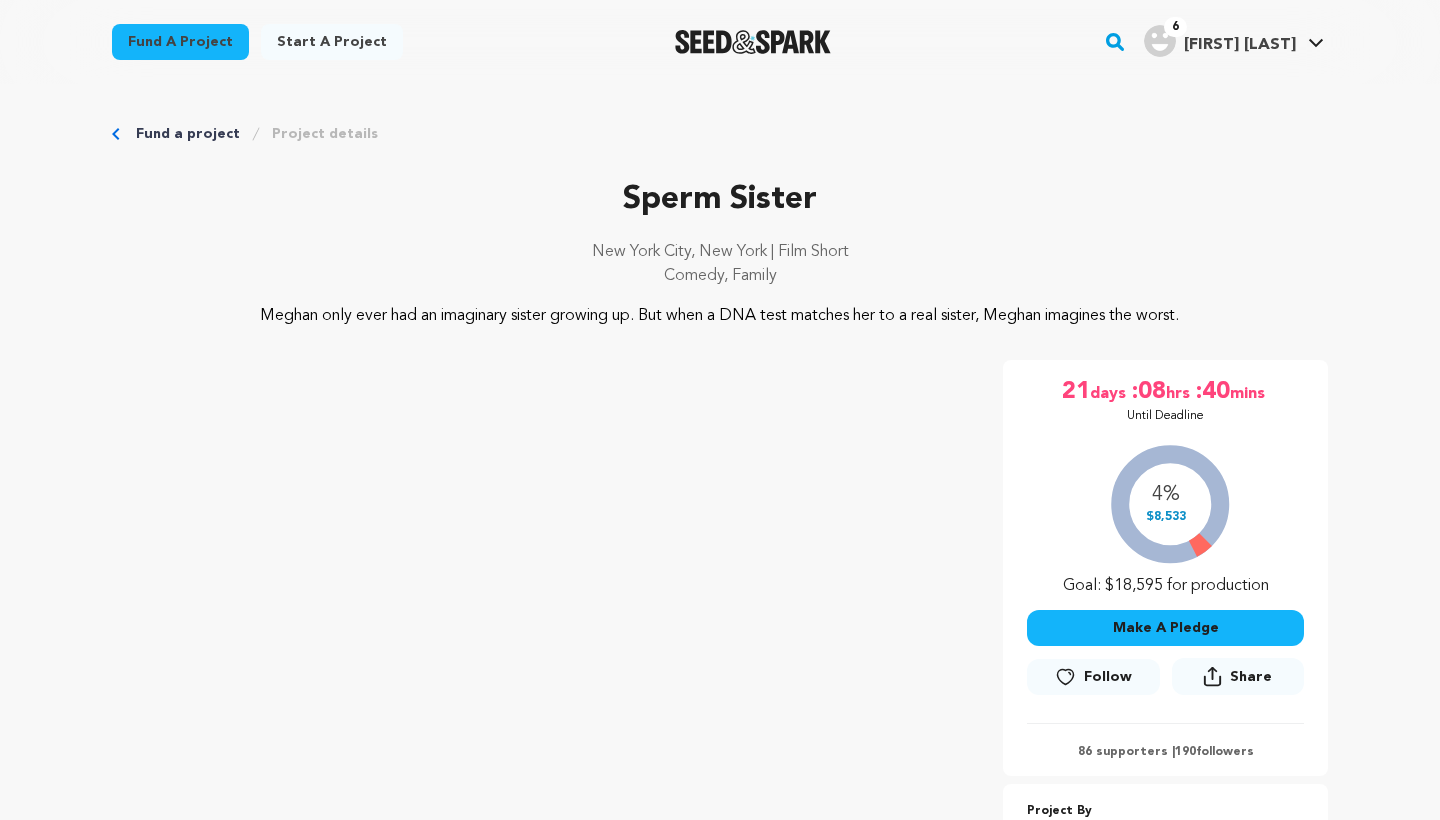scroll, scrollTop: 0, scrollLeft: 0, axis: both 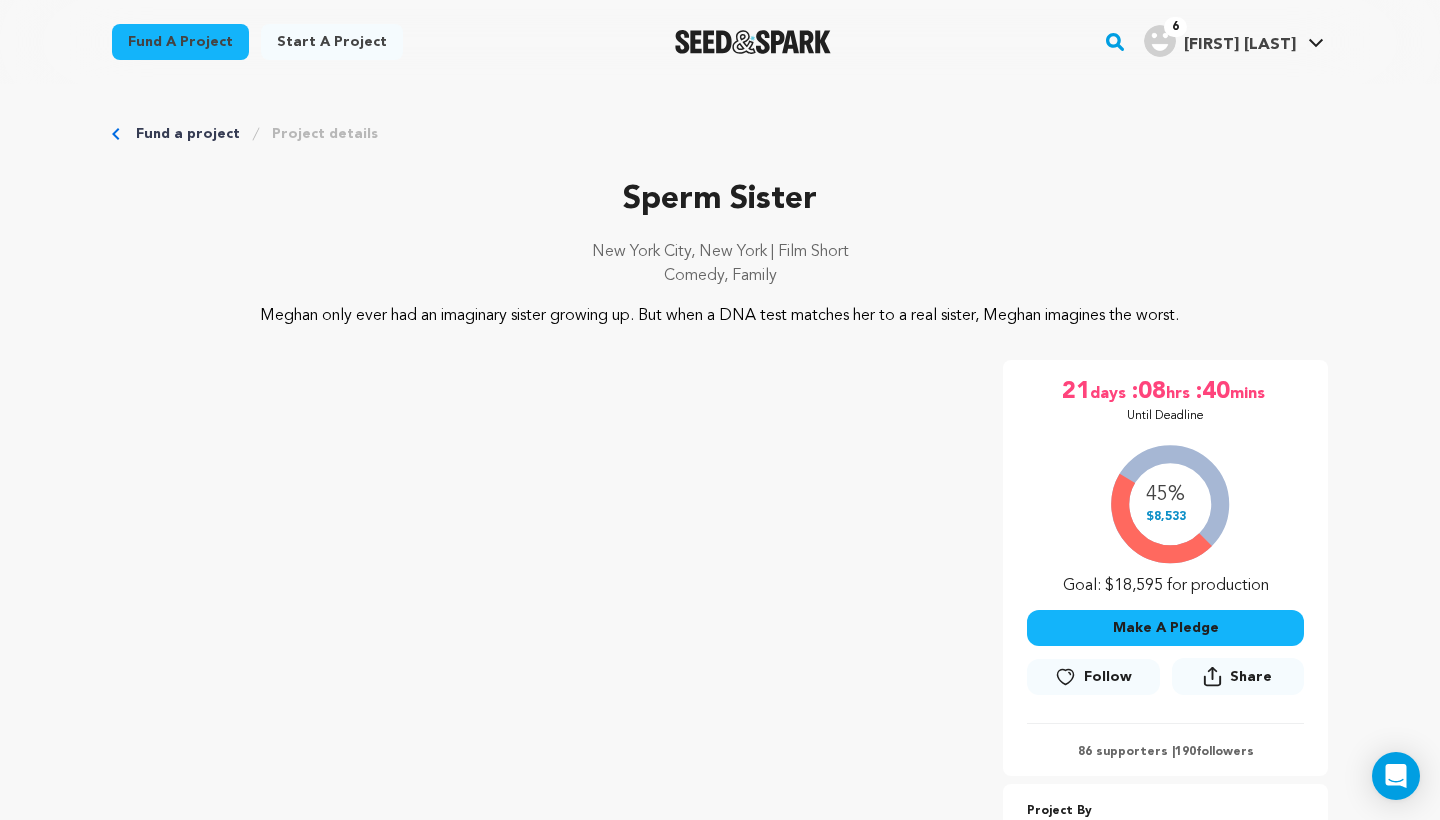click on "Follow" at bounding box center (1108, 677) 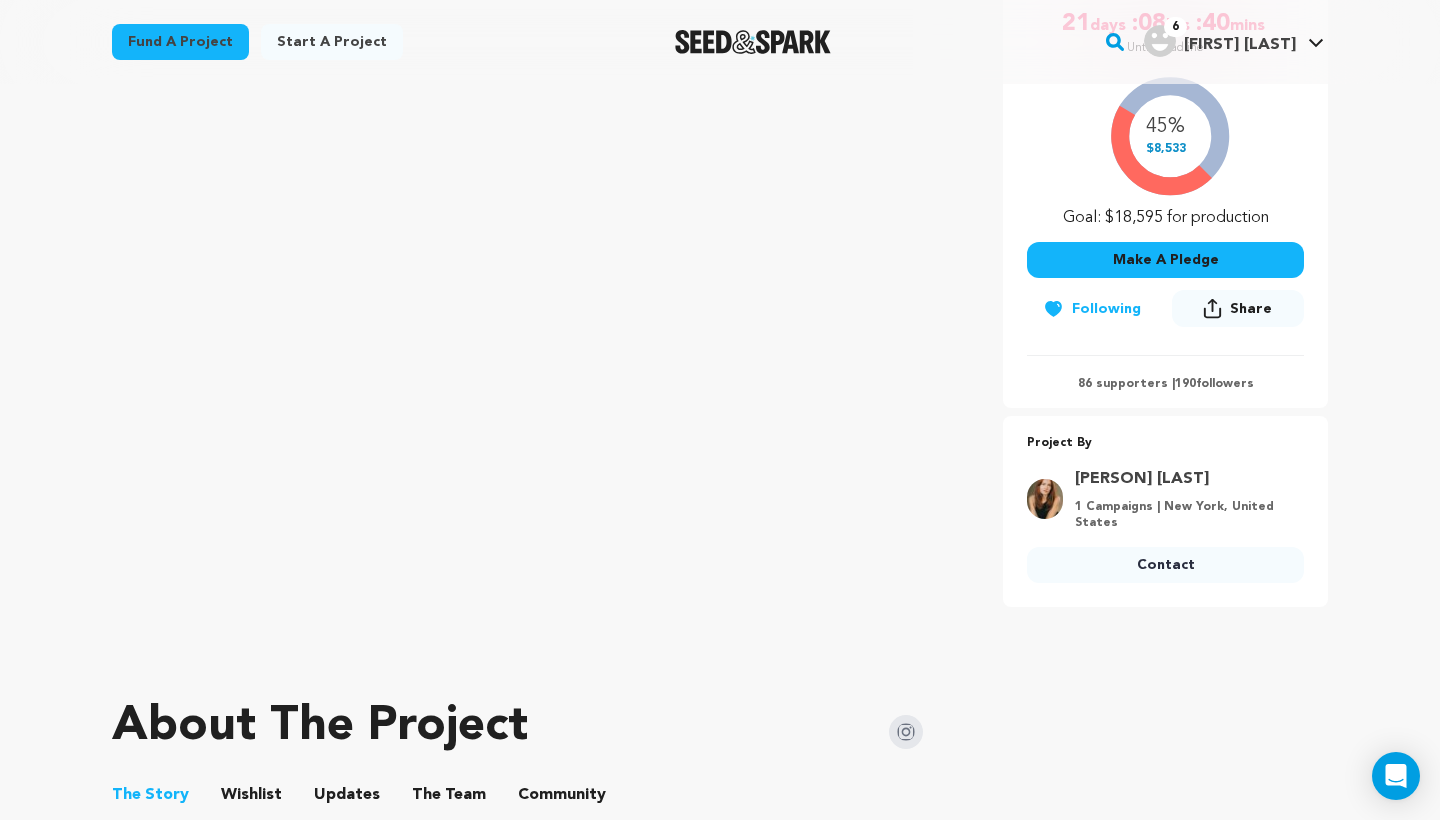 scroll, scrollTop: 434, scrollLeft: 0, axis: vertical 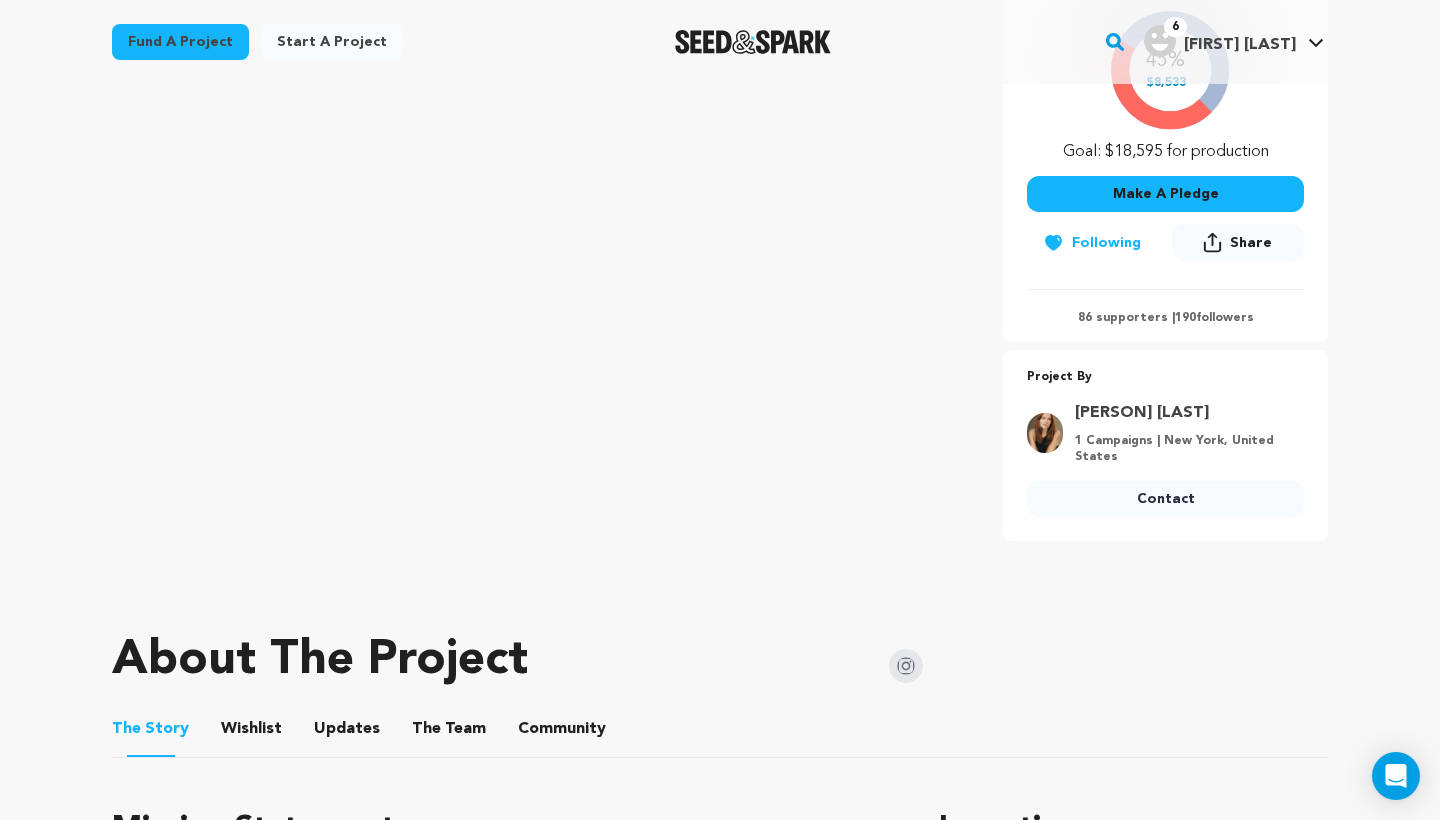 click on "About The Project" at bounding box center [517, 661] 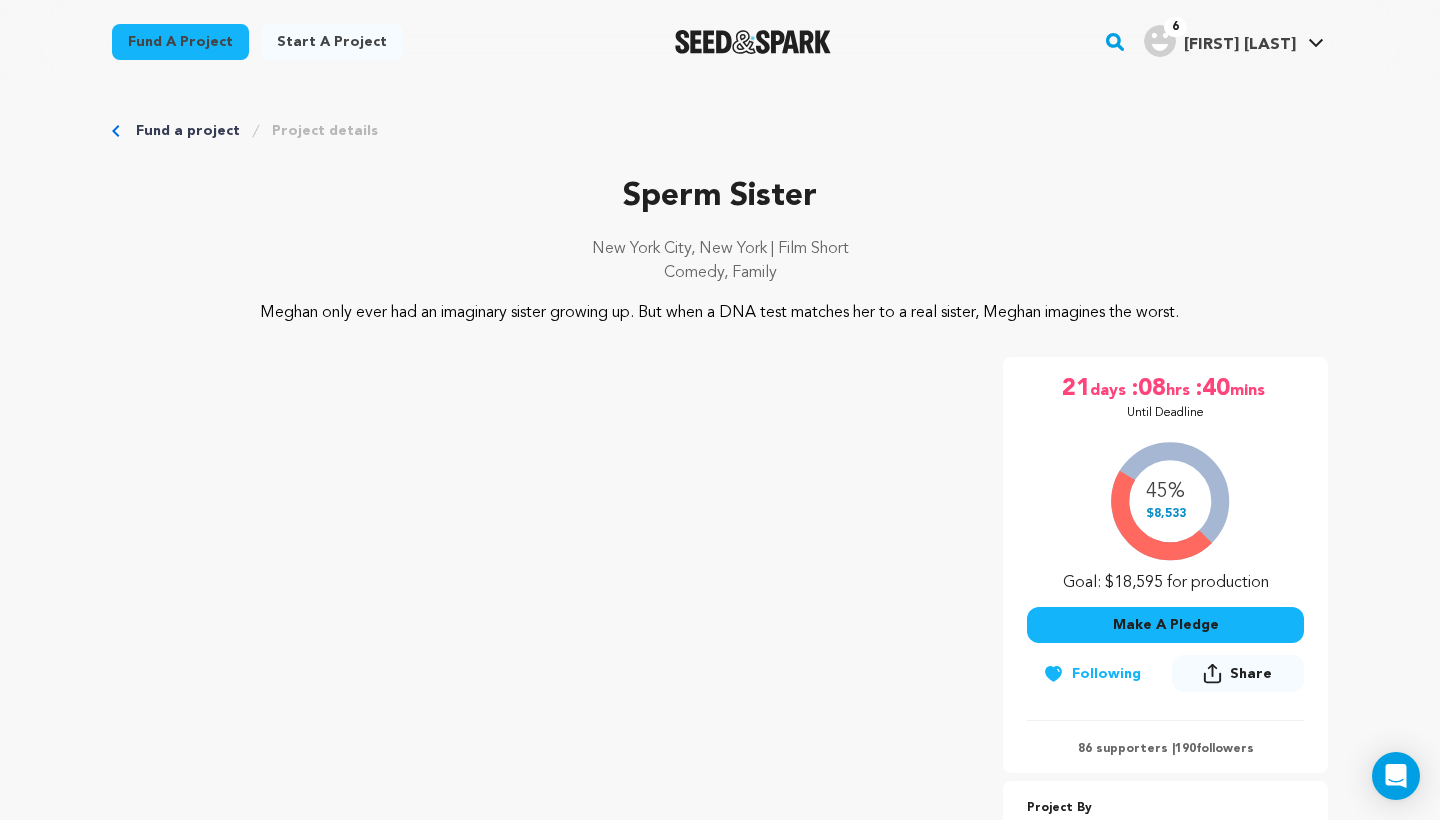 scroll, scrollTop: -5, scrollLeft: 0, axis: vertical 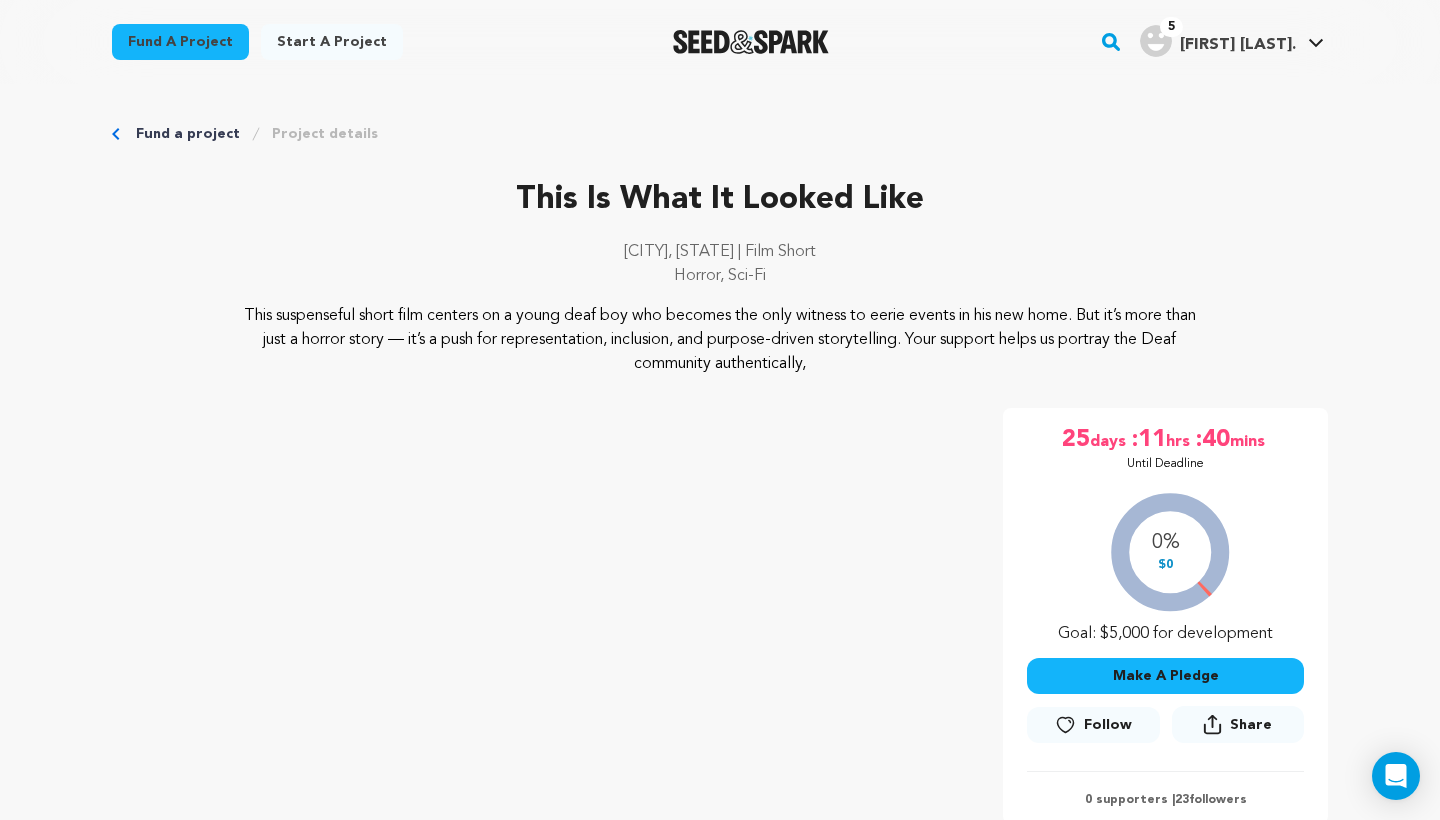 click on "This suspenseful short film centers on a young deaf boy who becomes the only witness to eerie events in his new home. But it’s more than just a horror story — it’s a push for representation, inclusion, and purpose-driven storytelling.
Your support helps us portray the Deaf community authentically," at bounding box center (720, 340) 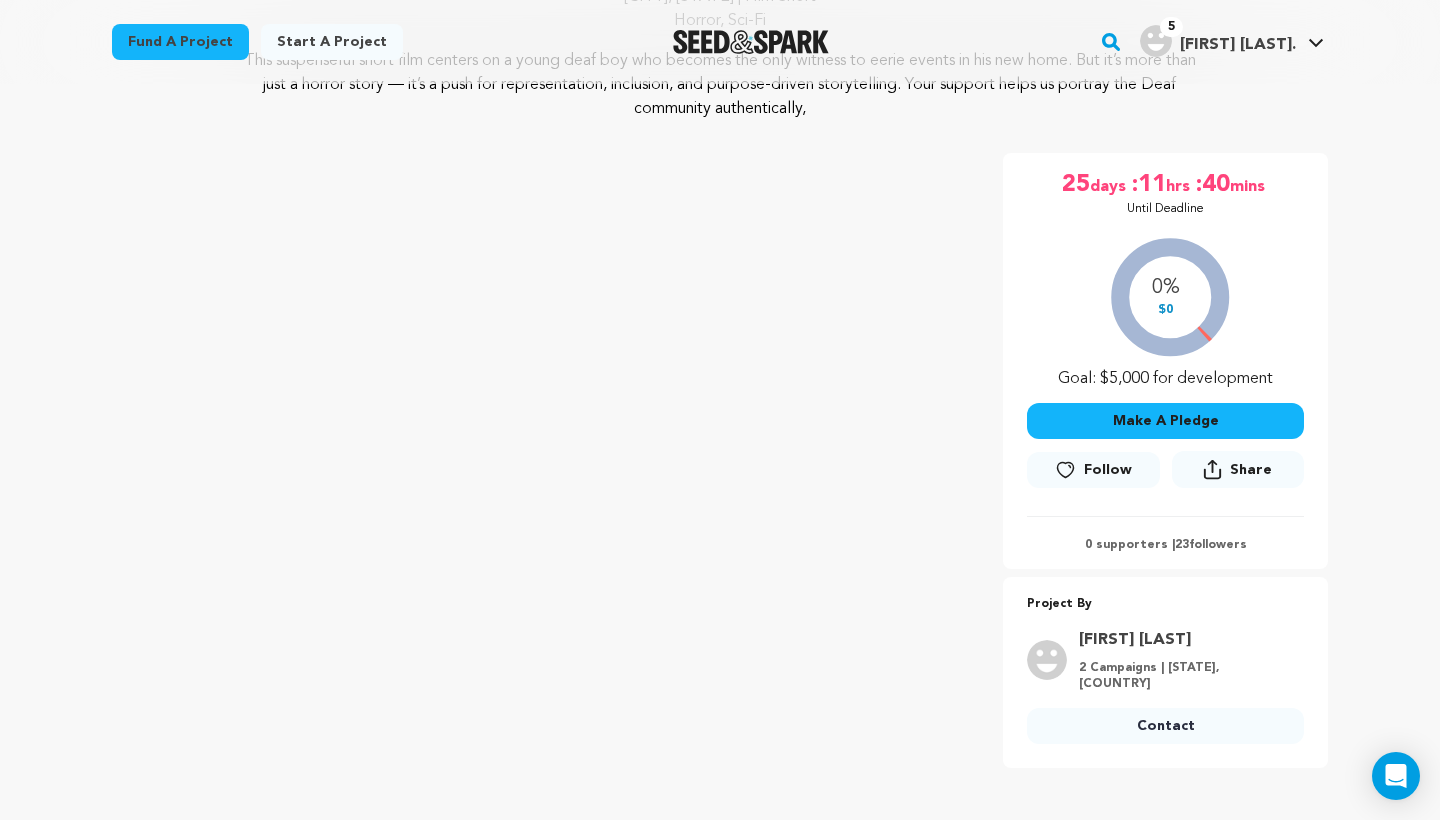 scroll, scrollTop: 275, scrollLeft: 0, axis: vertical 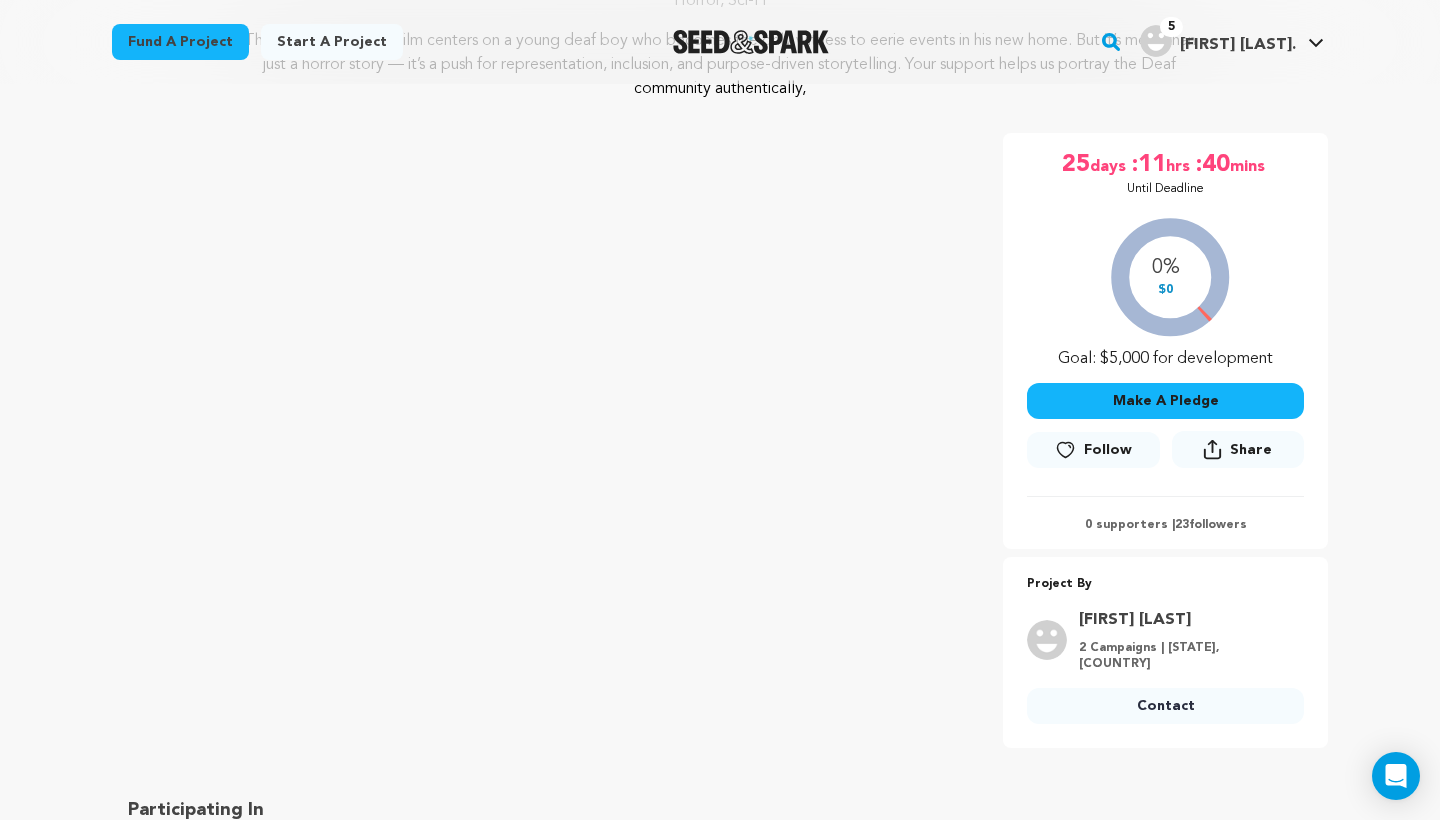 click on "Follow" at bounding box center [1093, 450] 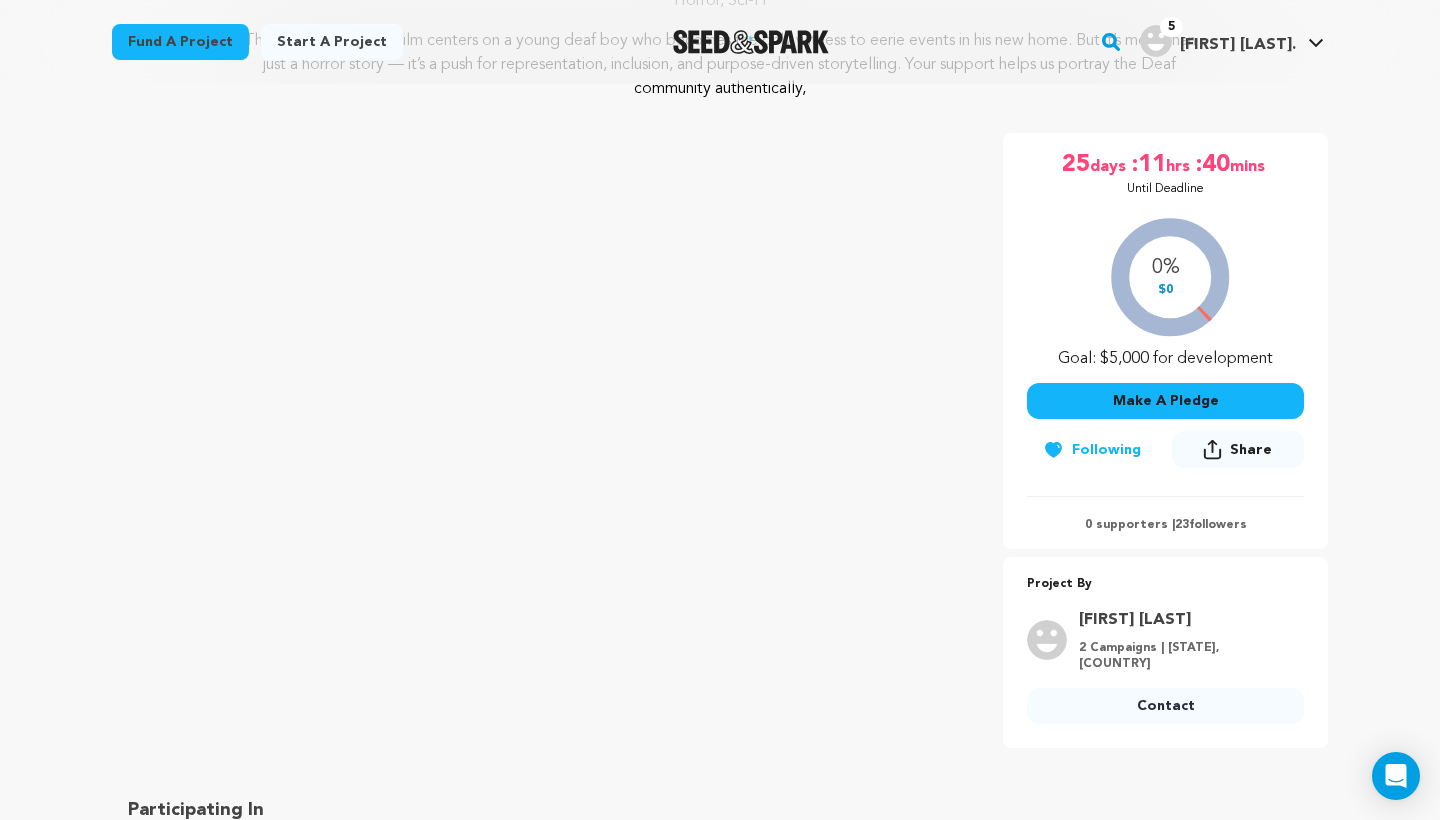 click on "Fund a project
Project details
This Is What It Looked Like
Thomaston, Georgia |                                 Film Short
Horror,
Sci-Fi" at bounding box center [720, 2369] 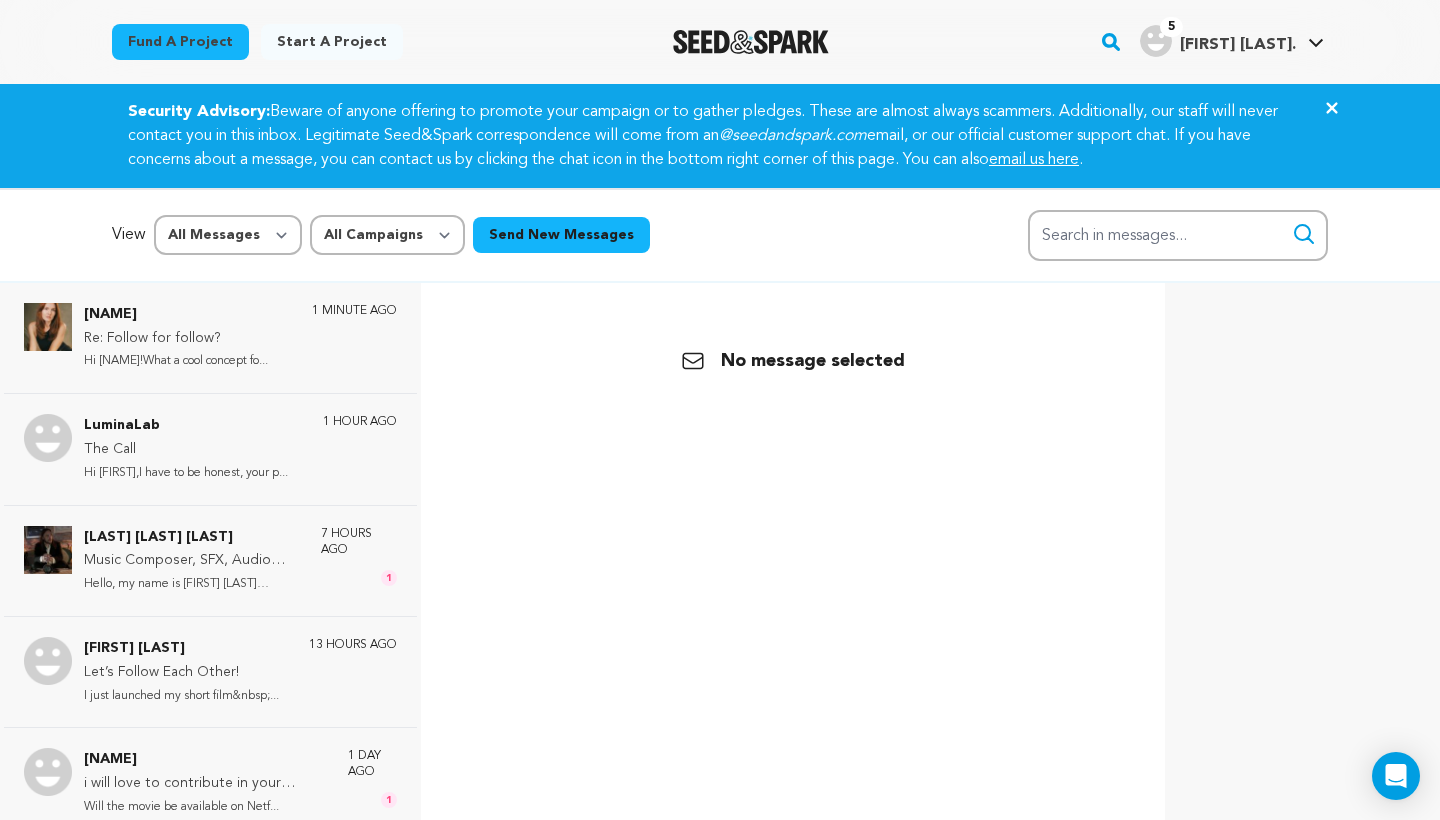 scroll, scrollTop: 0, scrollLeft: 0, axis: both 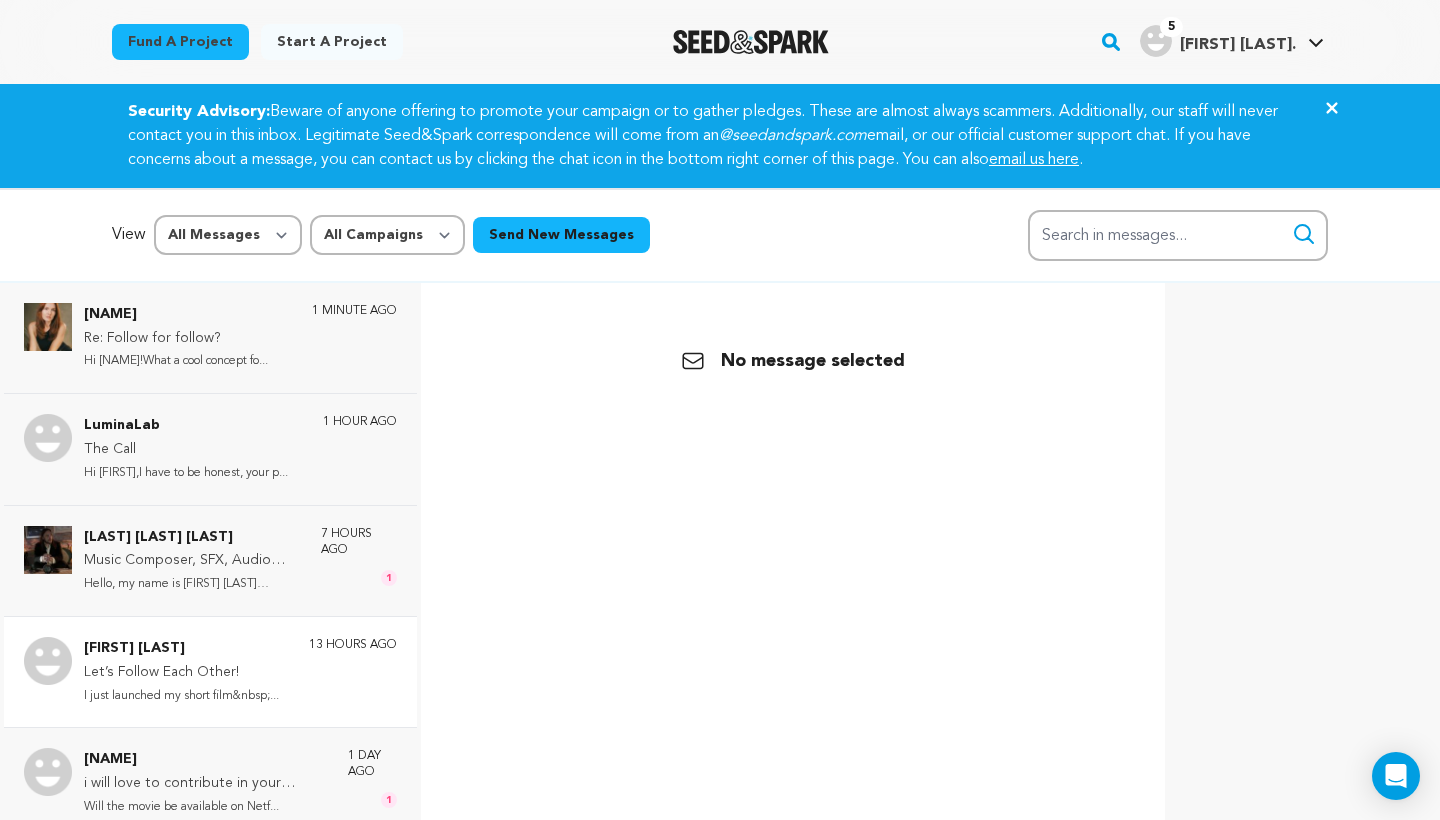 click on "Let’s Follow Each Other!" at bounding box center (181, 673) 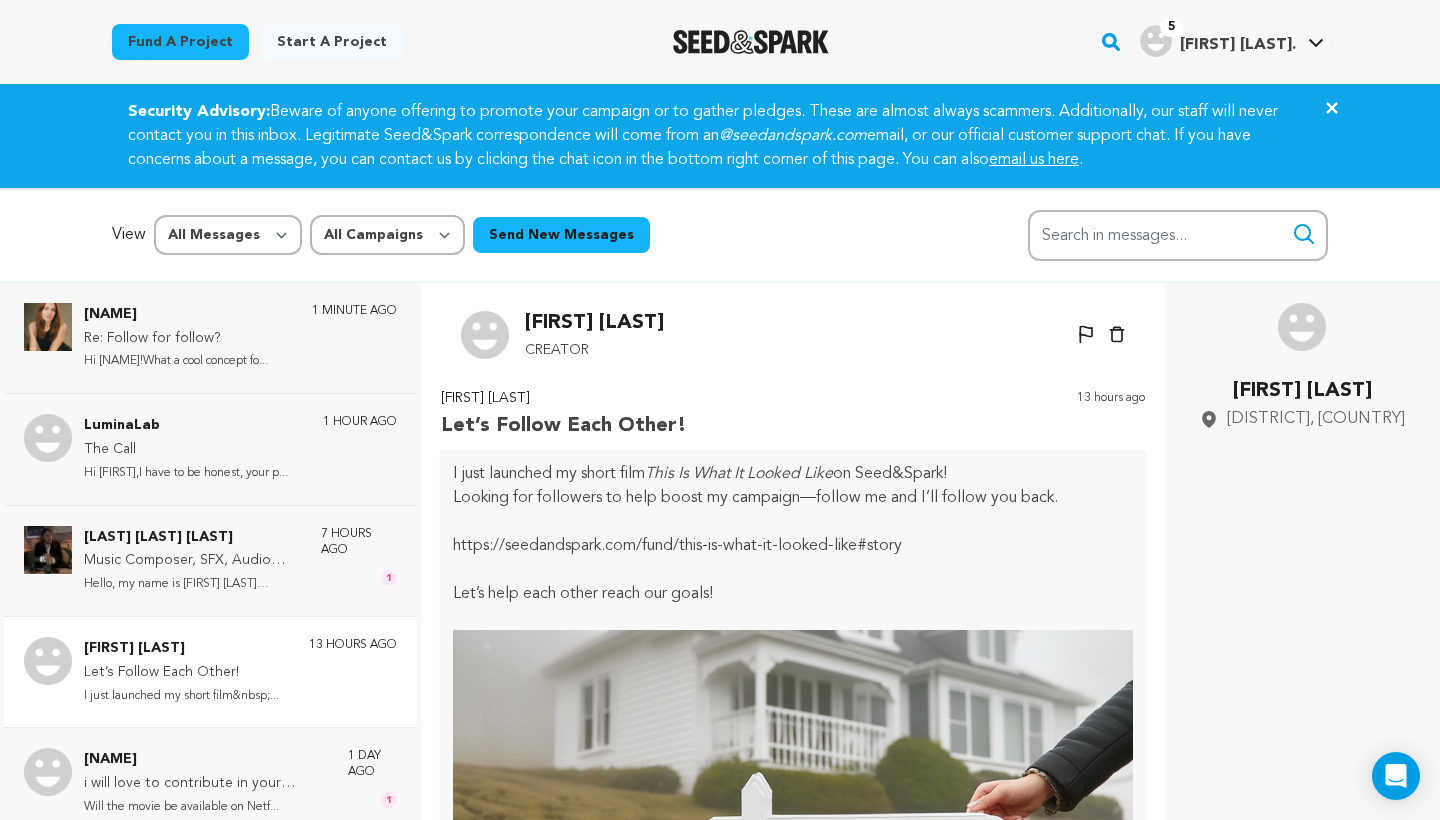 scroll, scrollTop: 296, scrollLeft: 0, axis: vertical 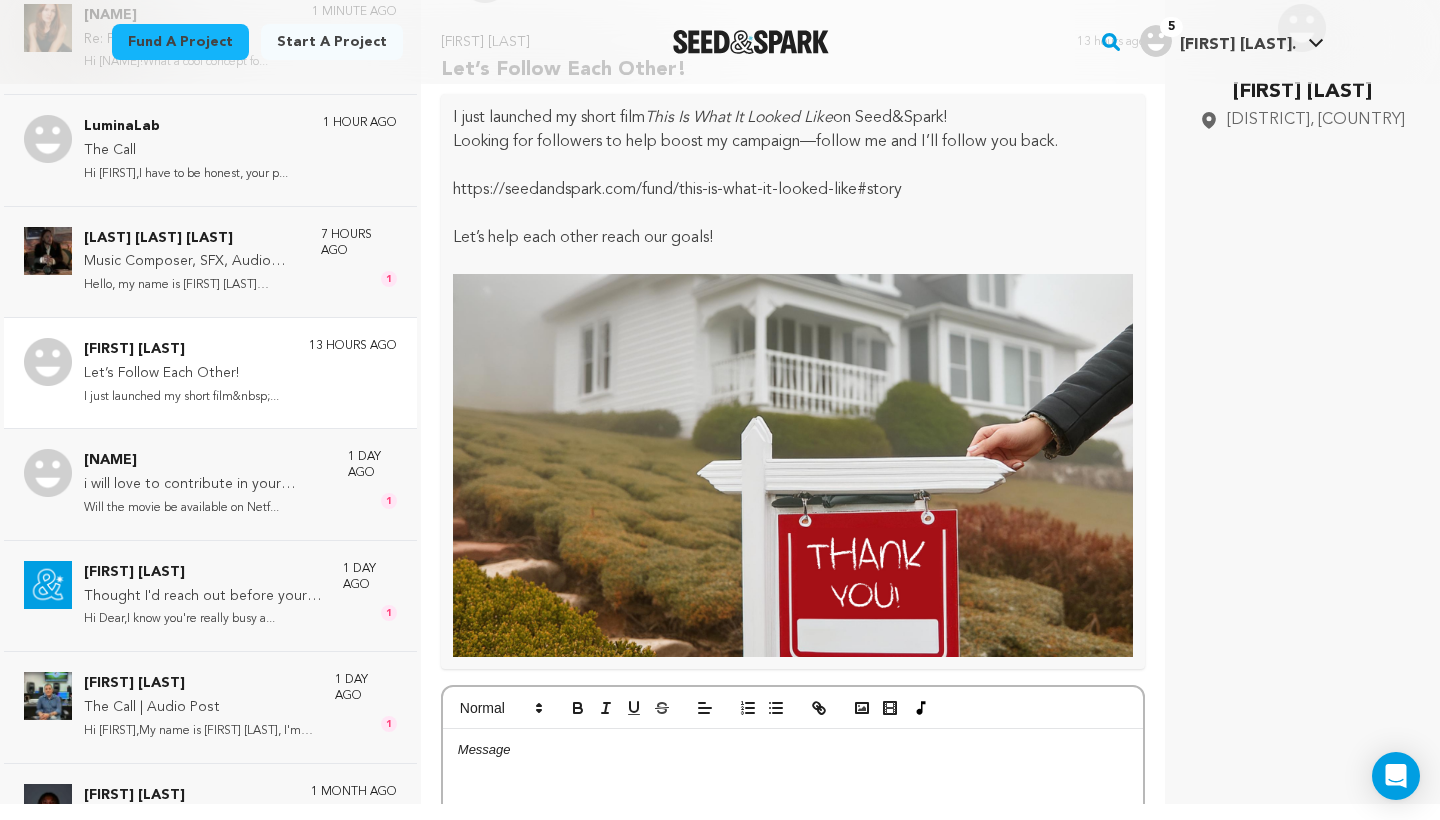 click on "[FIRST] [LAST]
[DISTRICT] of Columbia, [COUNTRY]" at bounding box center (1302, 394) 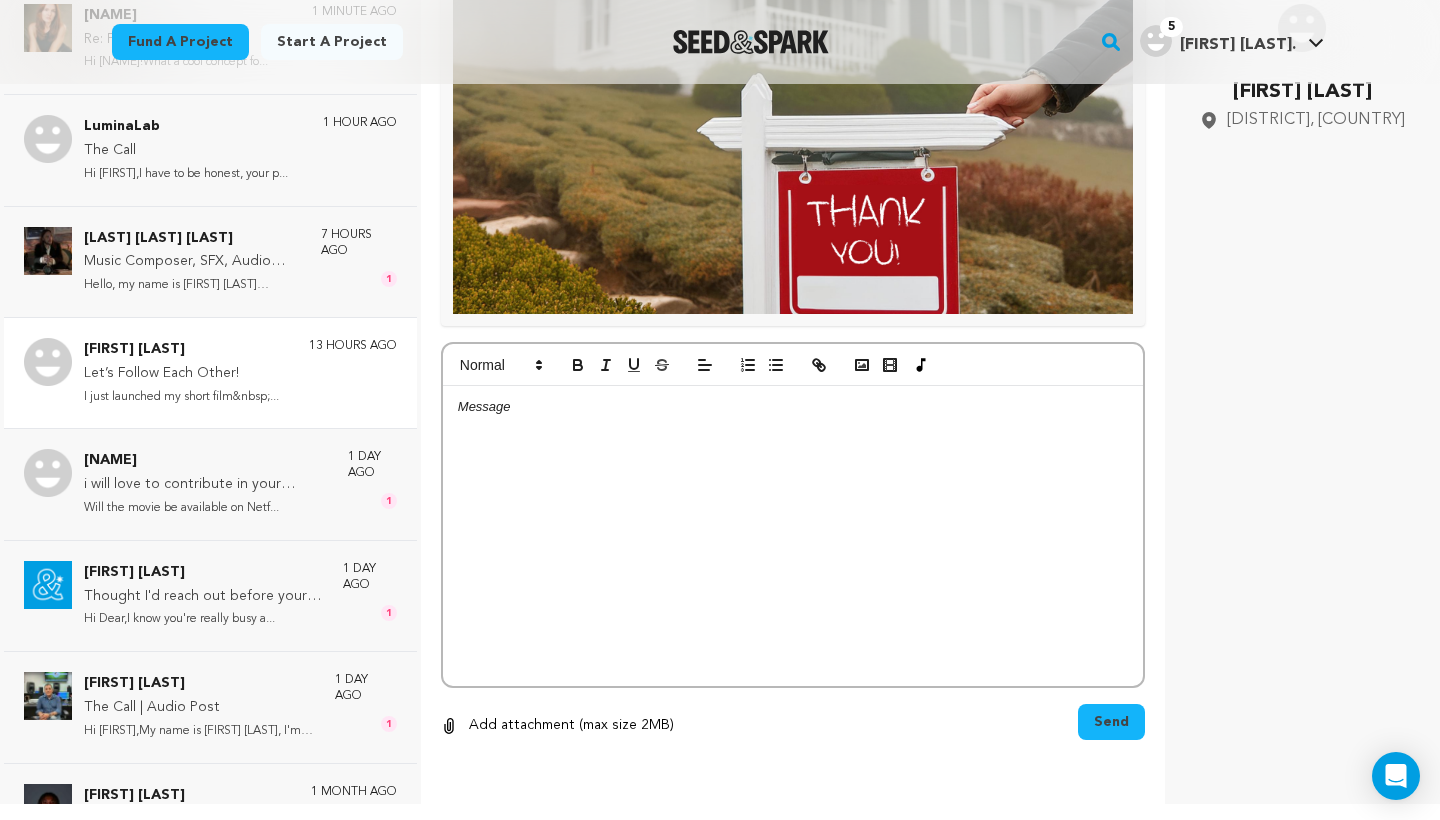 scroll, scrollTop: 399, scrollLeft: 0, axis: vertical 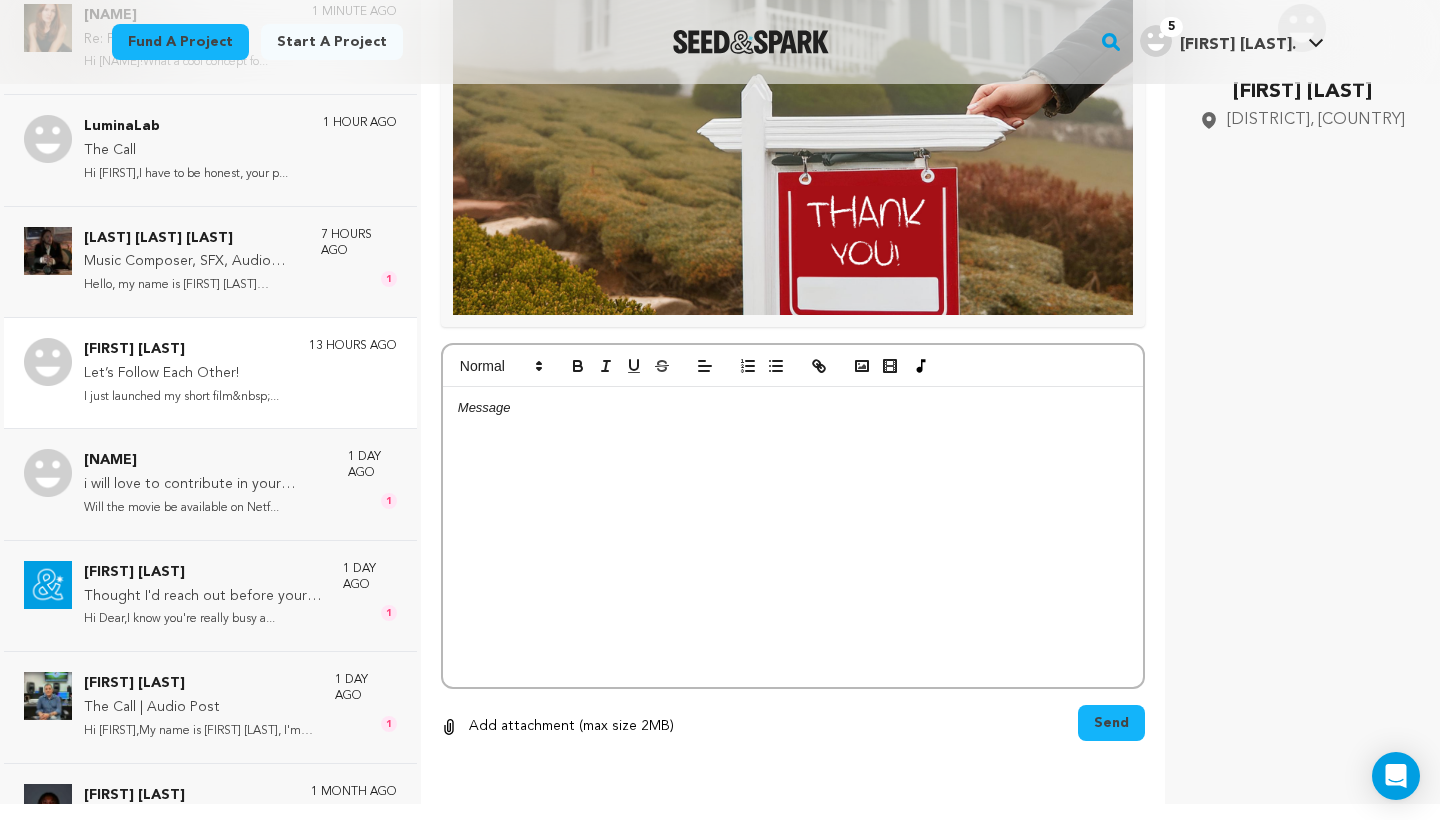click at bounding box center [793, 537] 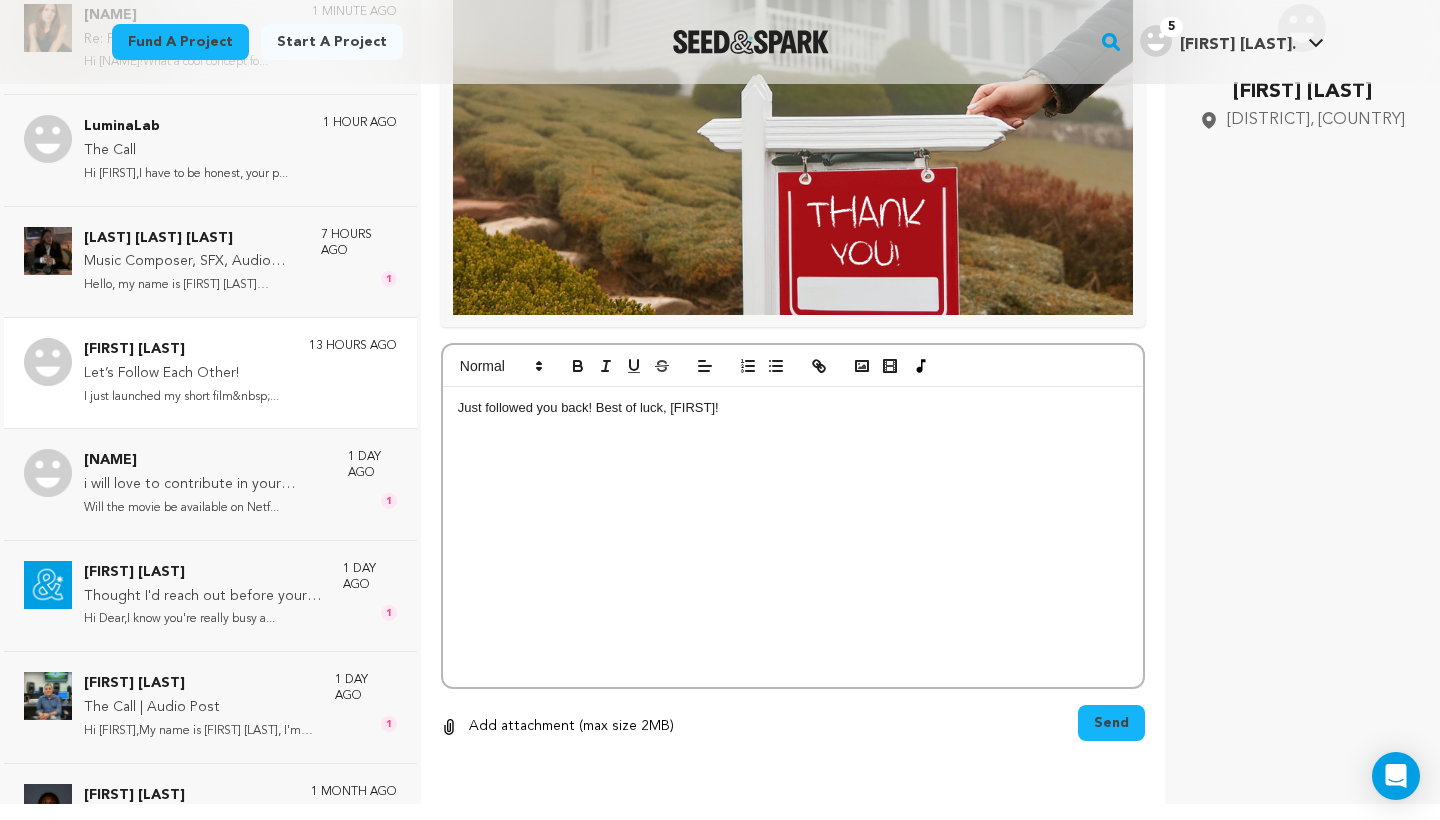 click on "Send" at bounding box center (1111, 723) 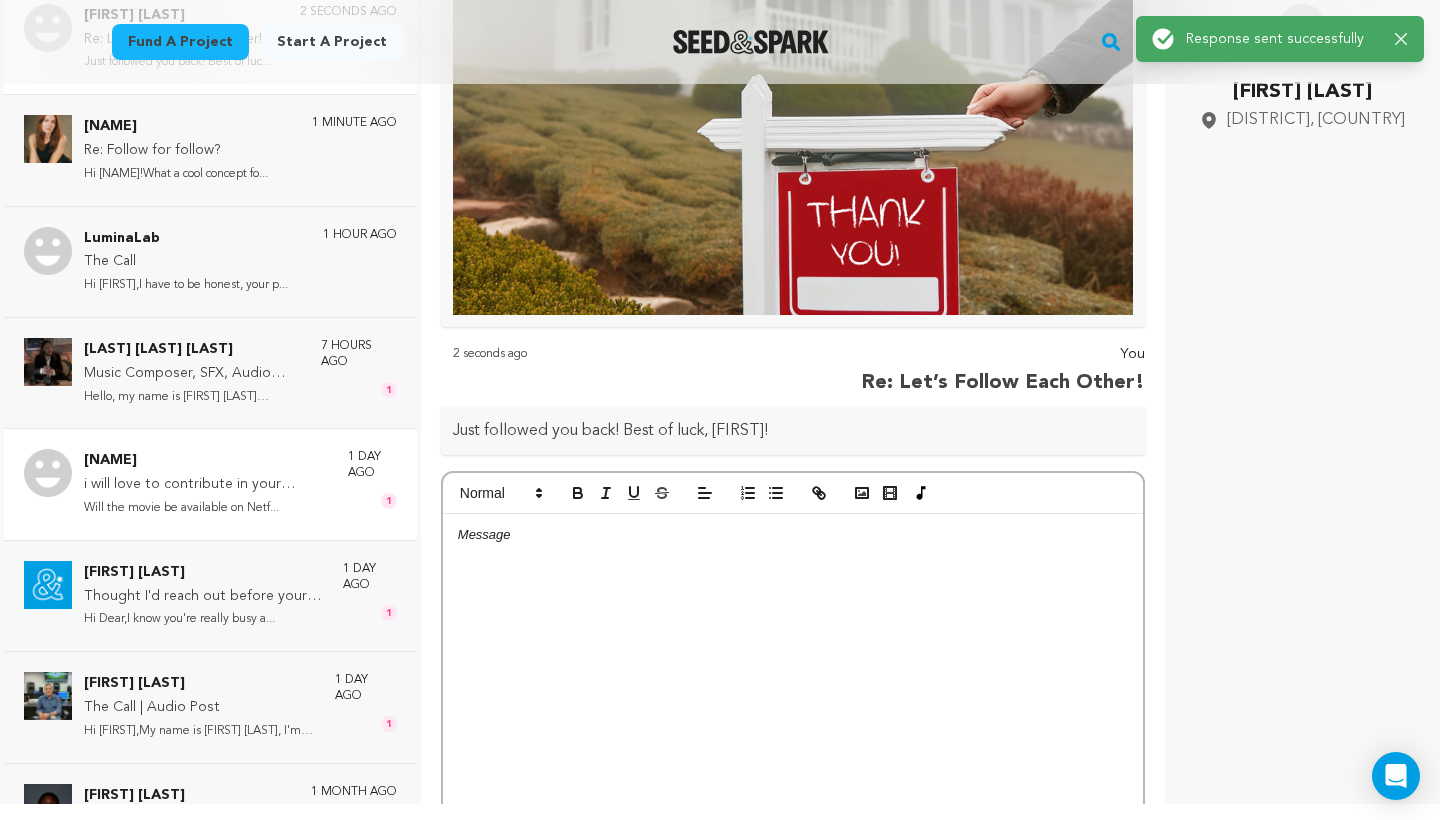 click on "i will love to contribute in your campaign project" at bounding box center [206, 485] 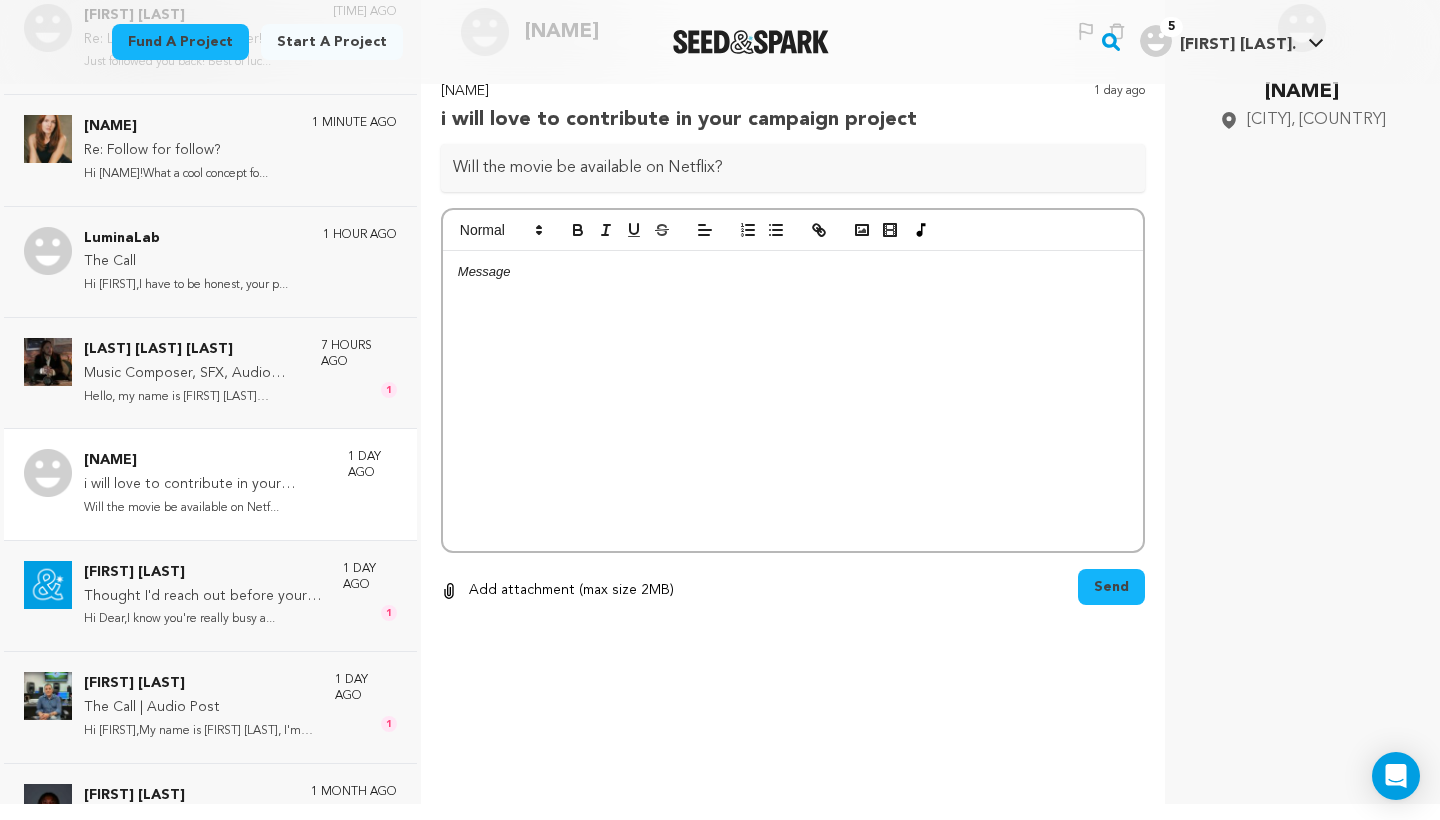 scroll, scrollTop: 0, scrollLeft: 0, axis: both 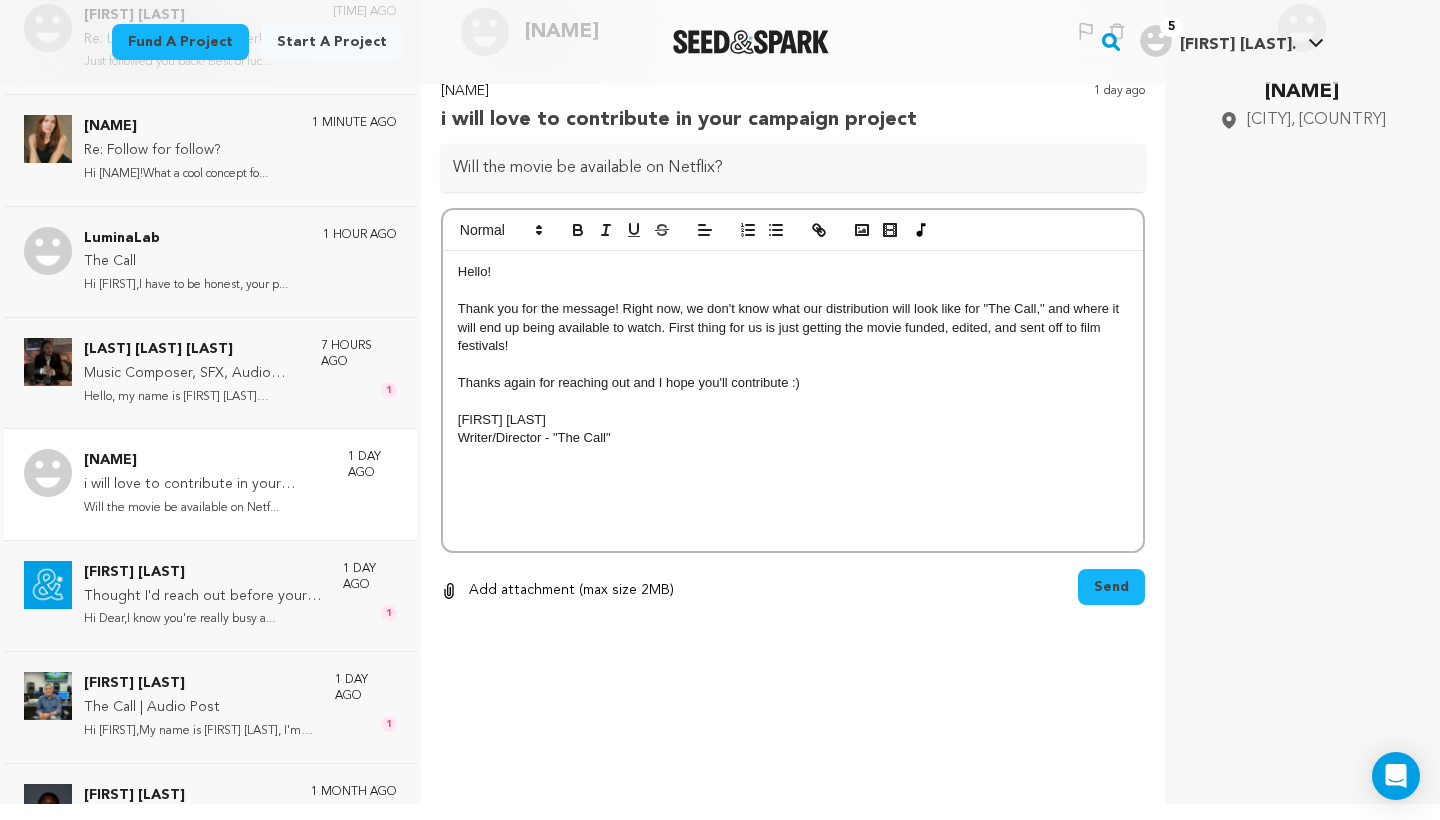 click on "Send" at bounding box center [1111, 587] 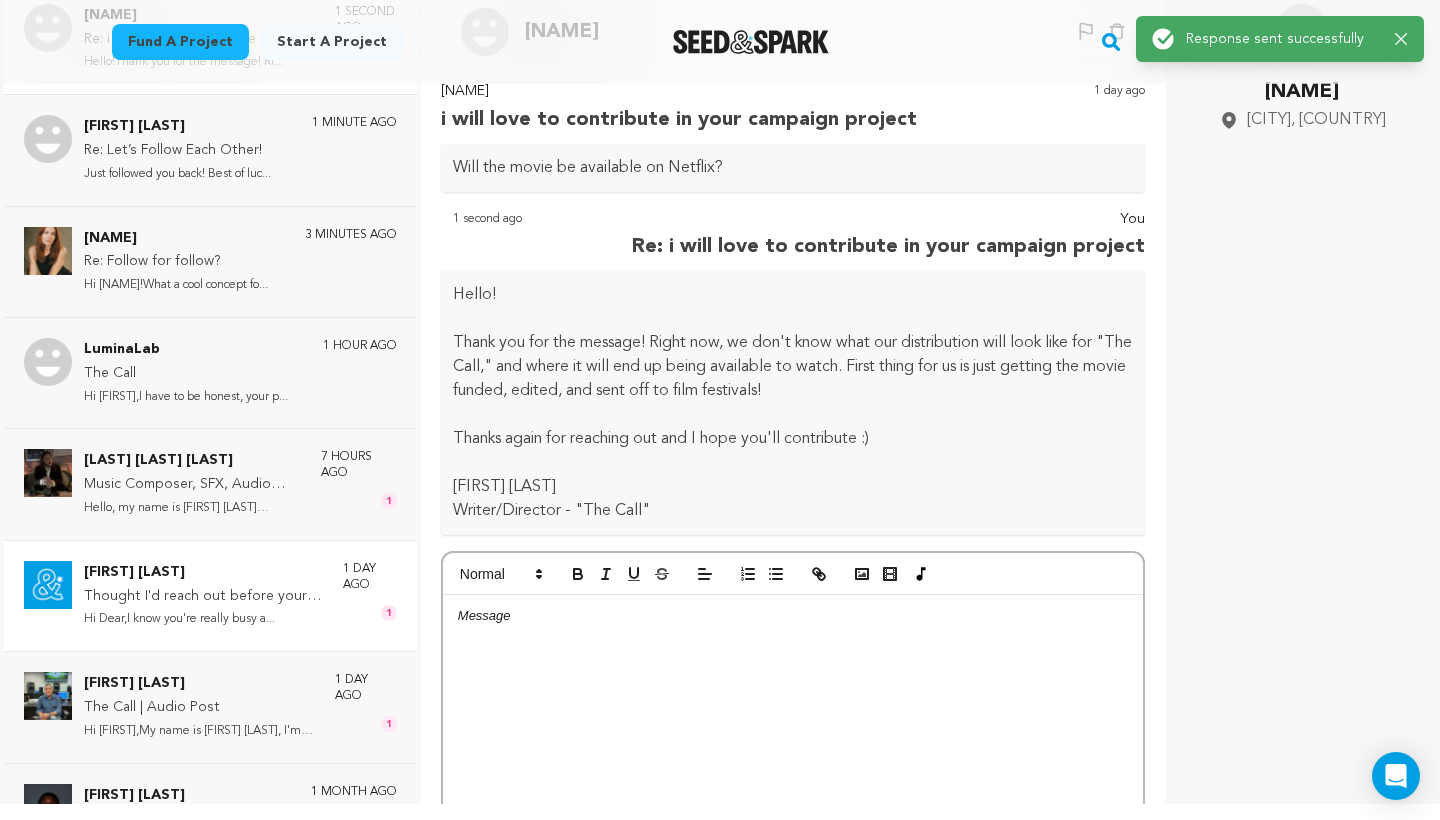 click on "Hi Dear,I know you're really busy a..." at bounding box center (203, 619) 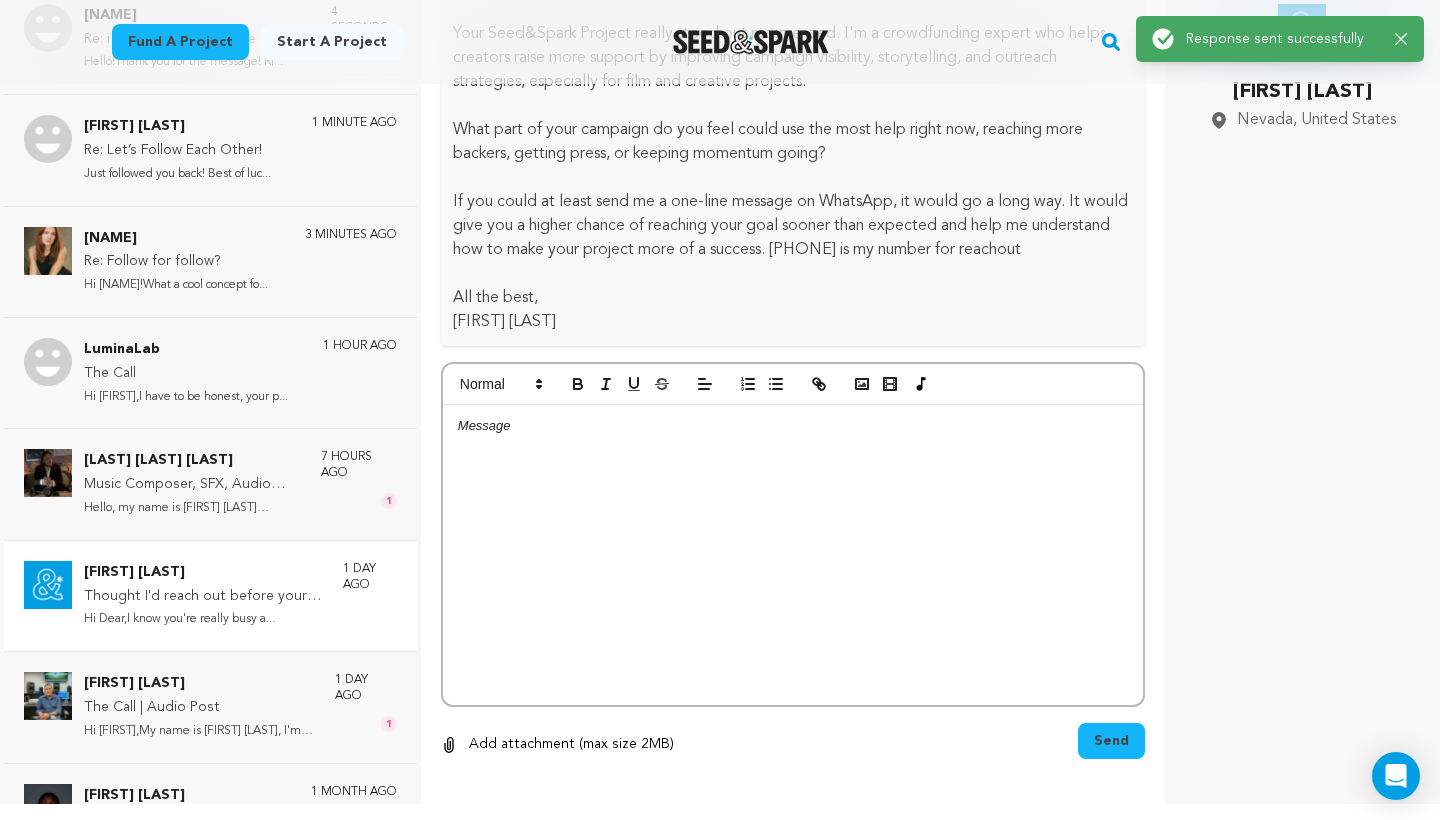 scroll, scrollTop: 298, scrollLeft: 0, axis: vertical 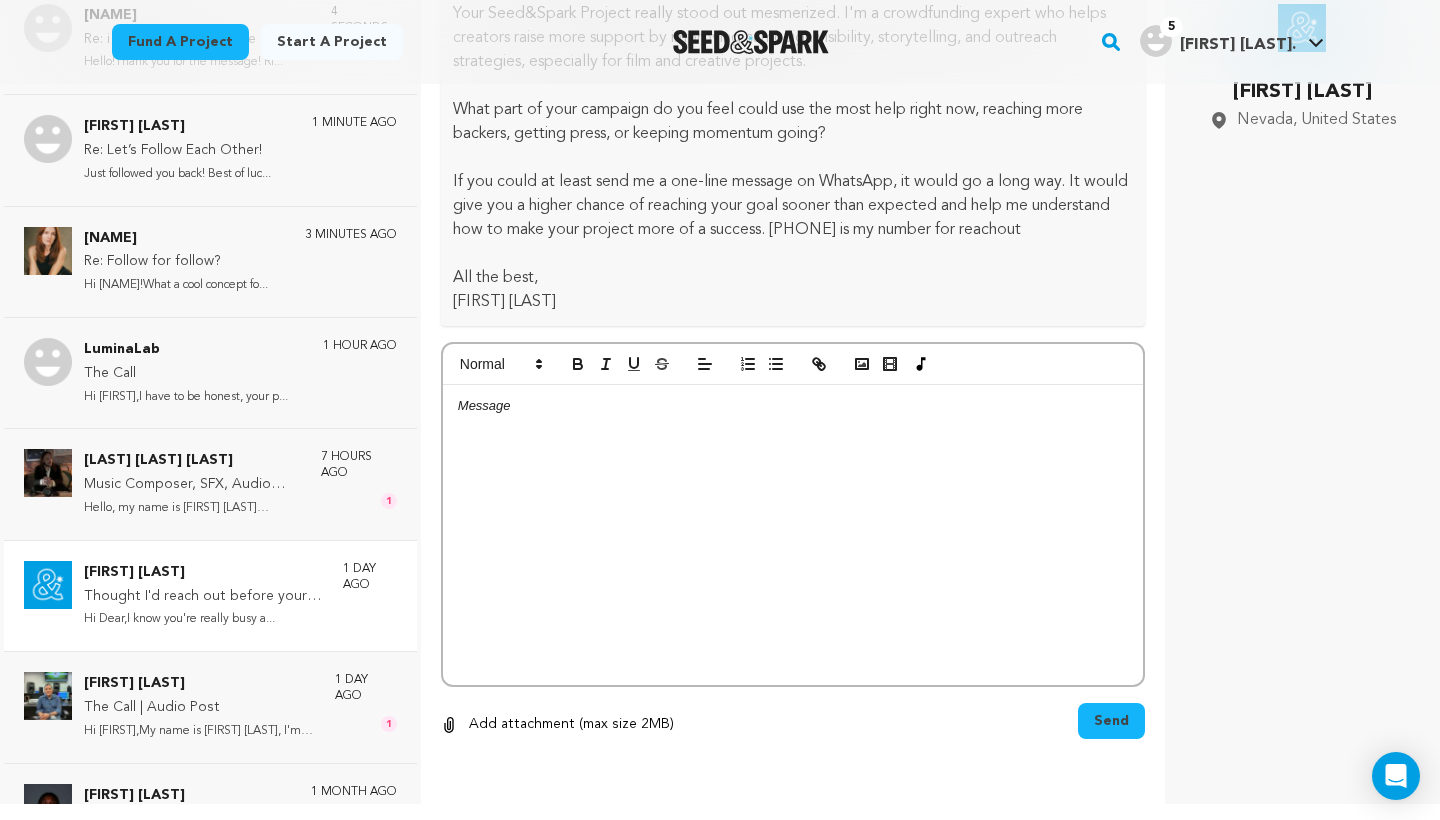 click on "Clinton" at bounding box center [793, 302] 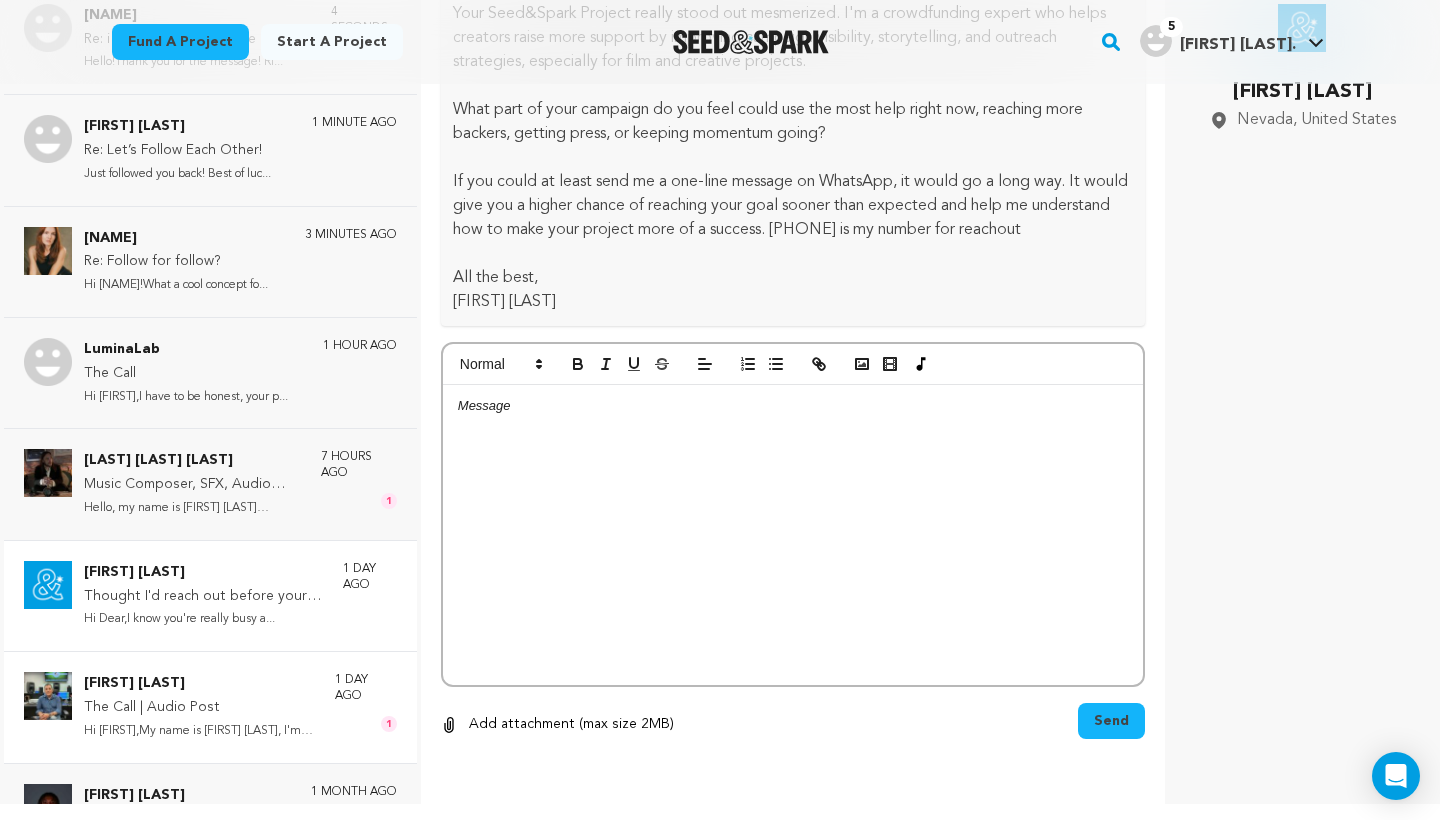 click on "The Call | Audio Post" at bounding box center (199, 708) 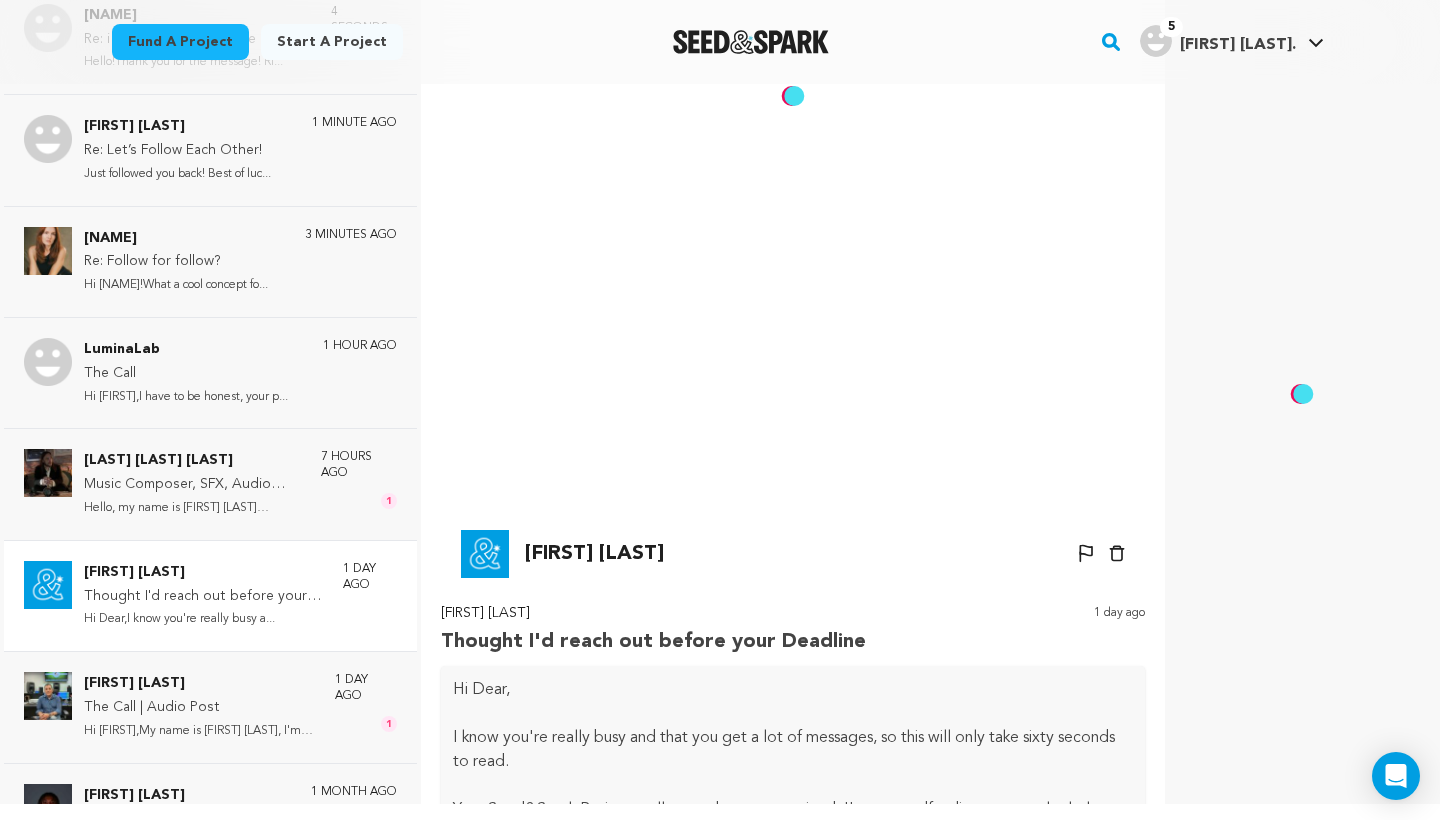 click on "Clinton Ace
Un-block
Block user
Delete conversation" at bounding box center (793, 554) 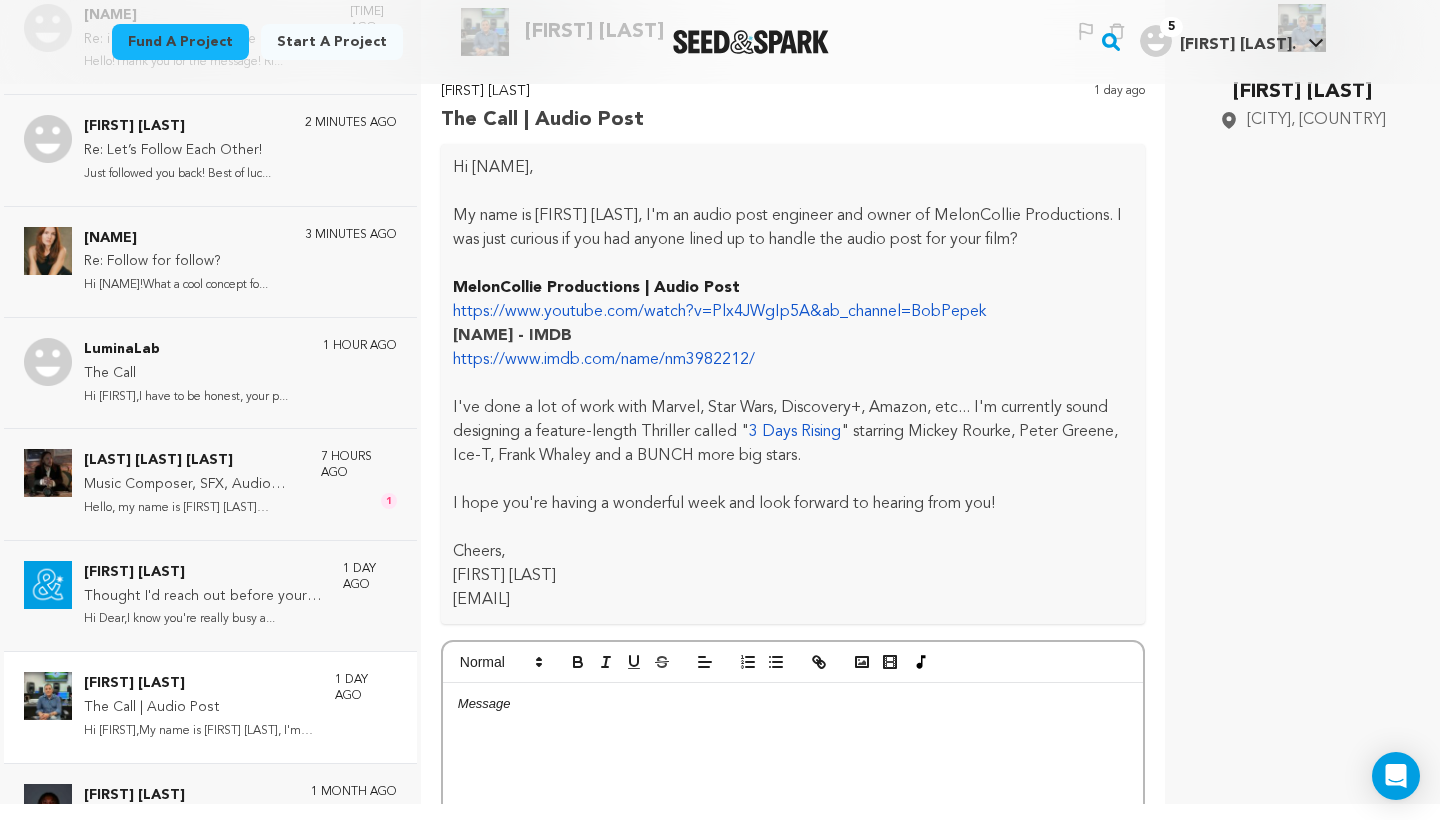 scroll, scrollTop: 0, scrollLeft: 0, axis: both 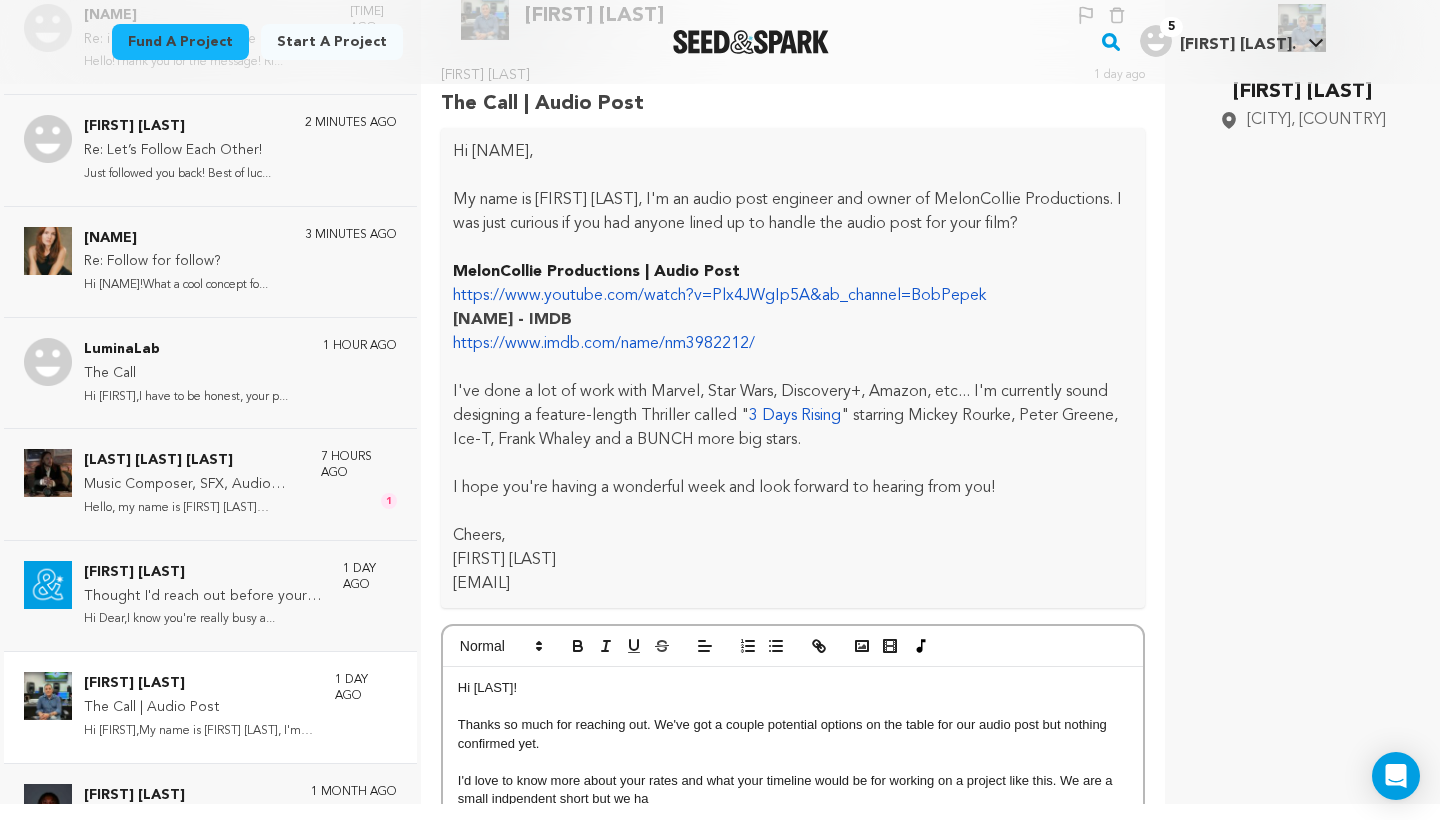click on "I'd love to know more about your rates and what your timeline would be for working on a project like this. We are a small indpendent short but we ha" at bounding box center [793, 790] 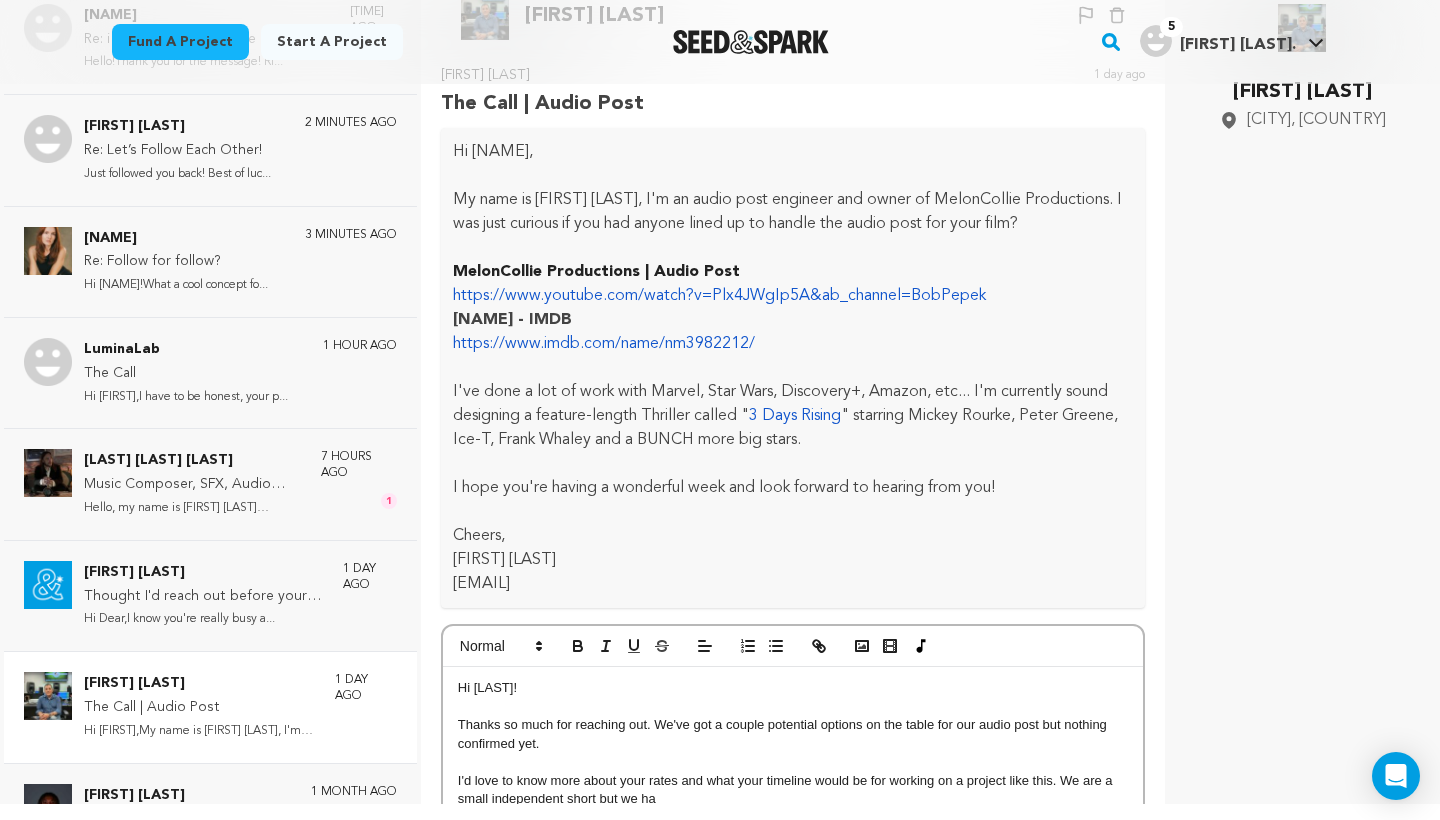 click on "I'd love to know more about your rates and what your timeline would be for working on a project like this. We are a small independent short but we ha" at bounding box center (793, 790) 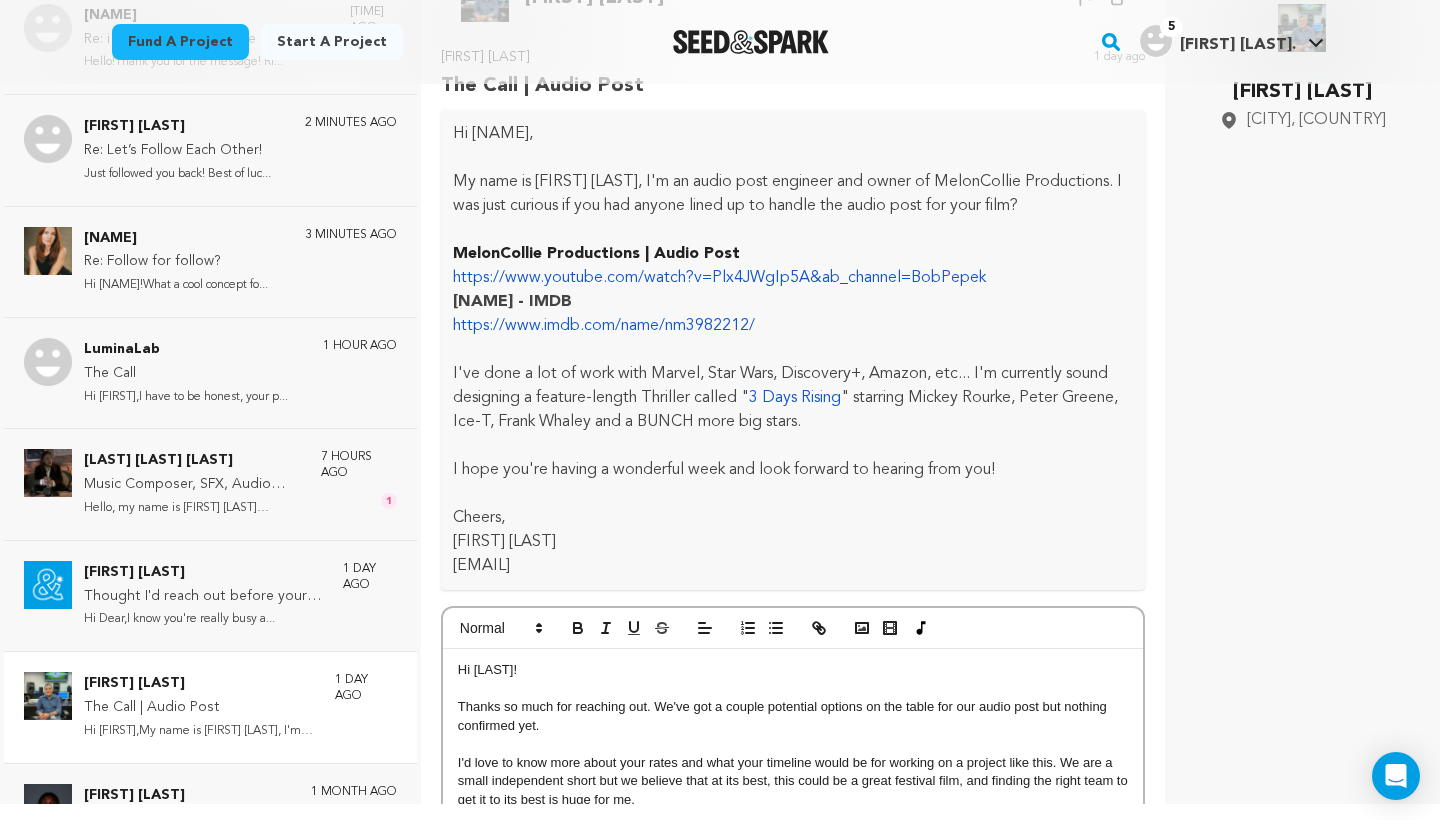 scroll, scrollTop: 298, scrollLeft: 0, axis: vertical 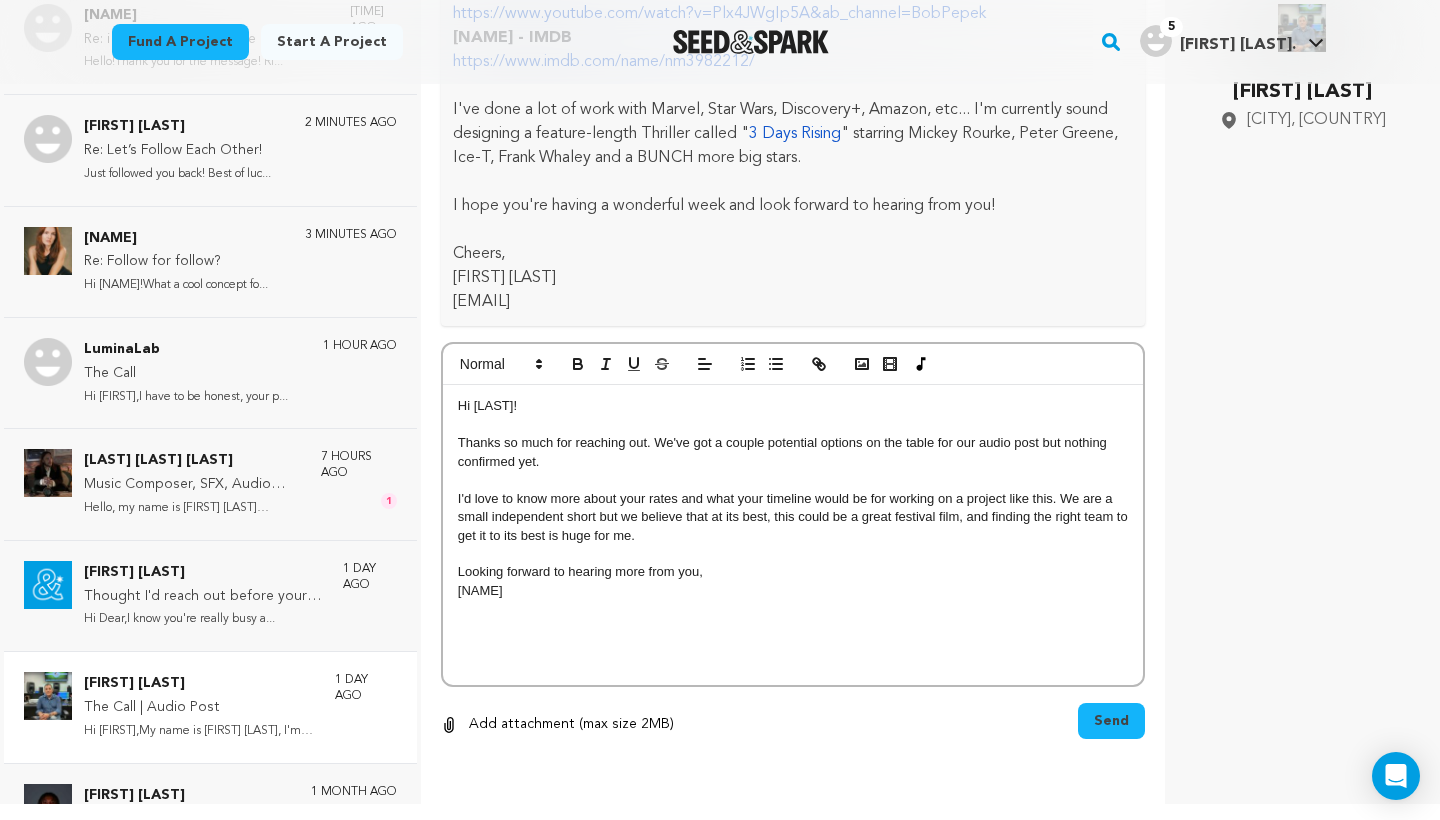 click on "Send" at bounding box center [1111, 721] 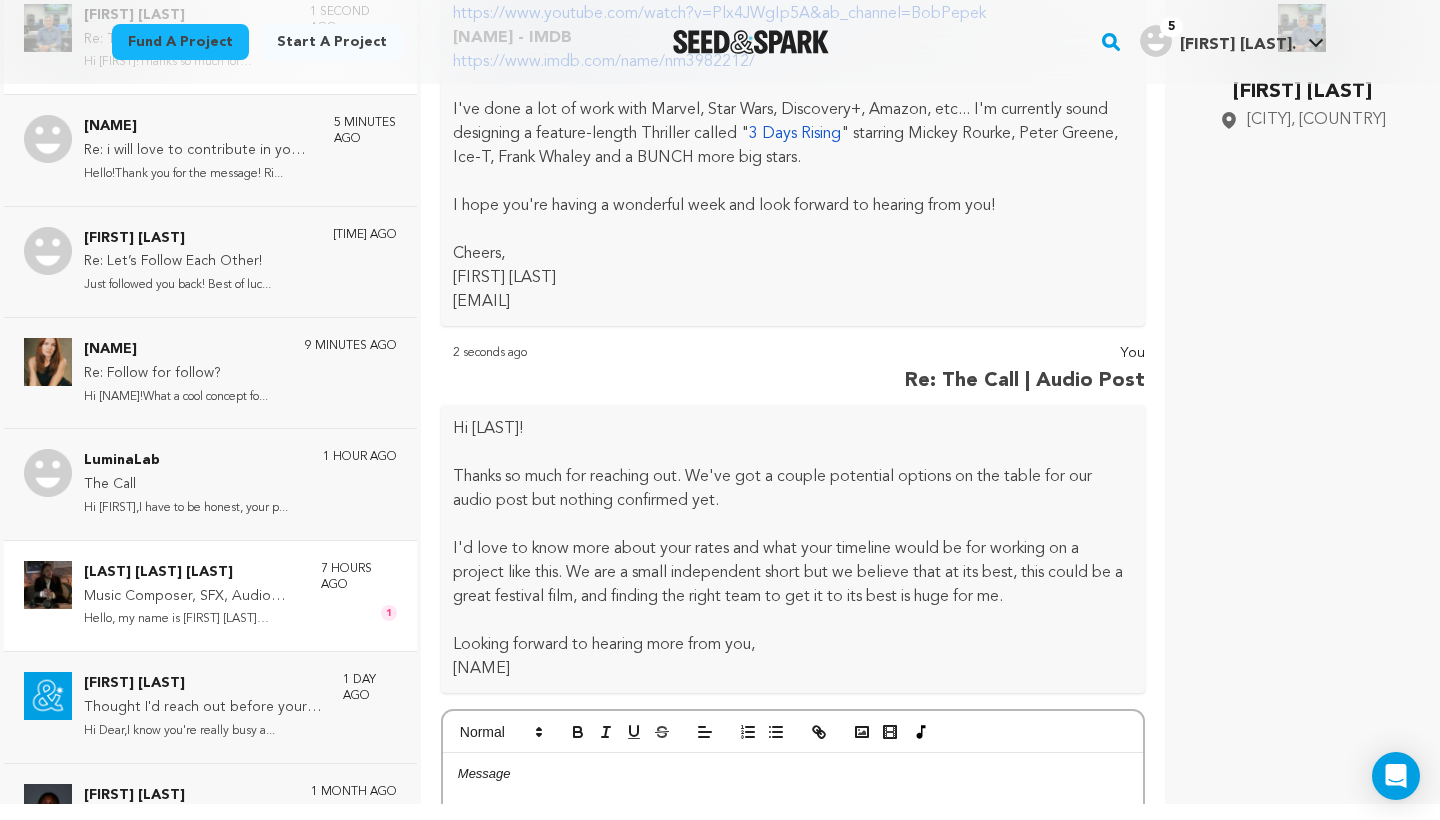click on "Music Composer, SFX, Audio Editor" at bounding box center [192, 597] 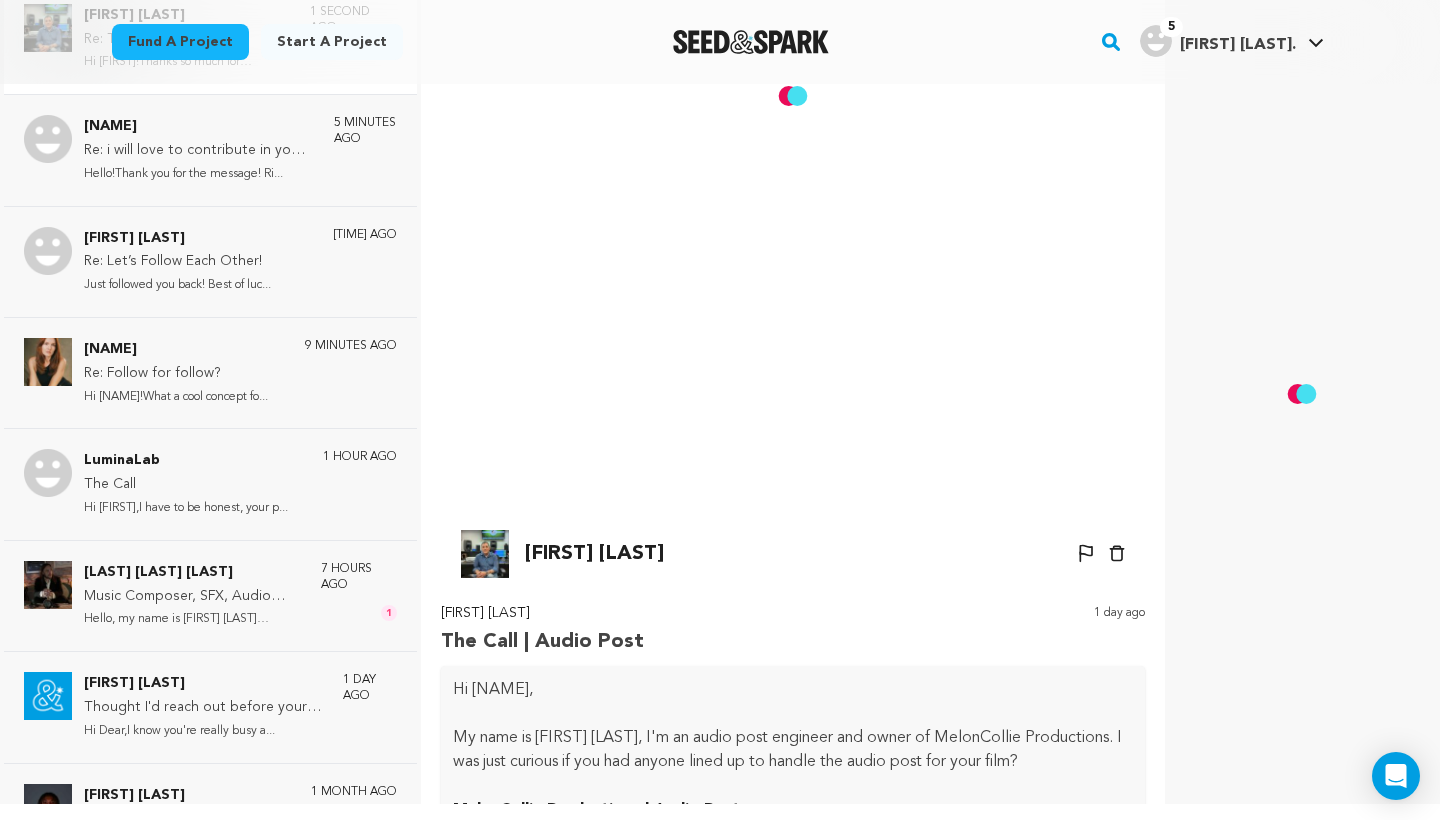 click on "Hi Kyle," at bounding box center [793, 690] 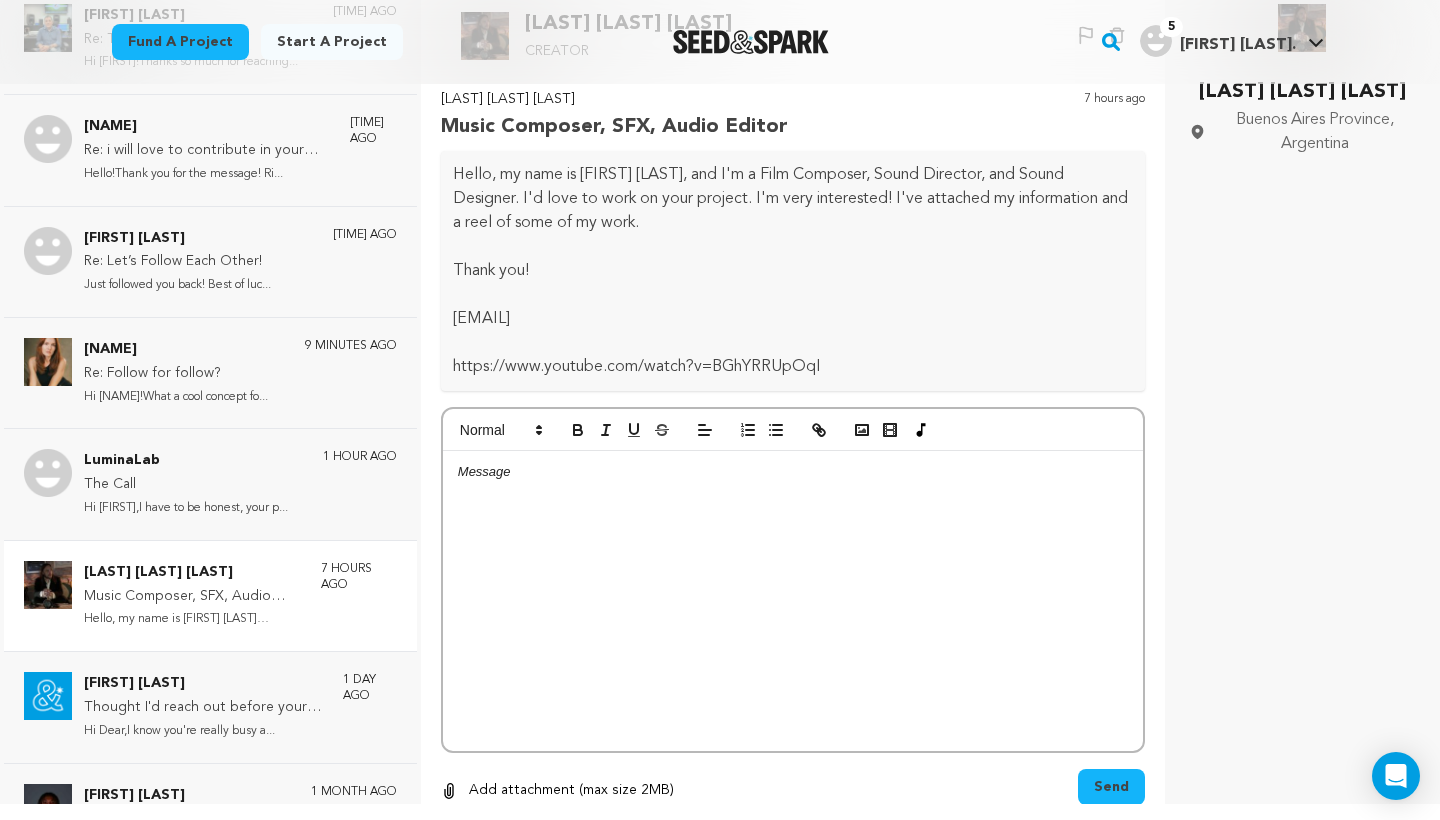 scroll, scrollTop: 0, scrollLeft: 0, axis: both 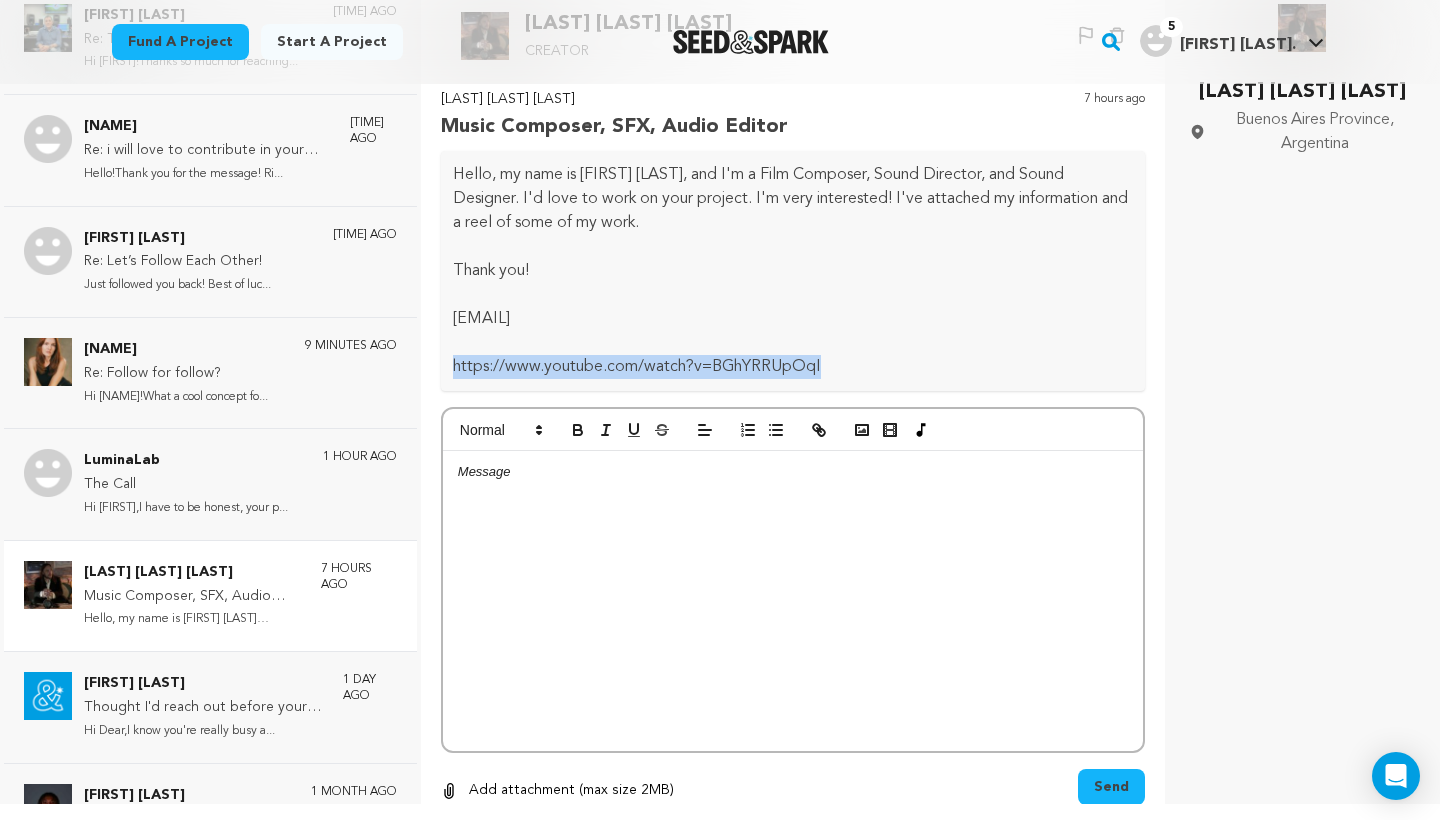drag, startPoint x: 840, startPoint y: 361, endPoint x: 454, endPoint y: 360, distance: 386.00128 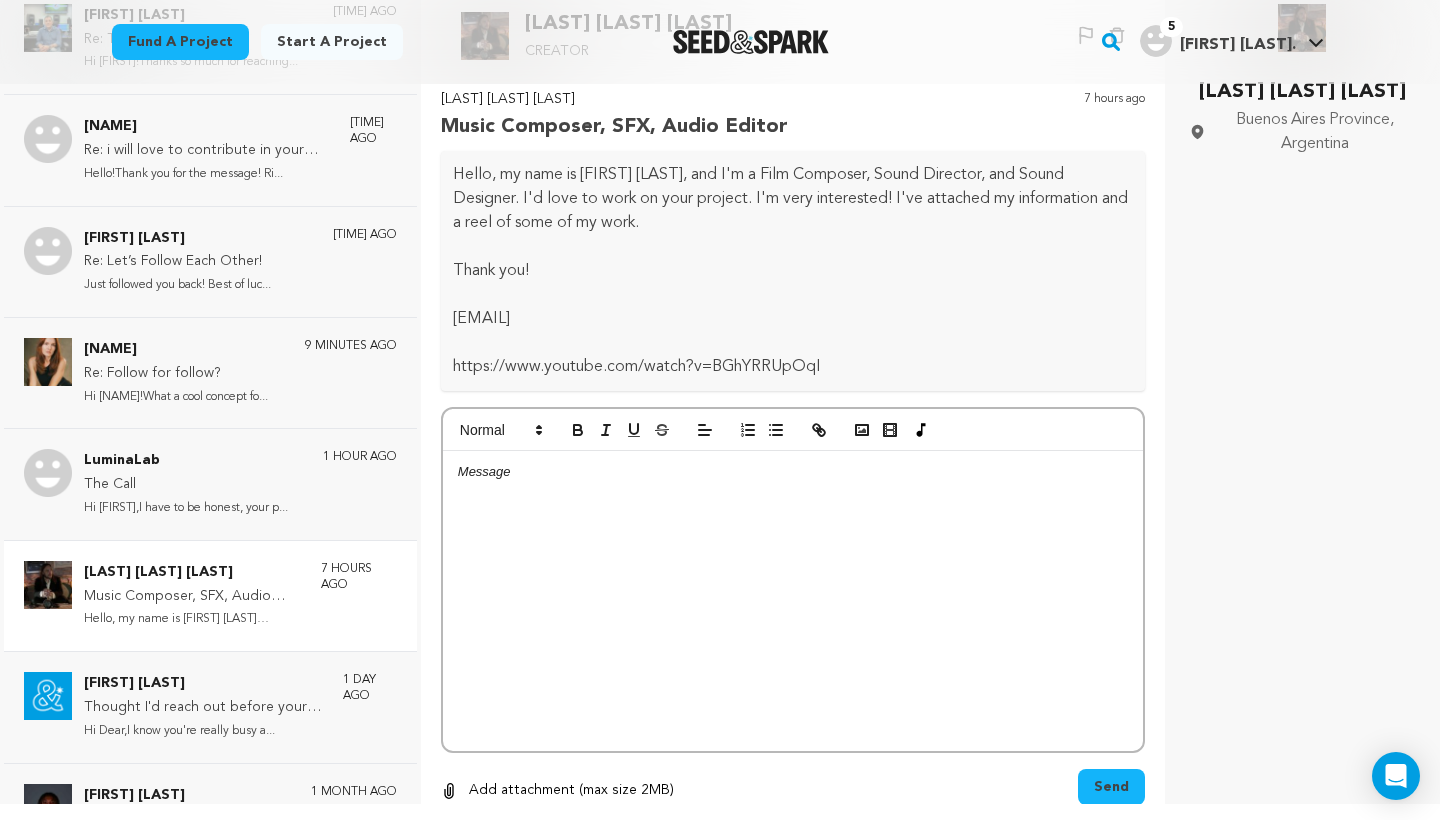click at bounding box center (793, 601) 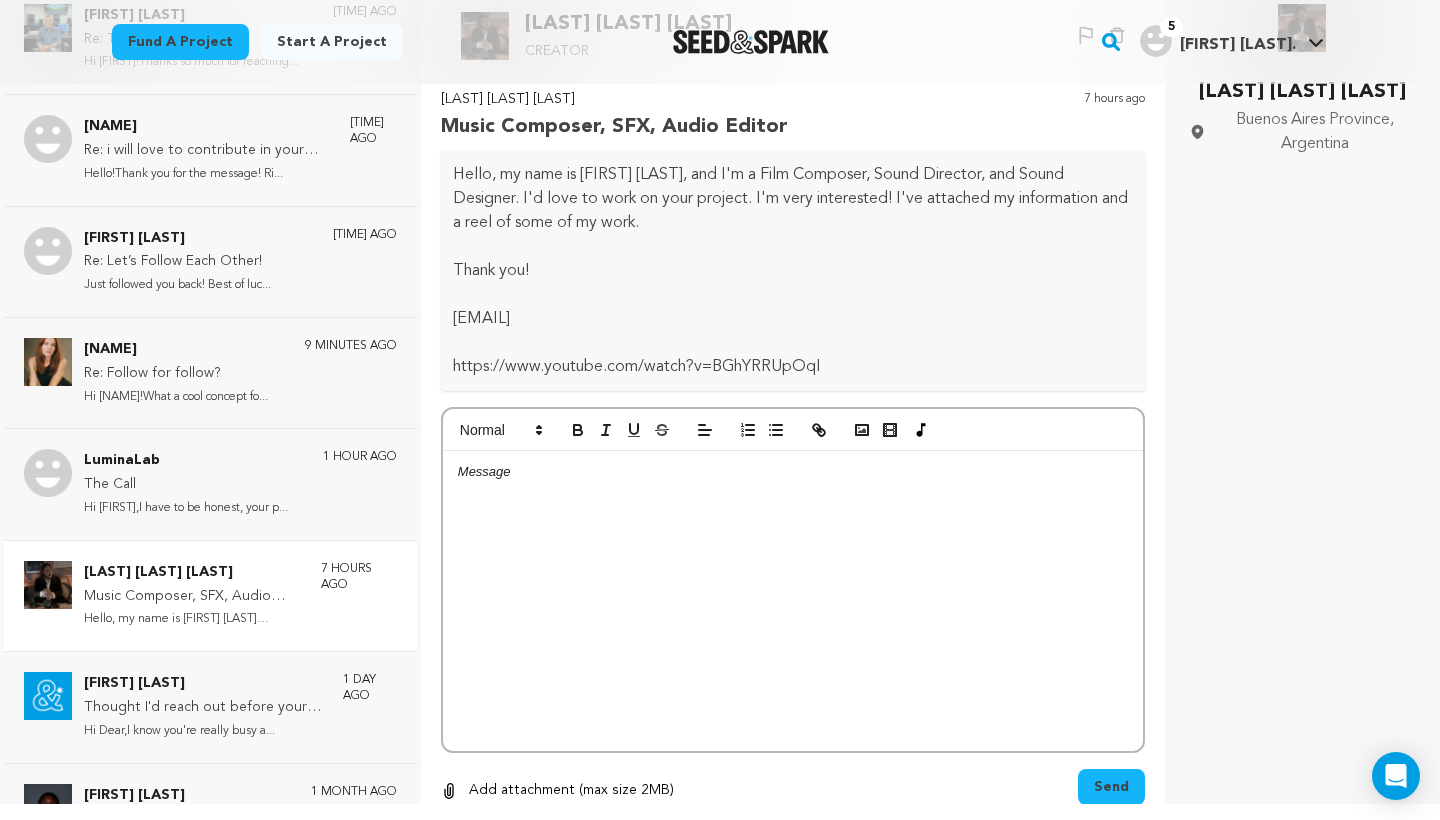 type 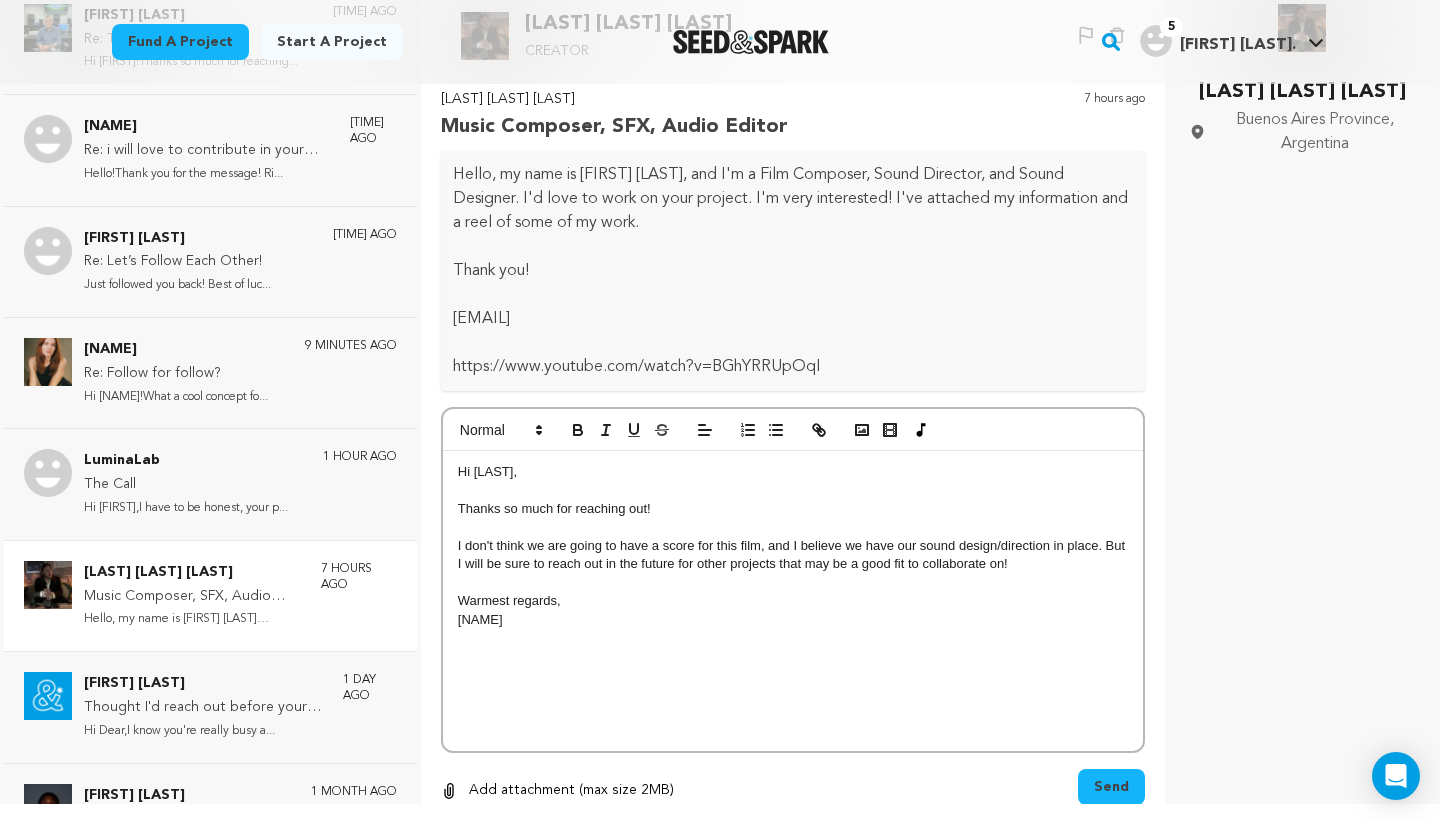 click on "Send" at bounding box center [1111, 787] 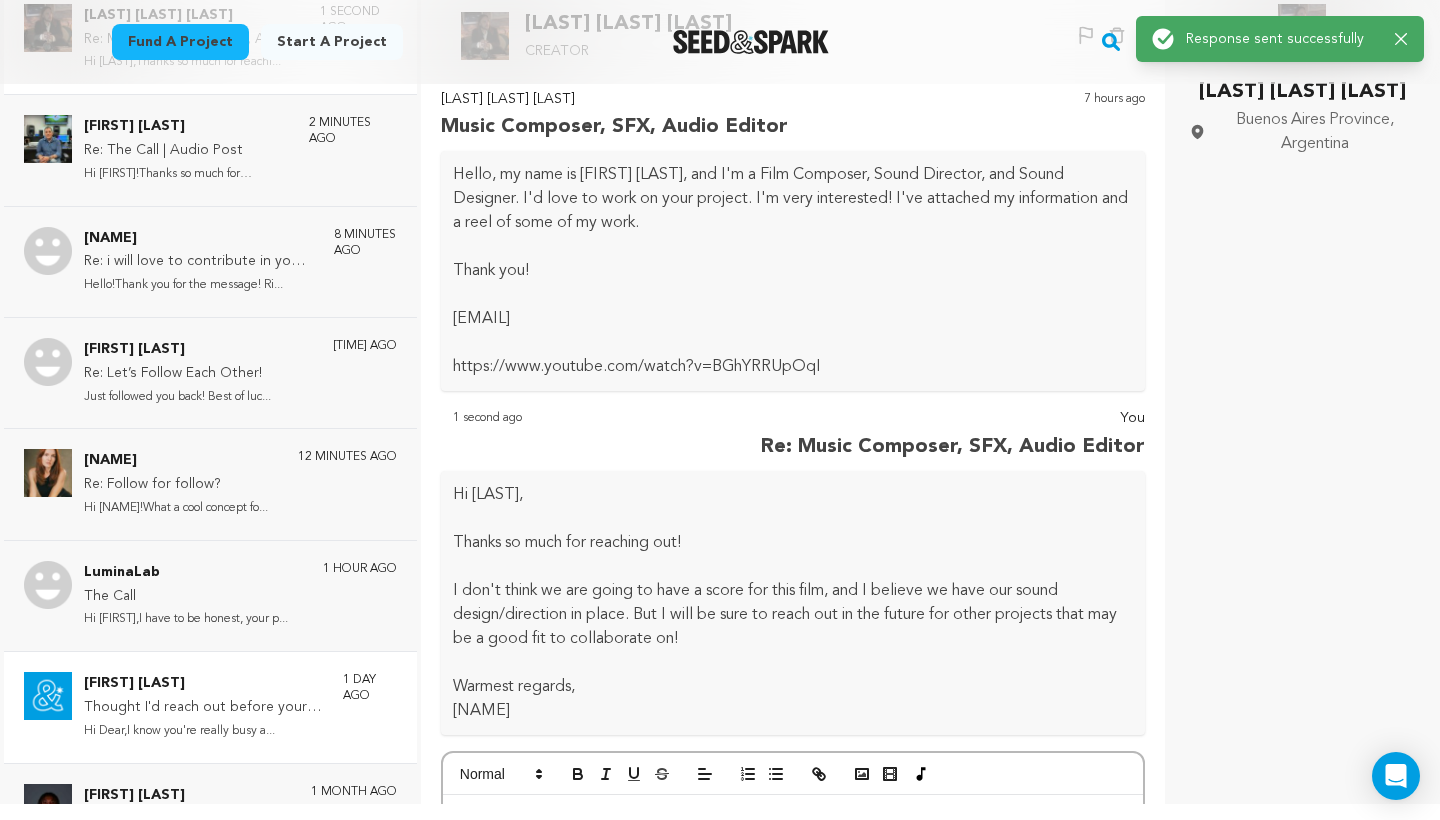 click on "Clinton Ace" at bounding box center (203, 684) 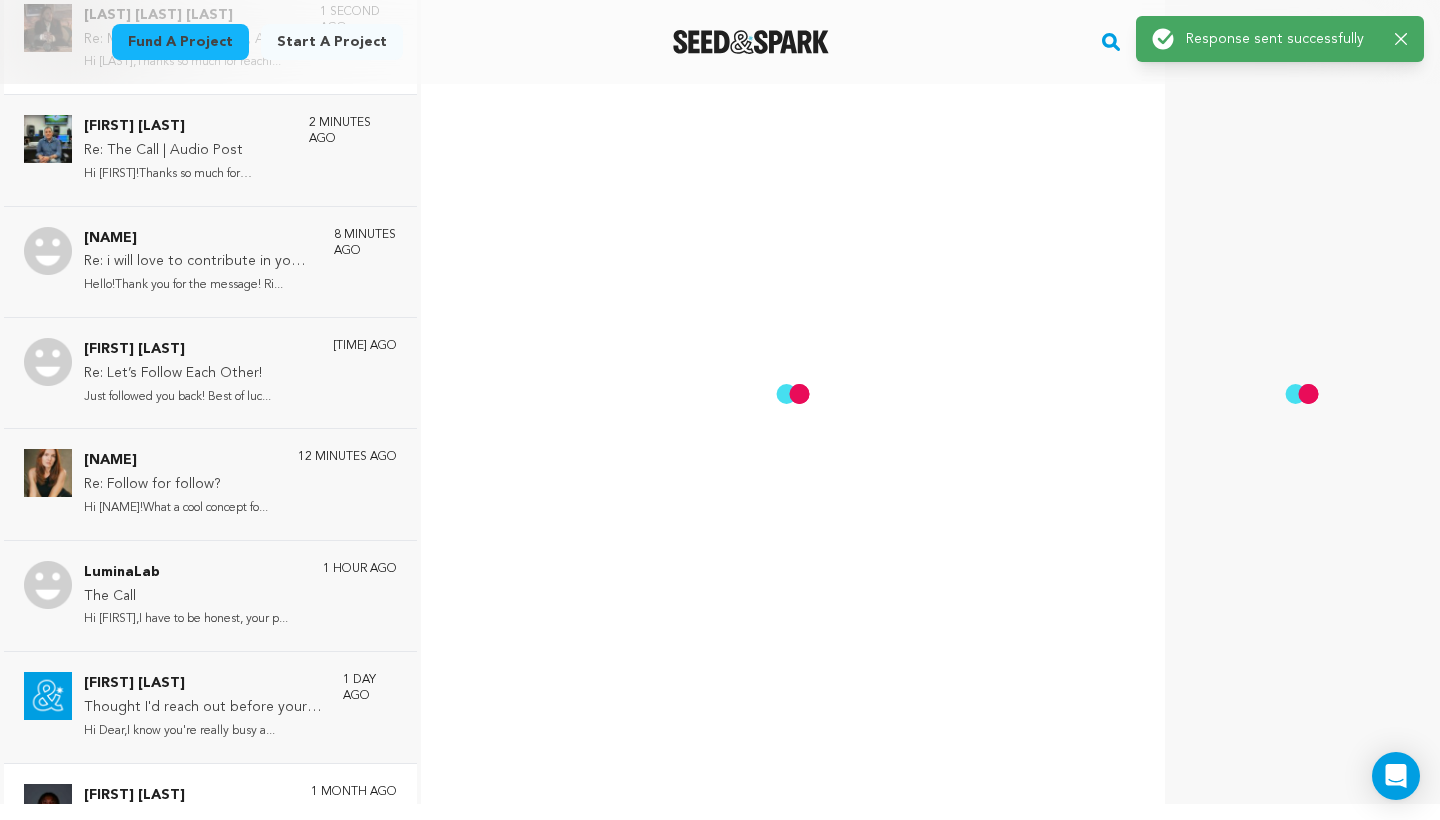 click on "Jay Pendarvis" at bounding box center [167, 796] 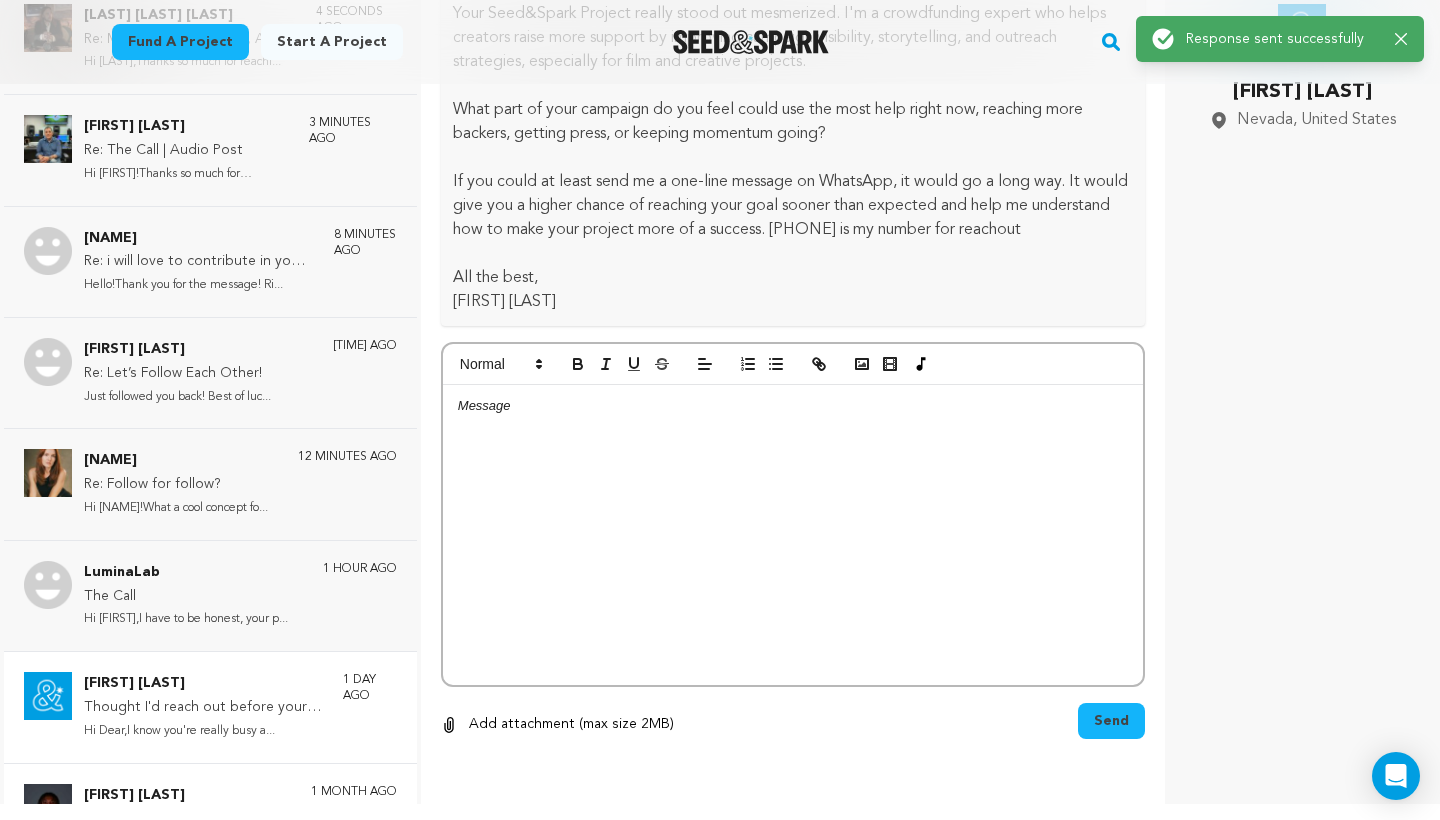 scroll, scrollTop: 298, scrollLeft: 0, axis: vertical 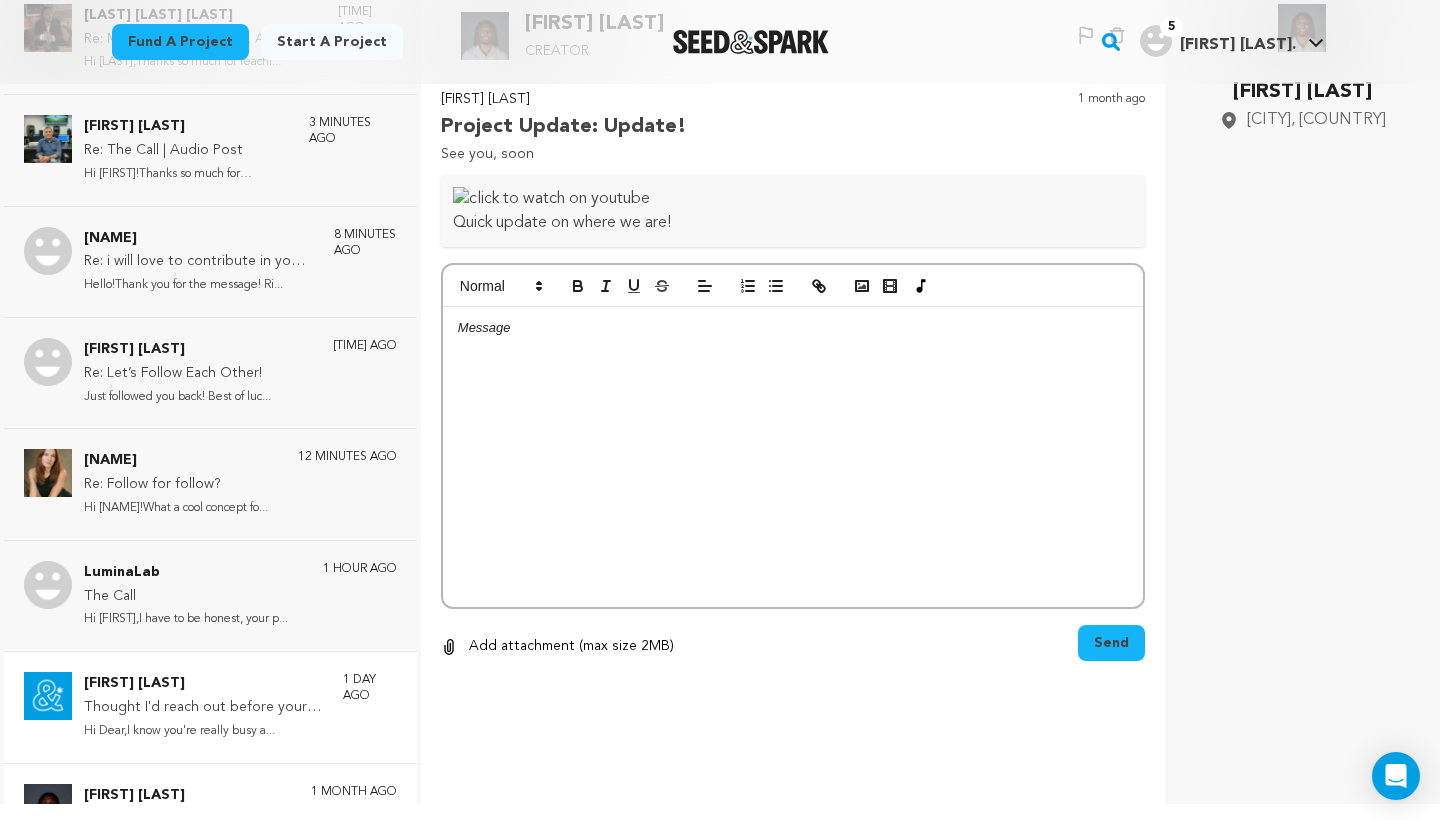 click on "Thought I'd reach out before your Deadline" at bounding box center (203, 708) 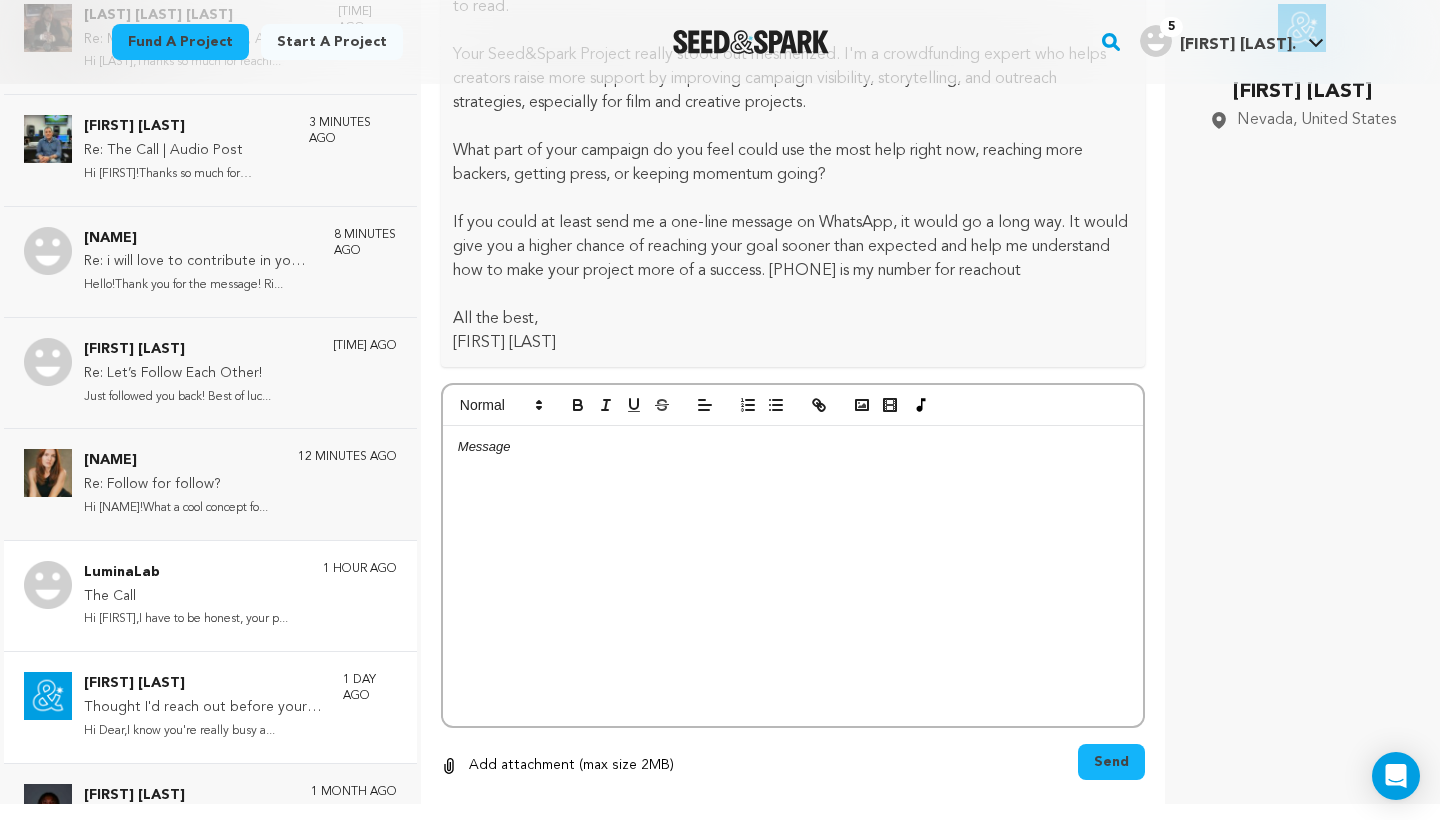 scroll, scrollTop: 298, scrollLeft: 0, axis: vertical 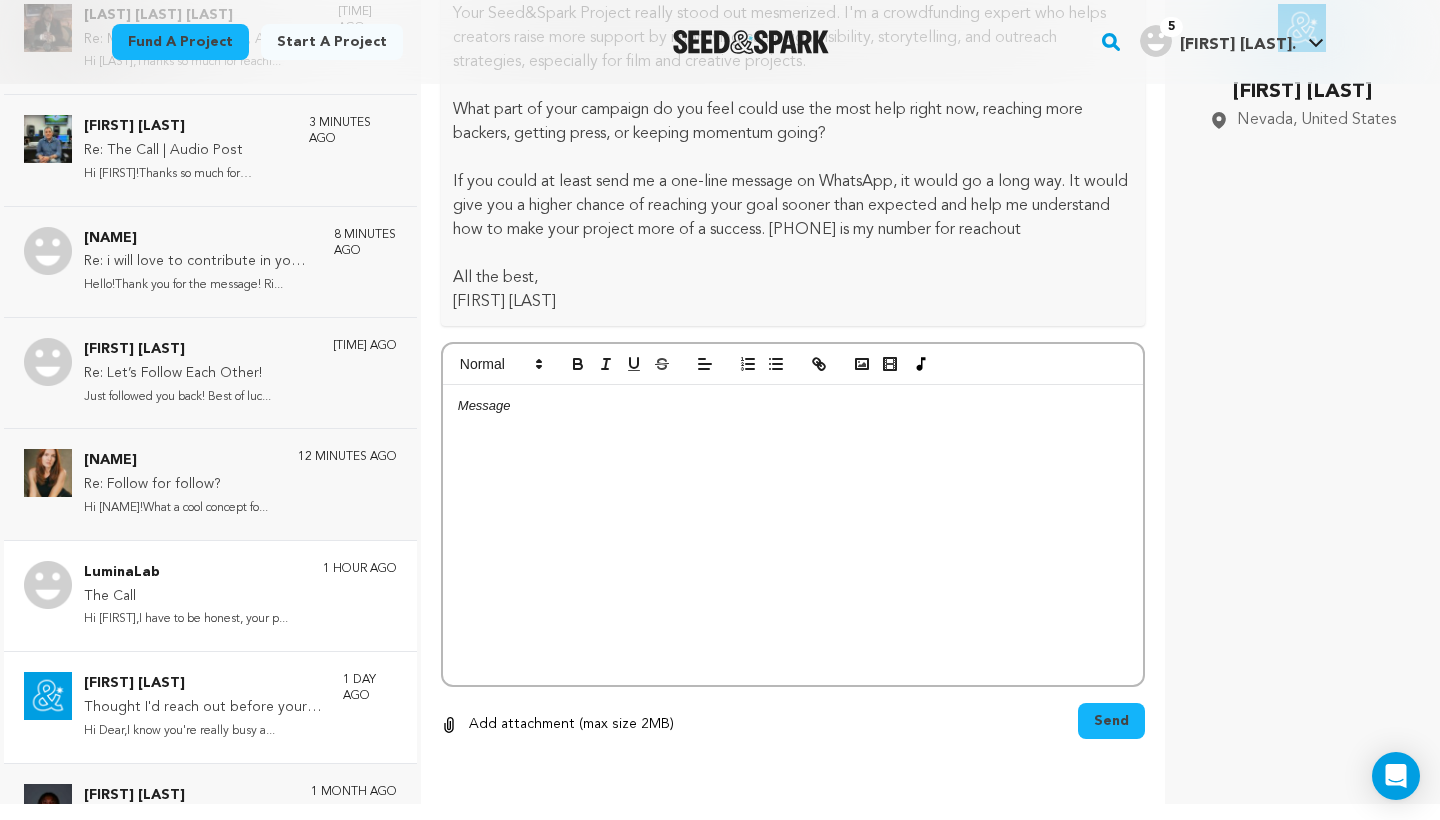 click on "Hi Kyle,I have to be honest, your p..." at bounding box center [186, 619] 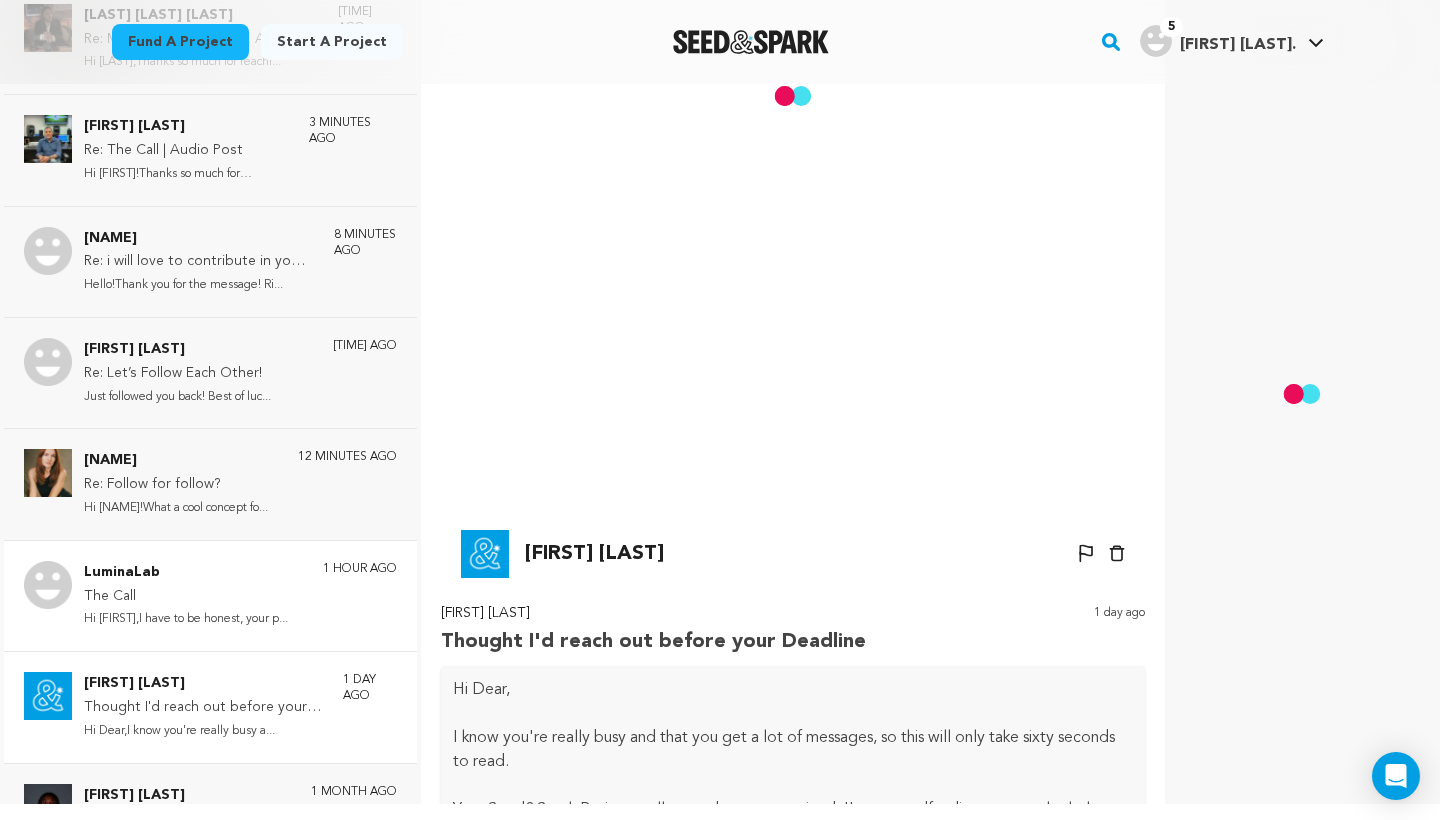 scroll, scrollTop: 130, scrollLeft: 0, axis: vertical 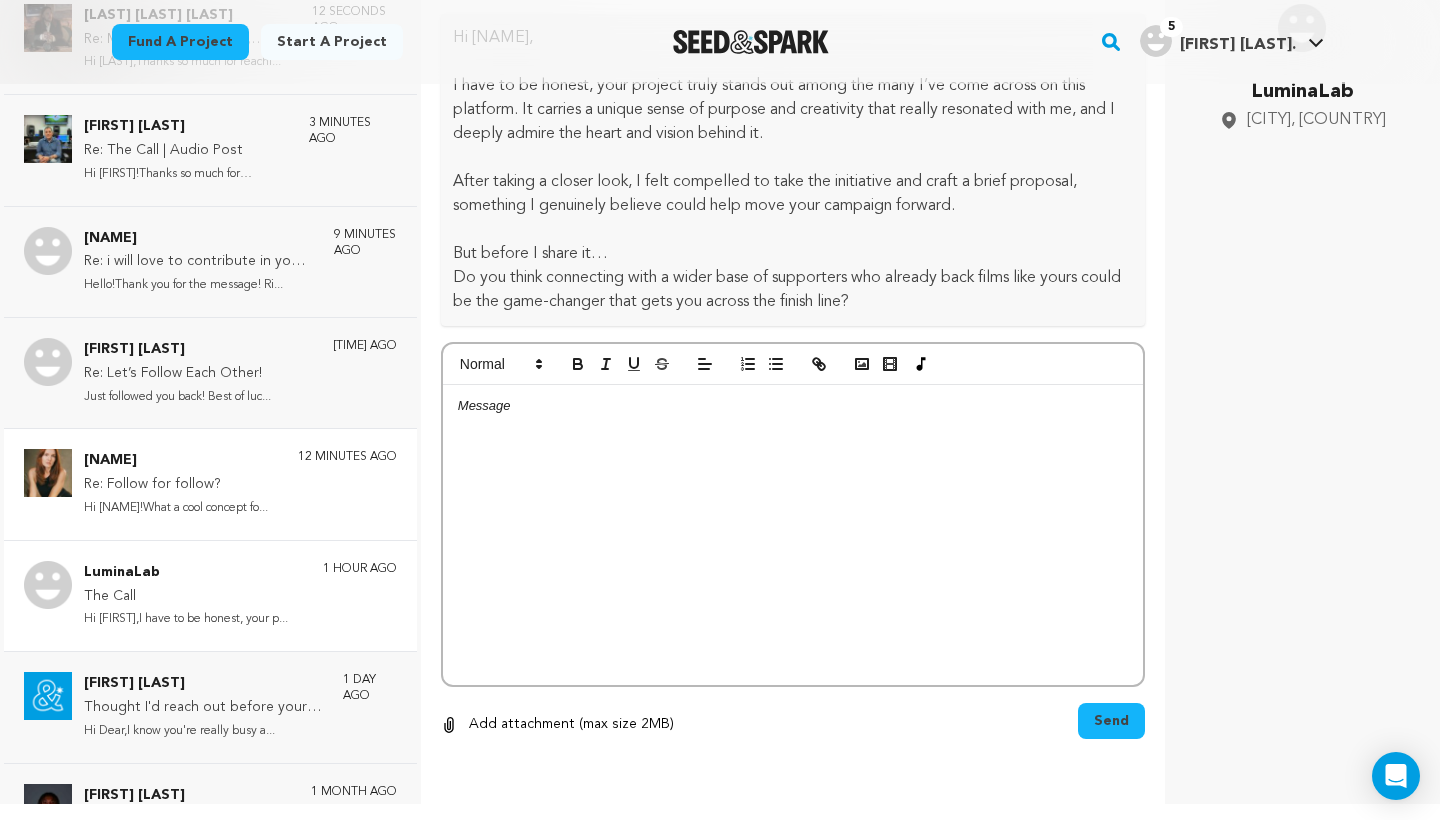 click on "Hi Cerridwyn!What a cool concept fo..." at bounding box center [176, 508] 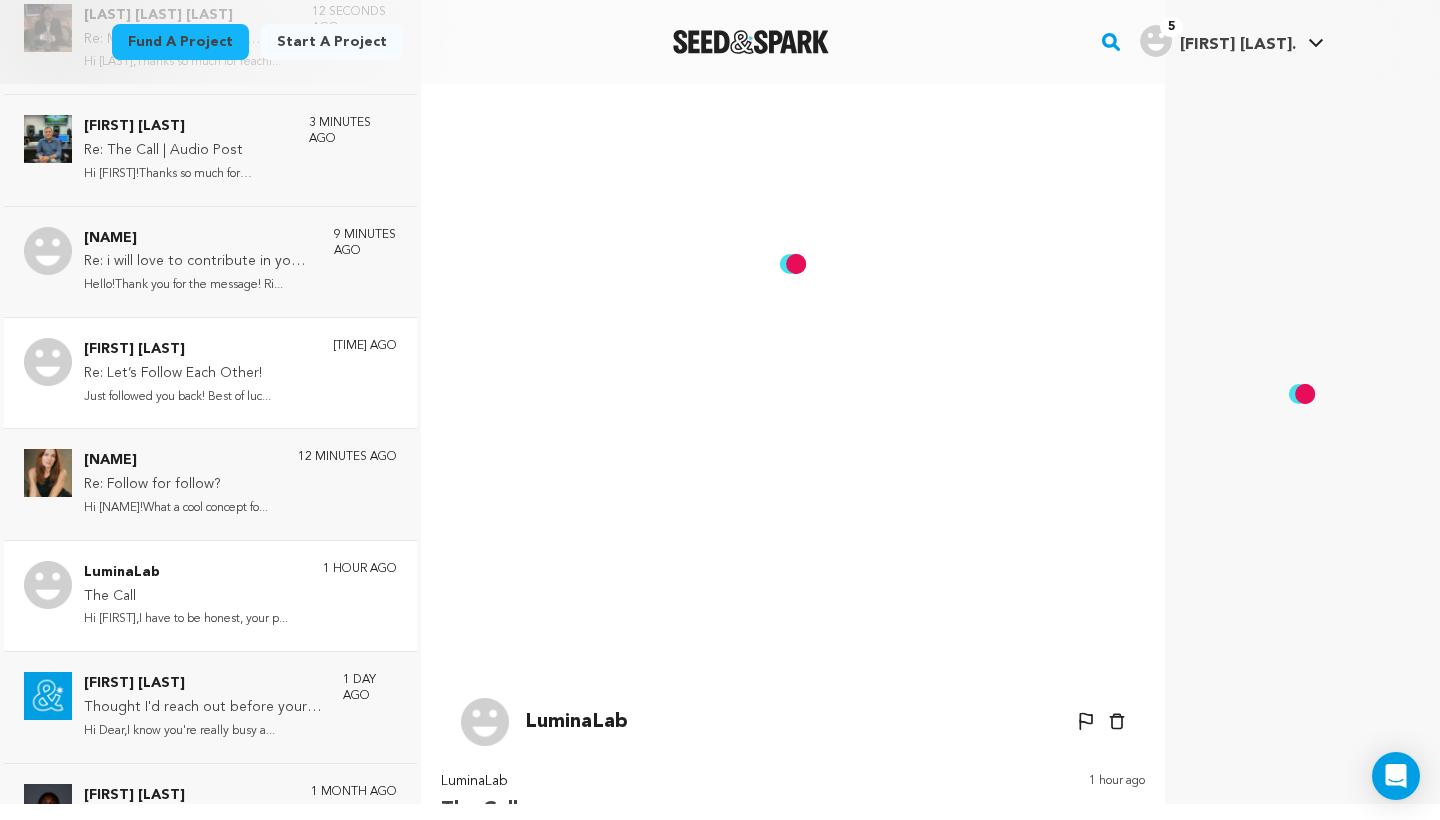 click on "Just followed you back! Best of luc..." at bounding box center (177, 397) 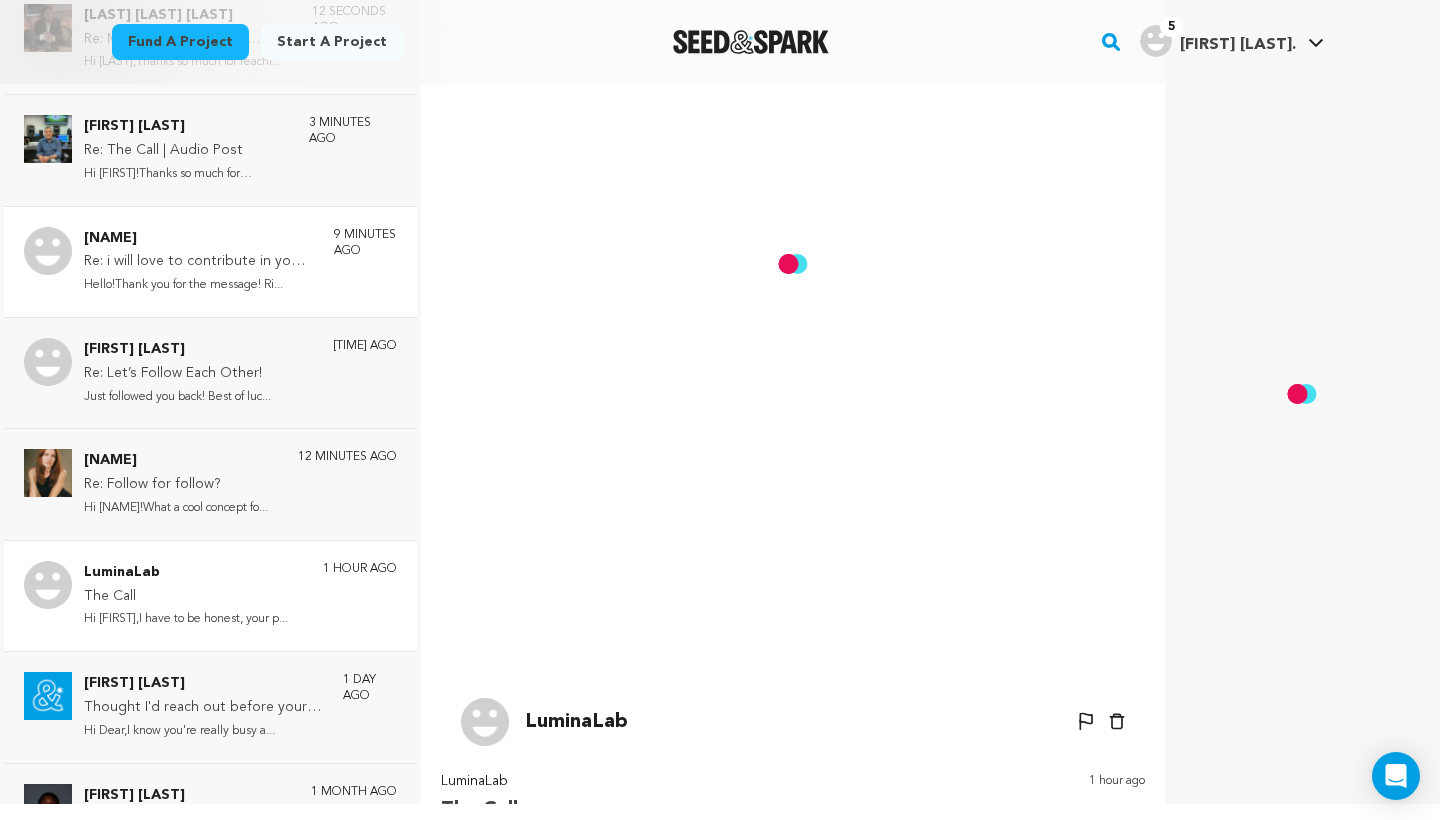 click on "Hello!Thank you for the message! Ri..." at bounding box center [199, 285] 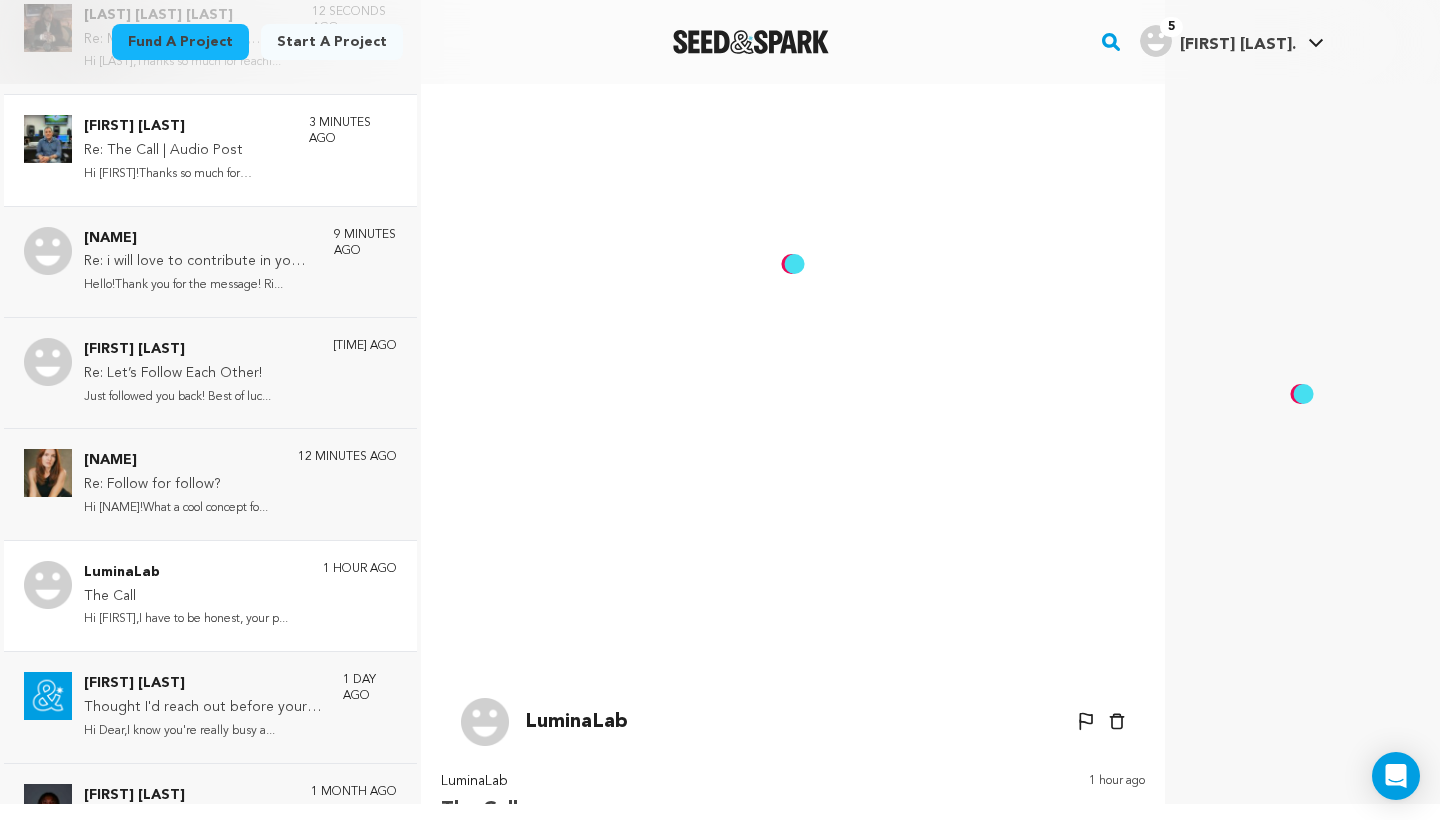 click on "Bob Pepek
Re: The Call | Audio Post
Hi Bob!Thanks so much for reaching...
3 minutes ago" at bounding box center [210, 149] 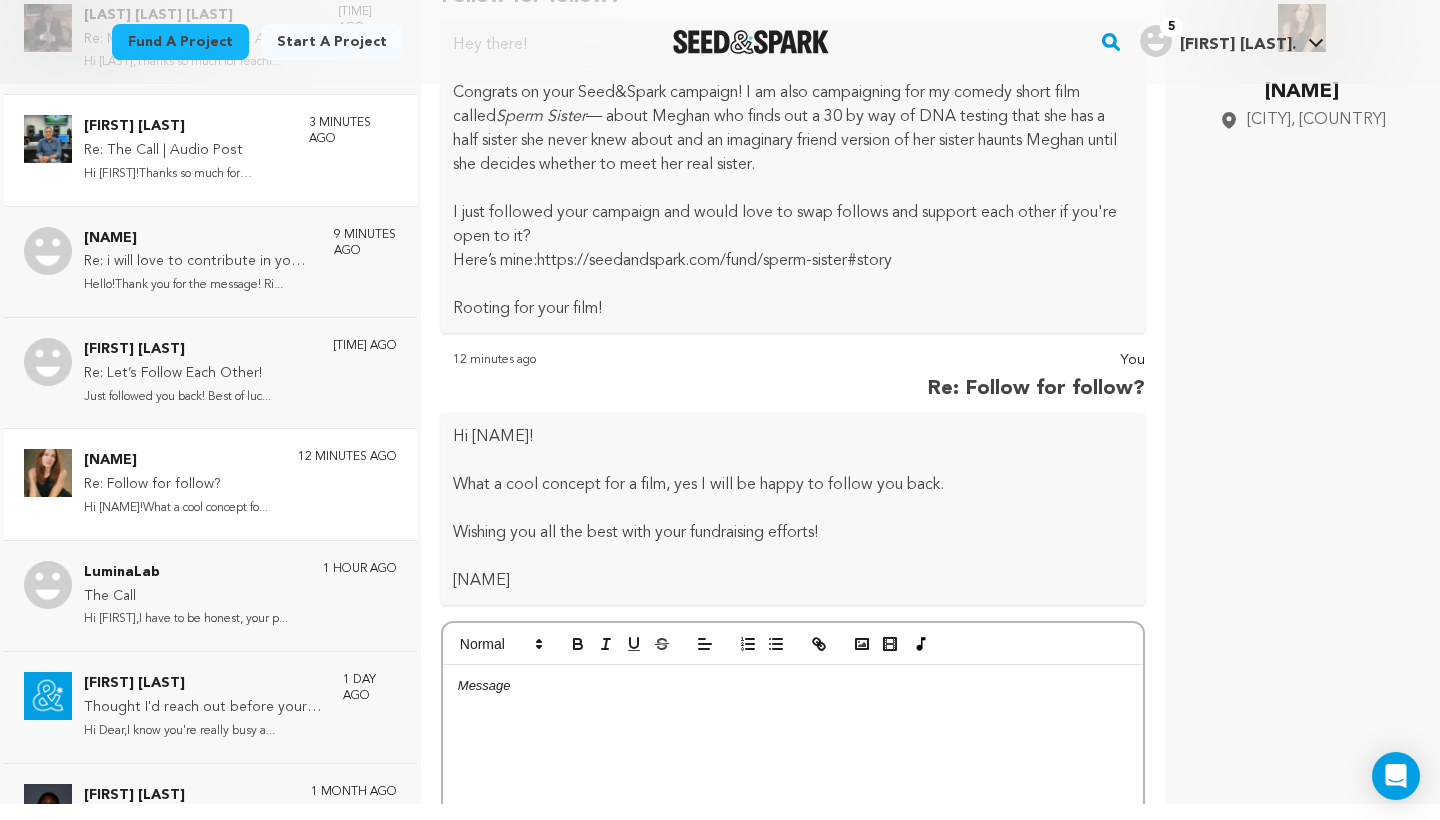 scroll, scrollTop: 408, scrollLeft: 0, axis: vertical 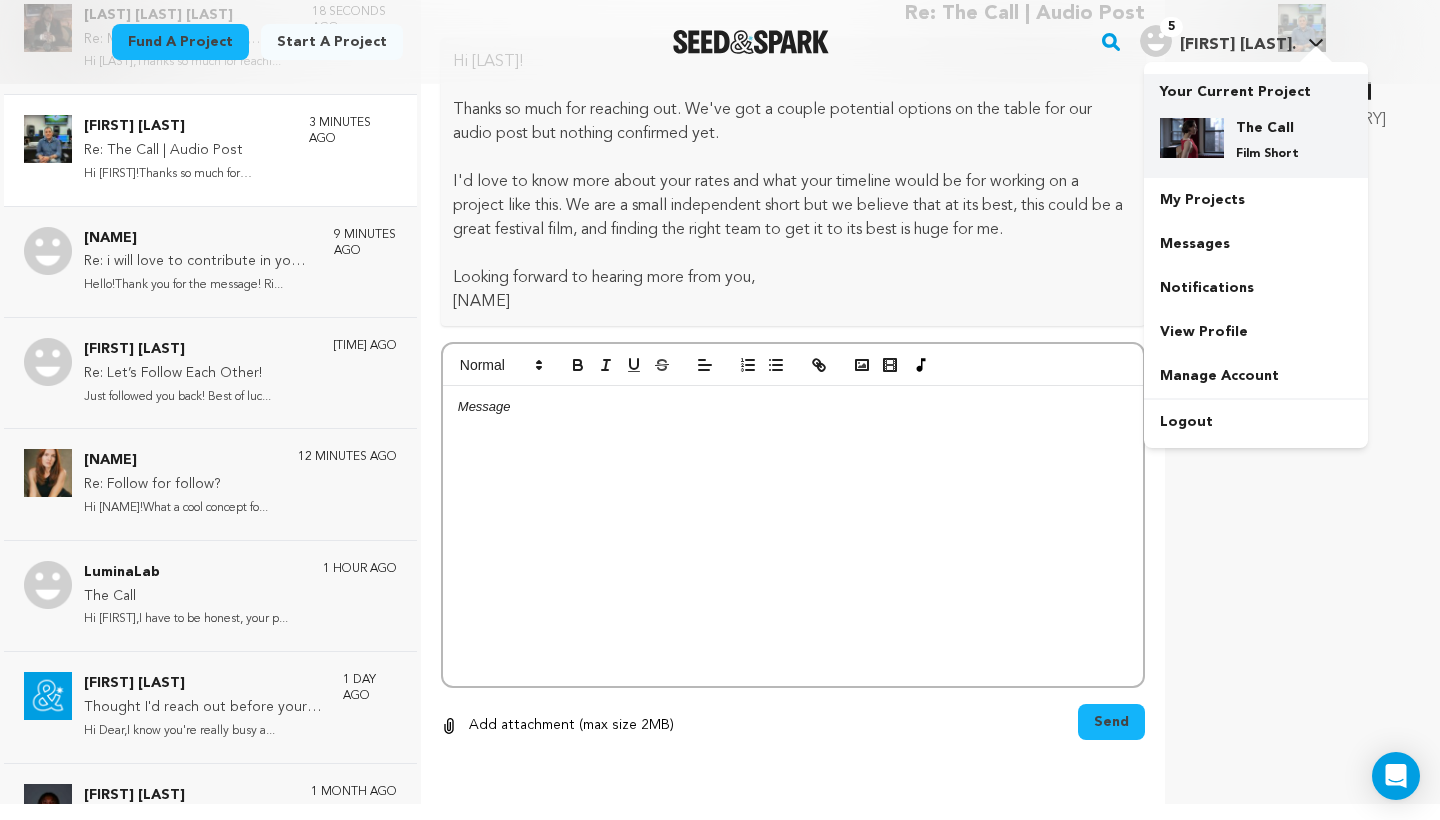 click on "Film Short" at bounding box center [1272, 154] 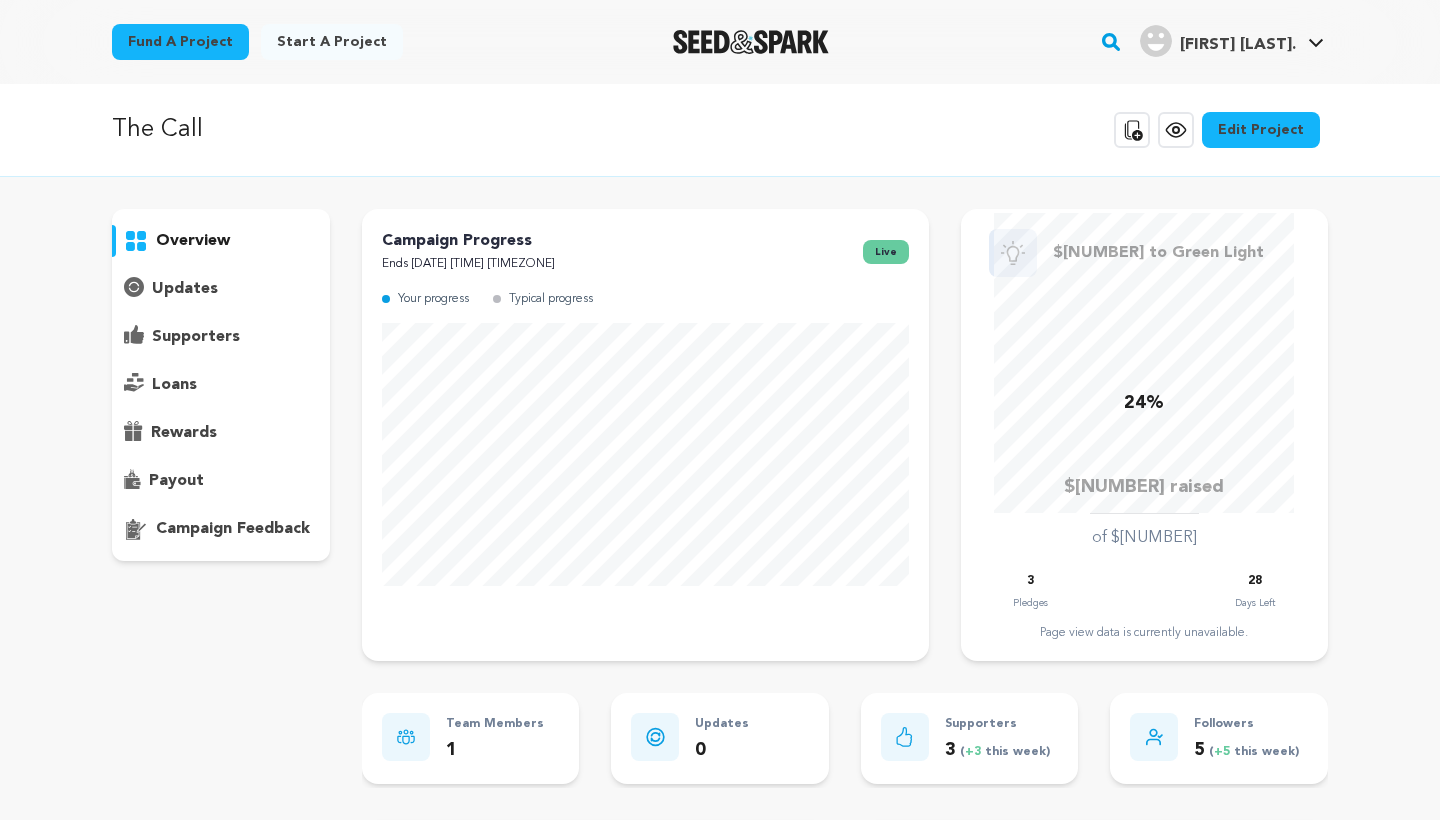 scroll, scrollTop: 0, scrollLeft: 0, axis: both 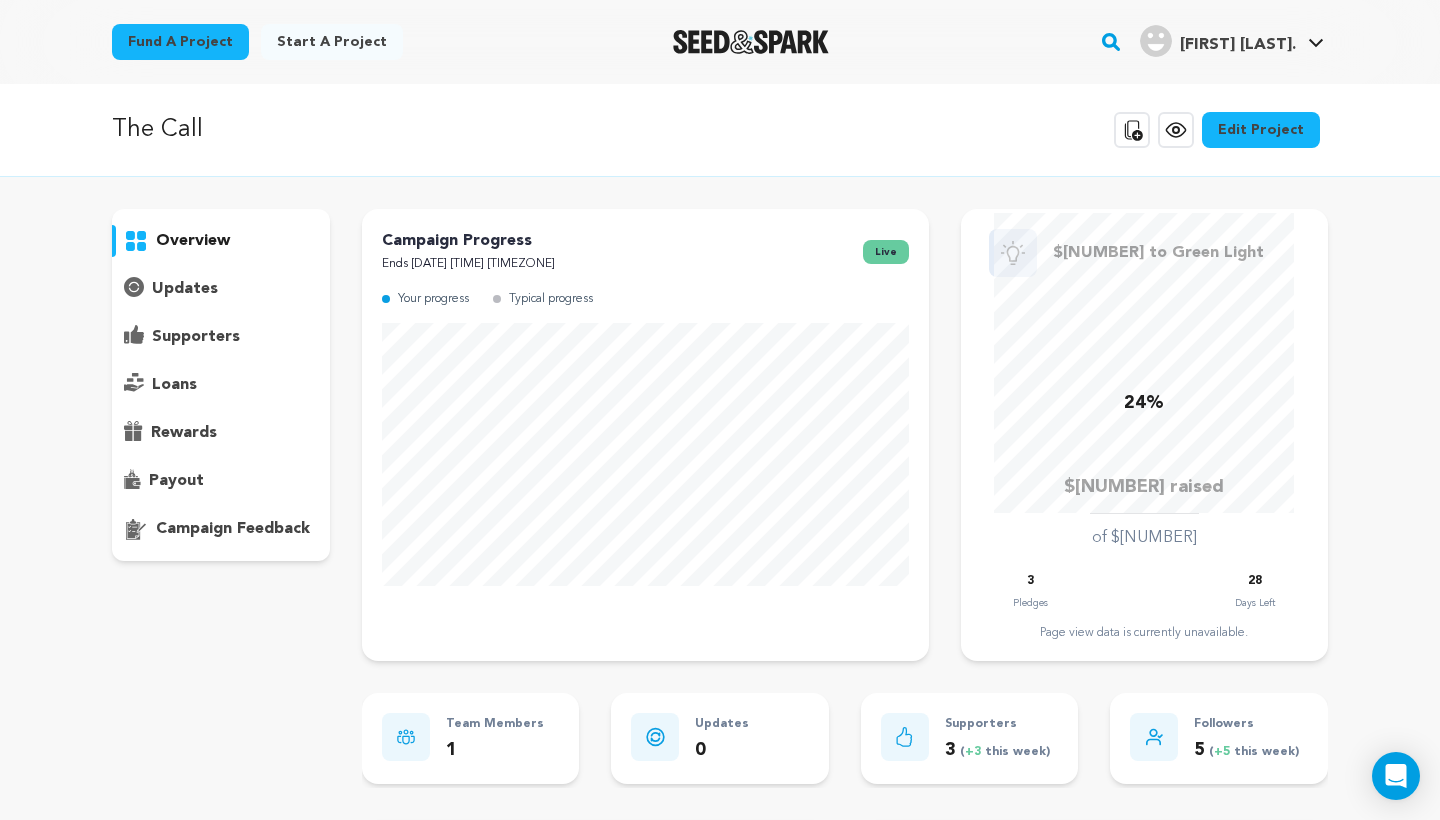 click on "The Call
Copy public preview link
View project
Edit Project
View more option
View more option" at bounding box center [720, 787] 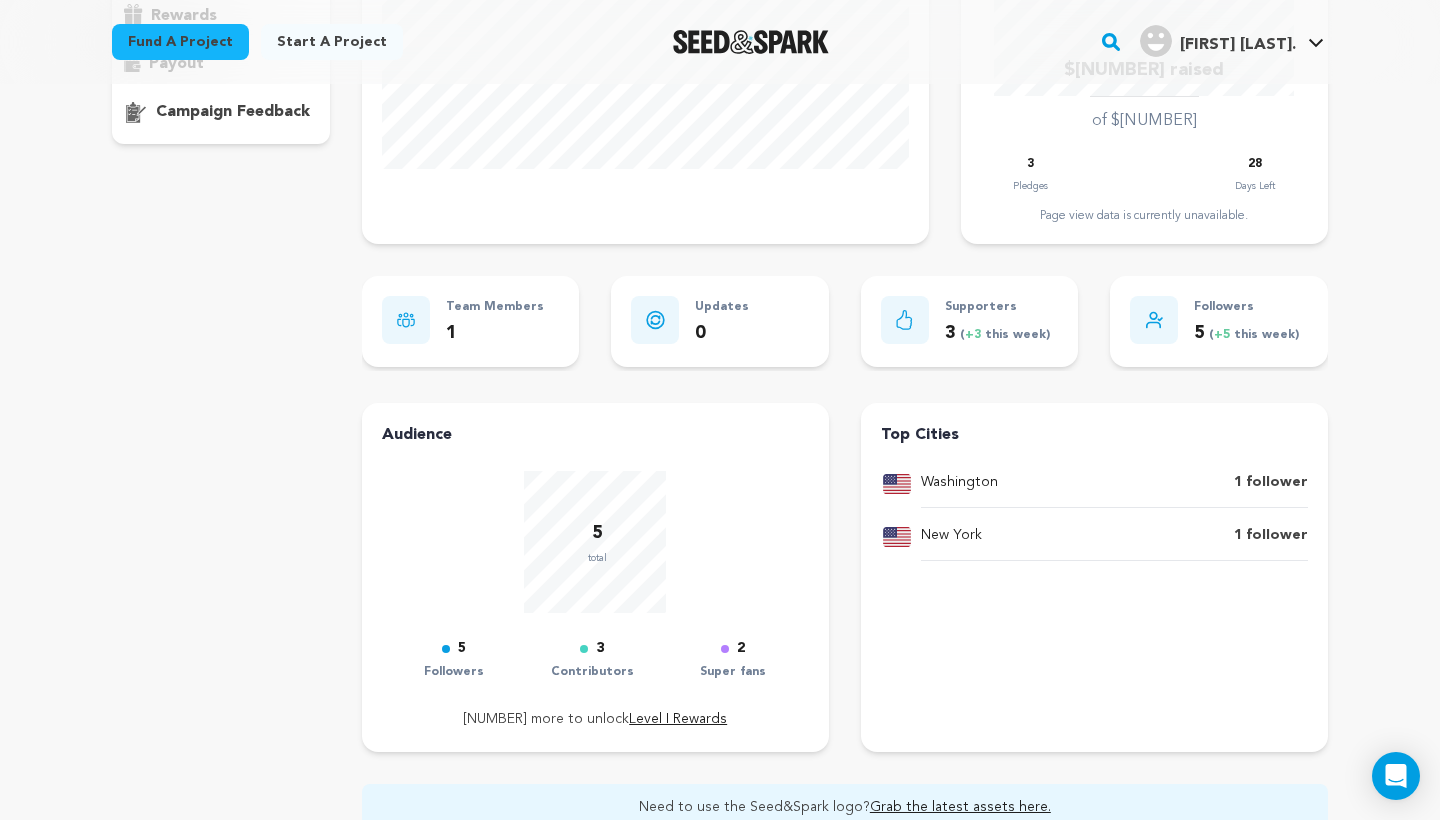 scroll, scrollTop: 421, scrollLeft: 0, axis: vertical 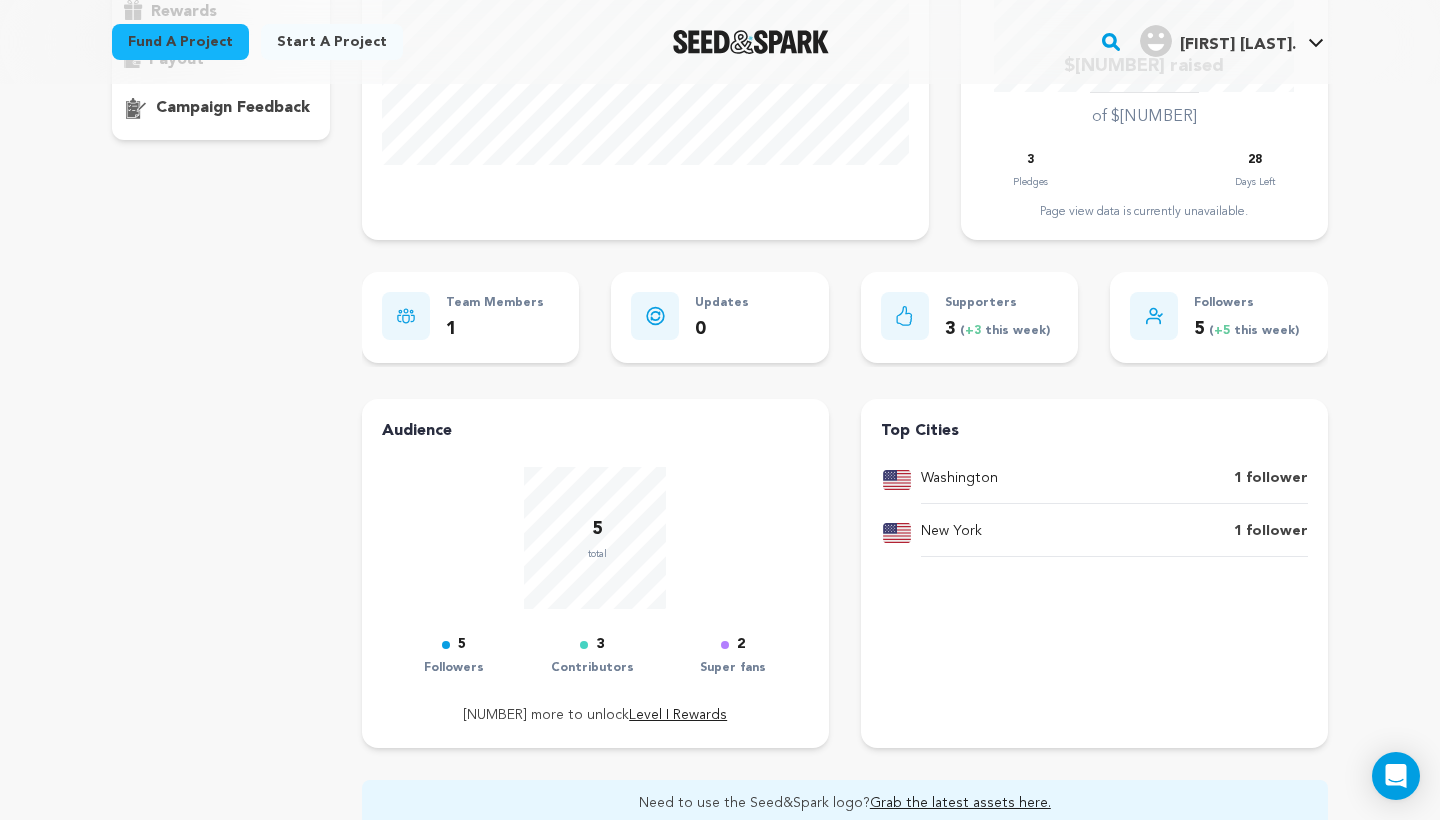 click on "Washington" at bounding box center (959, 479) 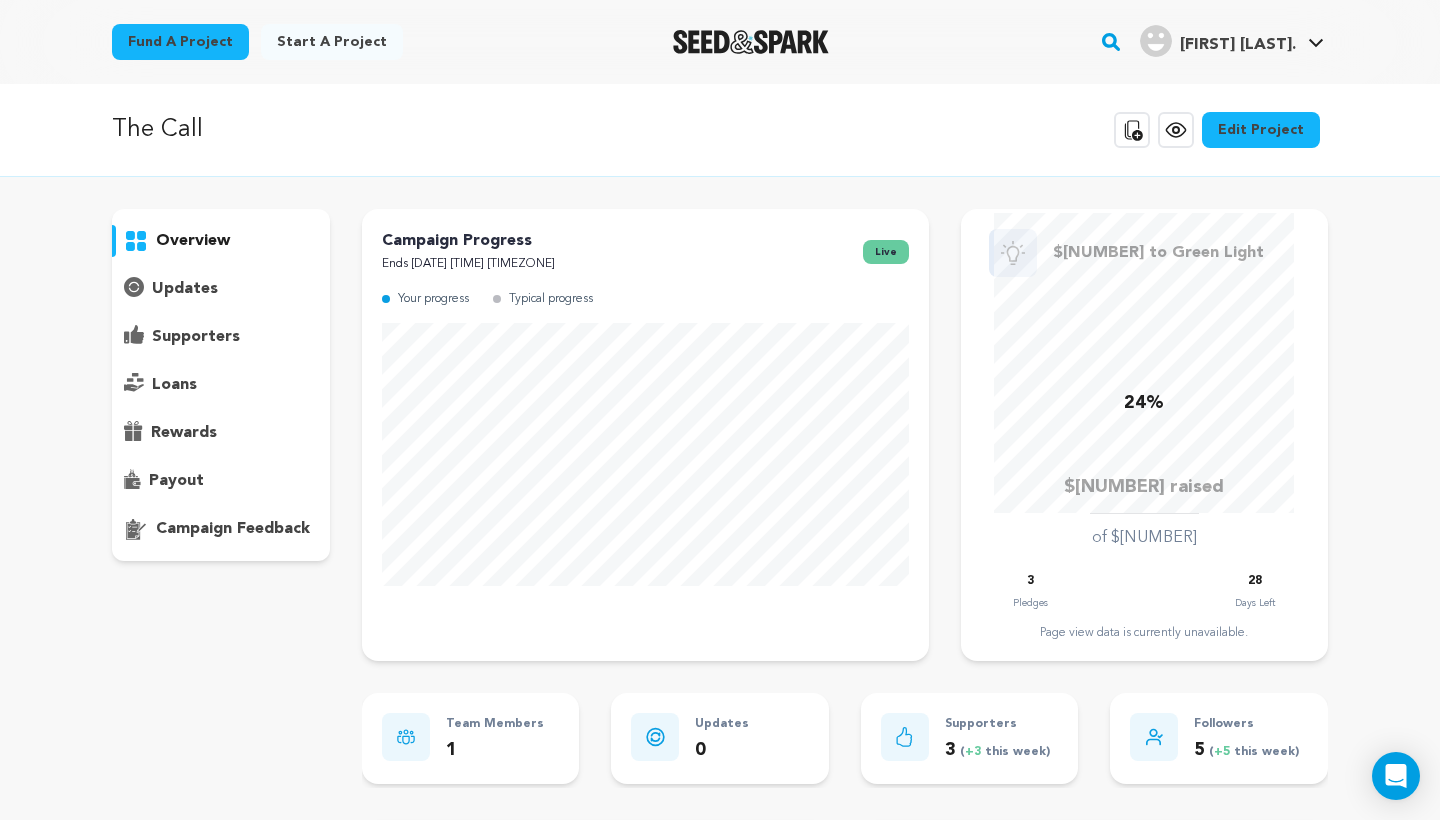 scroll, scrollTop: 0, scrollLeft: 0, axis: both 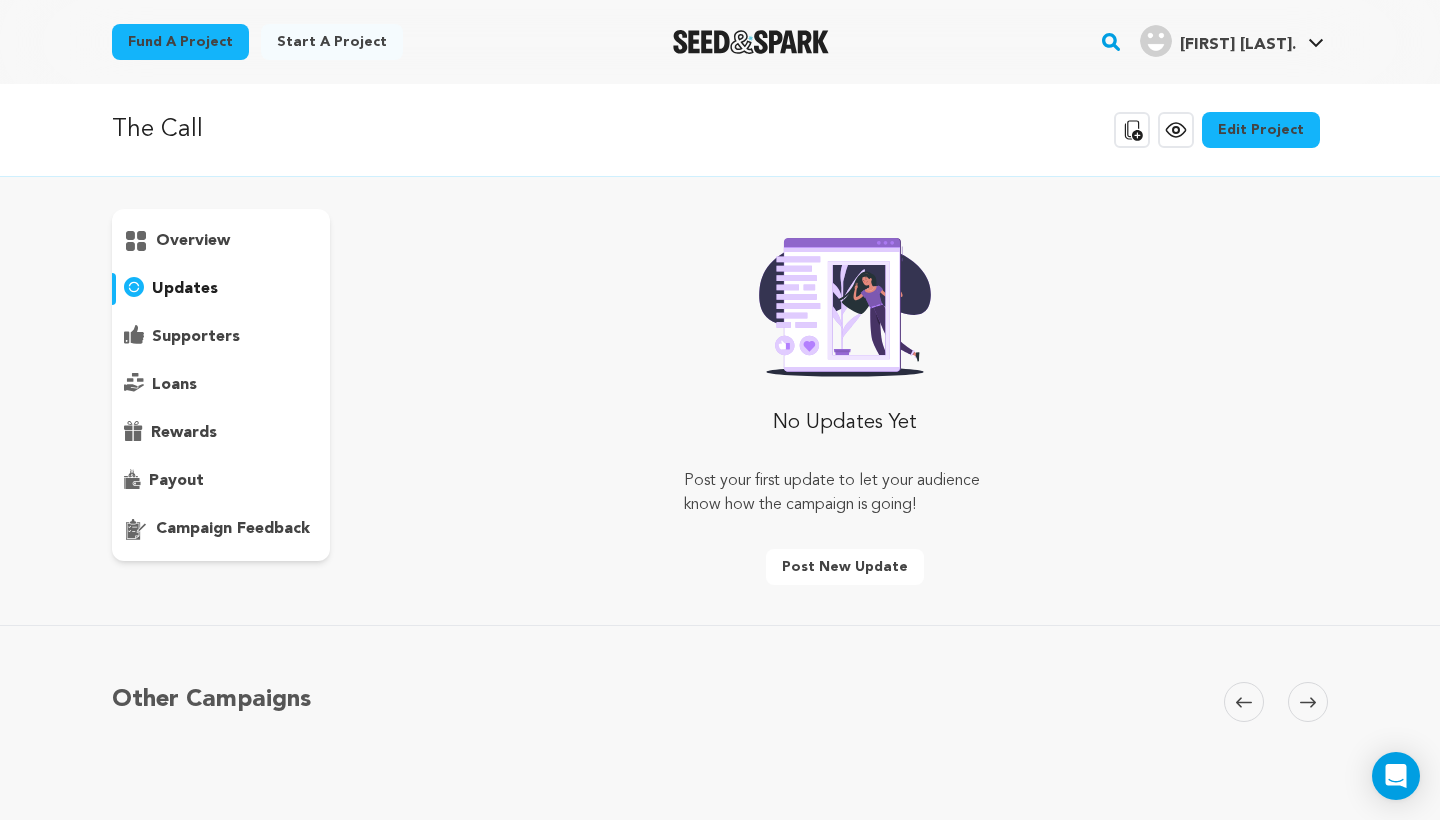 click on "supporters" at bounding box center [196, 337] 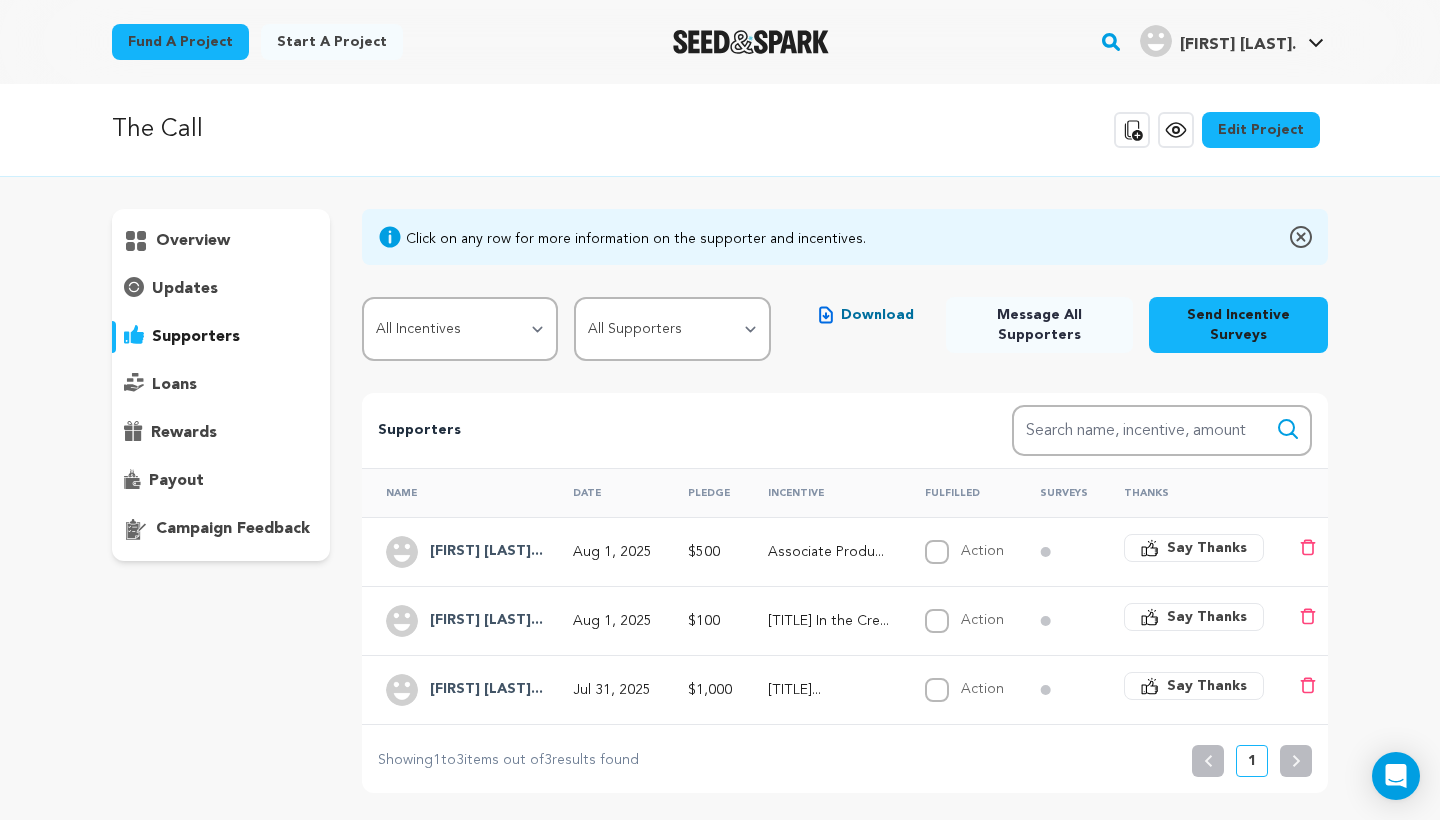 click on "Click on any row for more information on the supporter and incentives.
All Incentives
Social Media Shoutout
Advanced Screening Link
Name In the Credits
Film Script PDF
Associate Producer Credit
Executive Producer Credit
All Supporters
Survey not sent Survey incomplete Survey complete Incentive not fulfilled Incentive fulfilled Declined charge
Download" at bounding box center [845, 501] 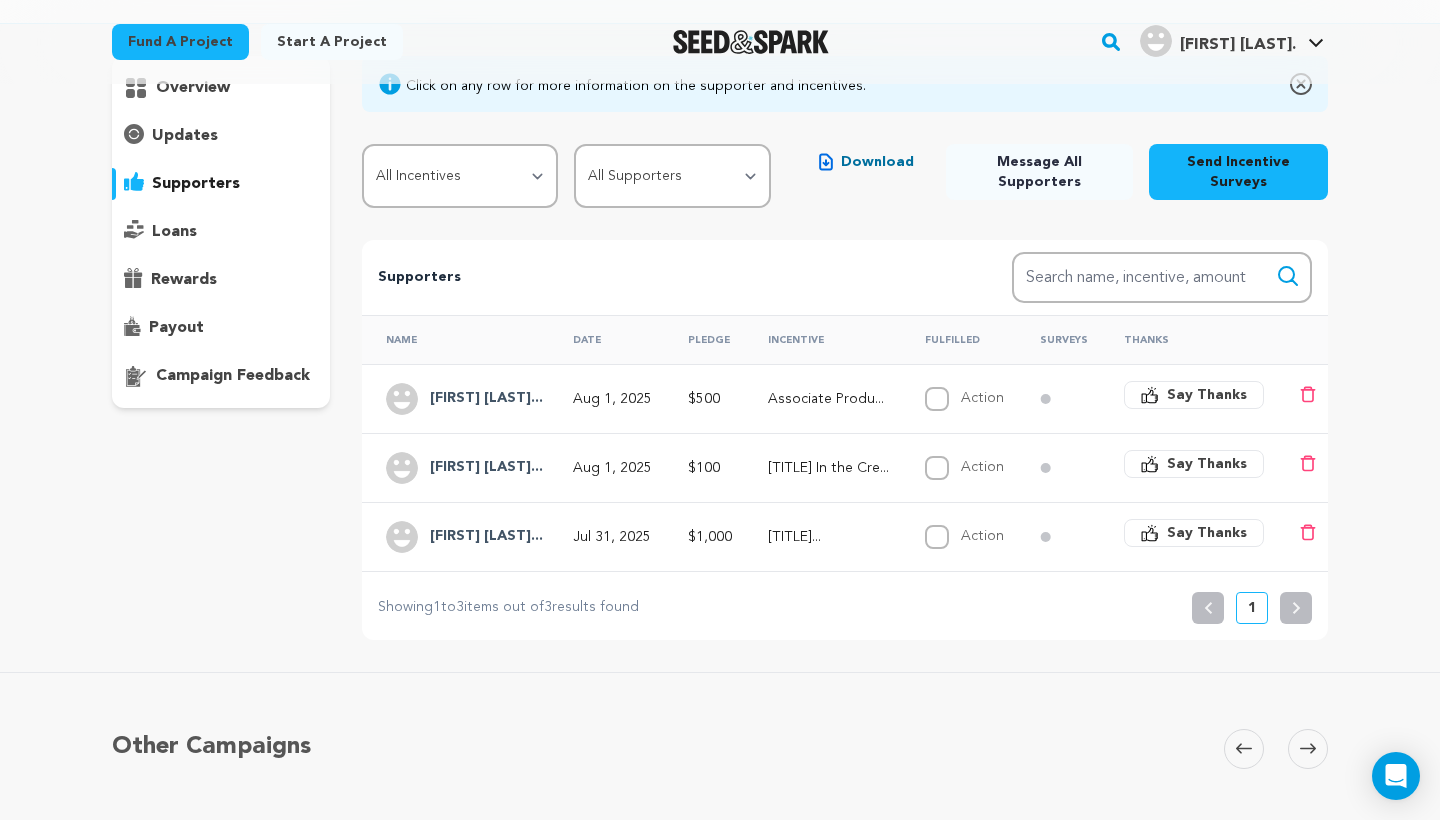 scroll, scrollTop: 155, scrollLeft: 0, axis: vertical 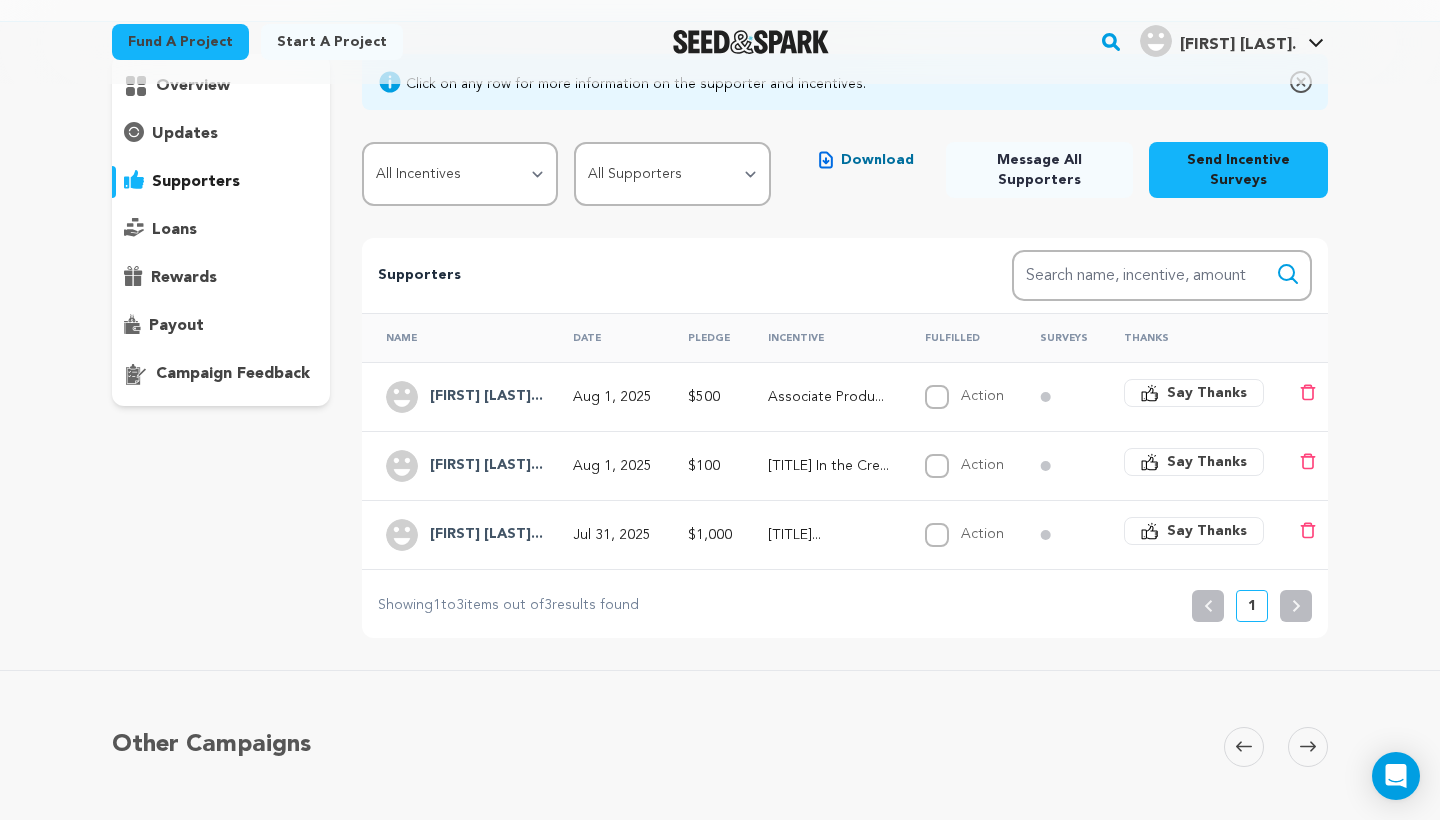 click on "loans" at bounding box center (221, 230) 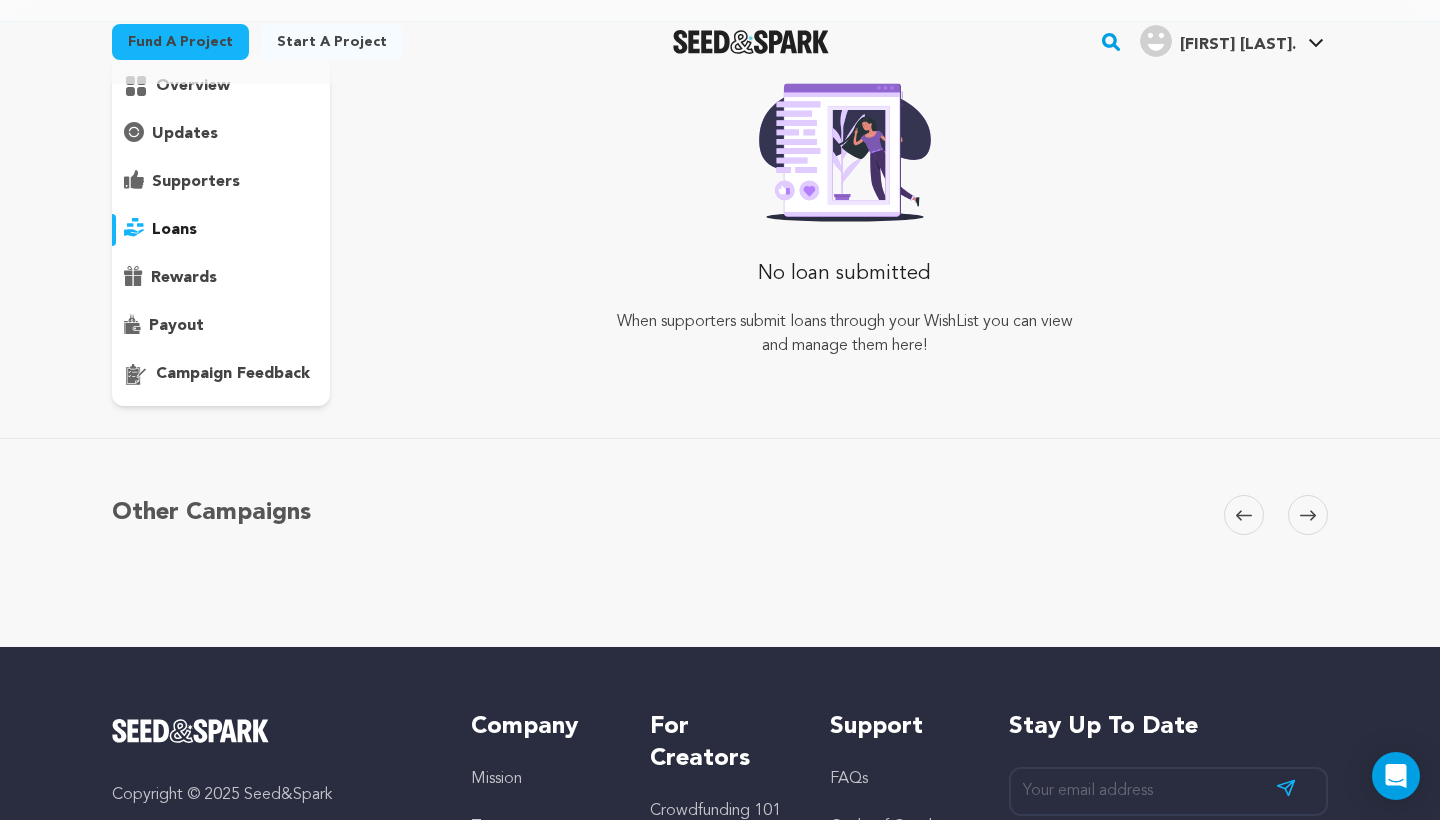 click on "overview" at bounding box center (221, 230) 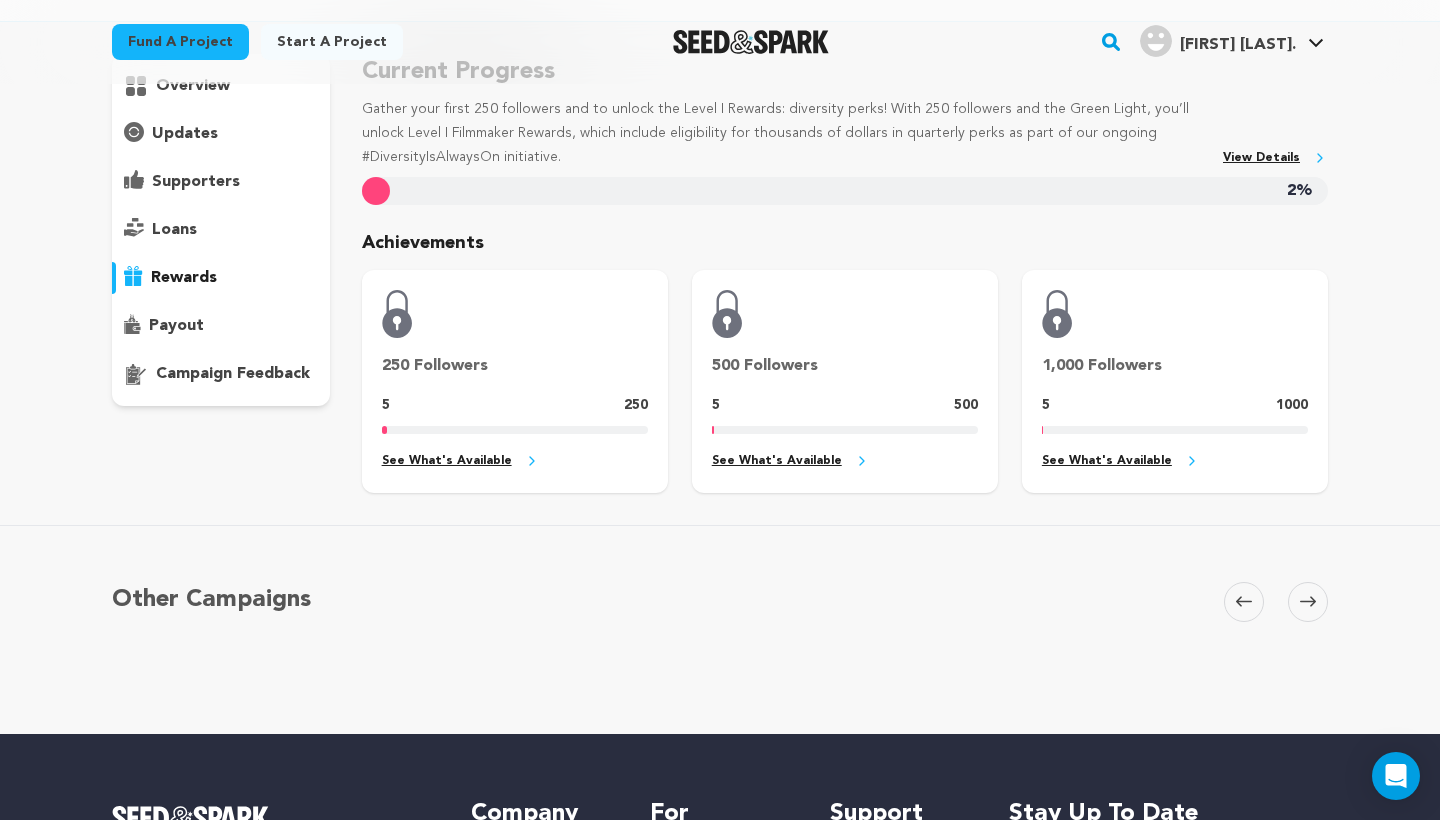 click on "See What's Available" at bounding box center (515, 461) 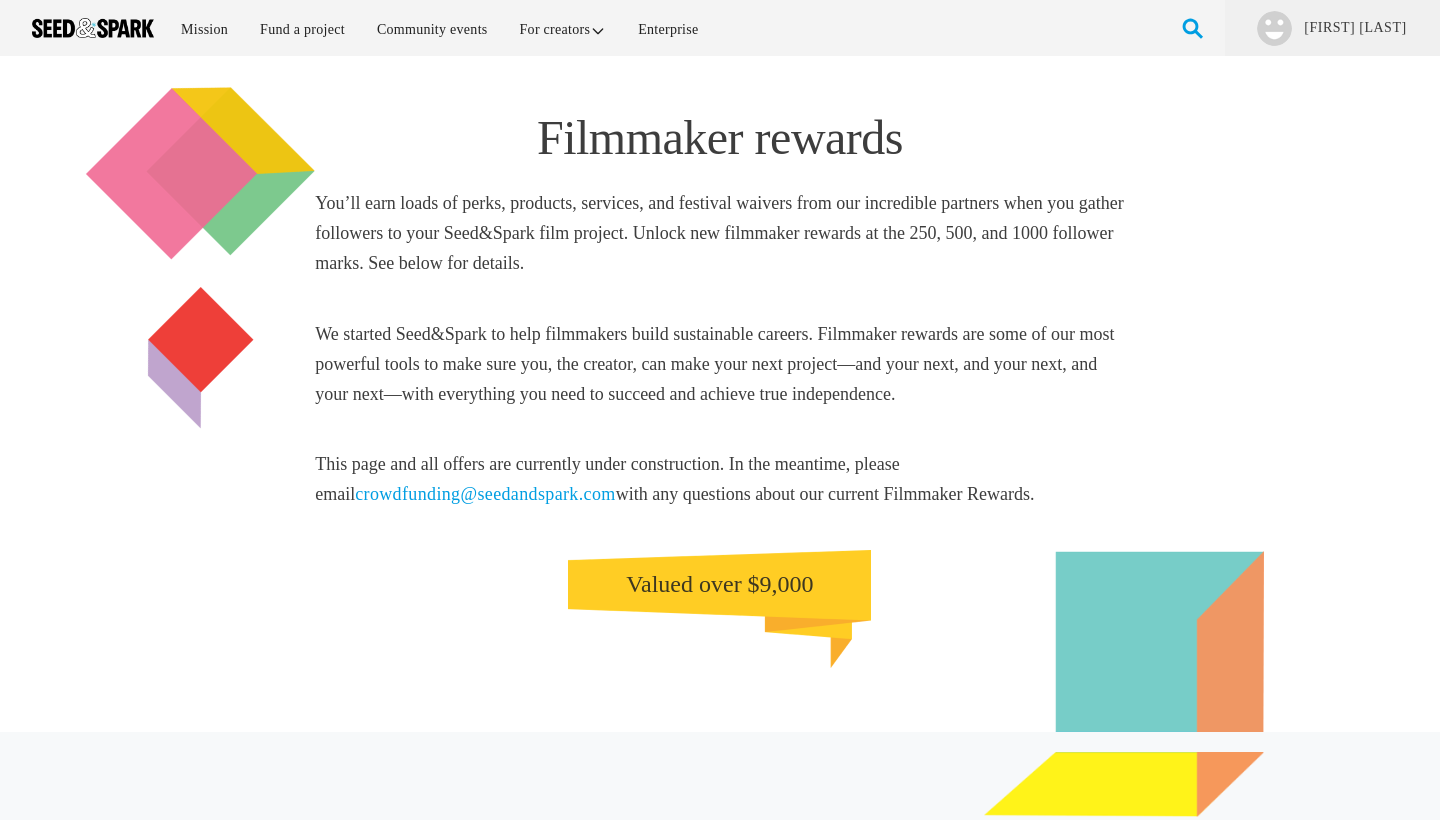 scroll, scrollTop: 752, scrollLeft: 0, axis: vertical 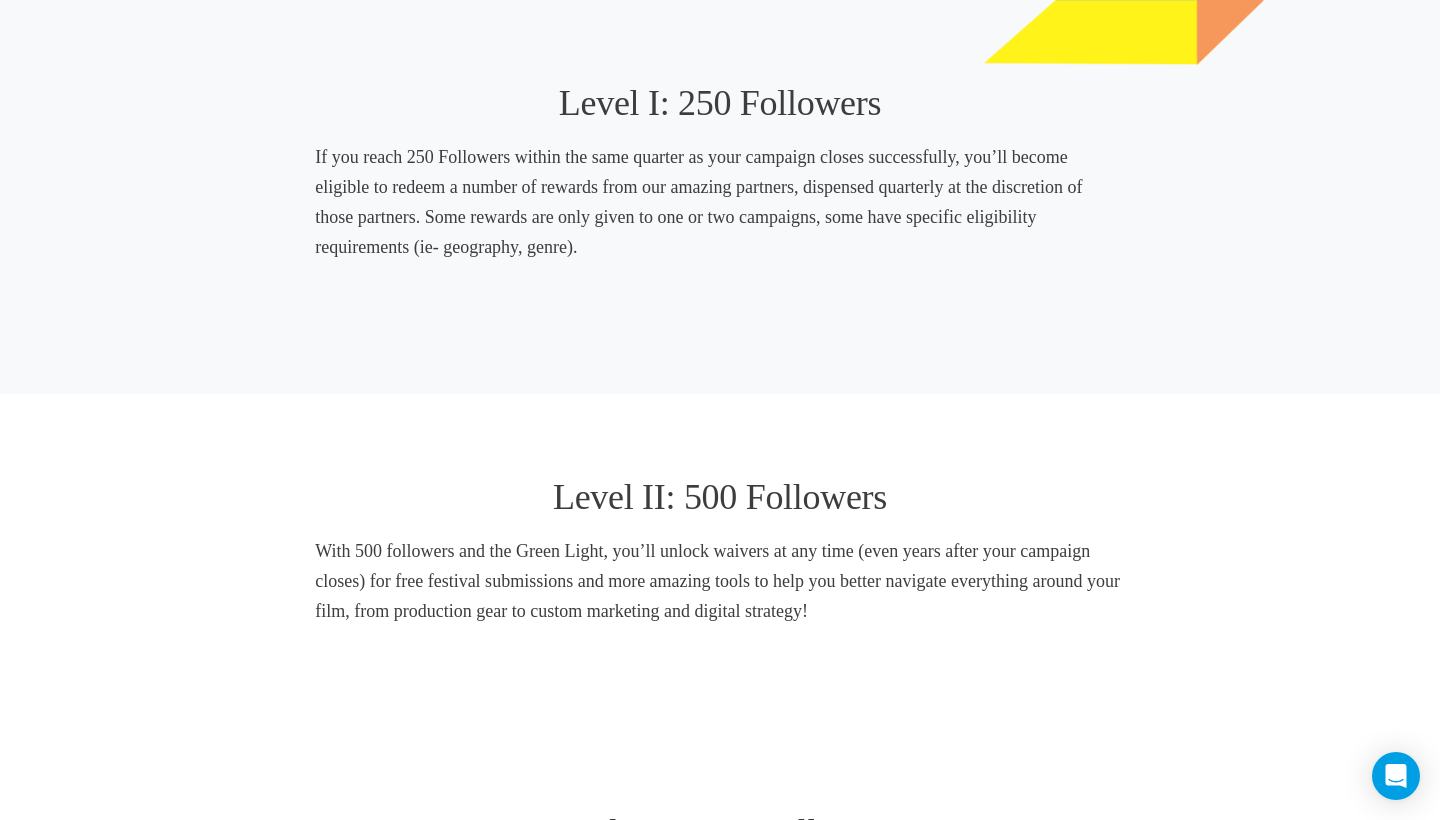 click on "Level I: 250 Followers
If you reach 250 Followers within the same quarter as your campaign closes successfully,
you’ll become eligible to redeem a number of rewards from our amazing partners,
dispensed
quarterly at the discretion of those partners. Some rewards are only given to one or two
campaigns, some have specific eligibility requirements (ie- geography, genre)." at bounding box center (720, 167) 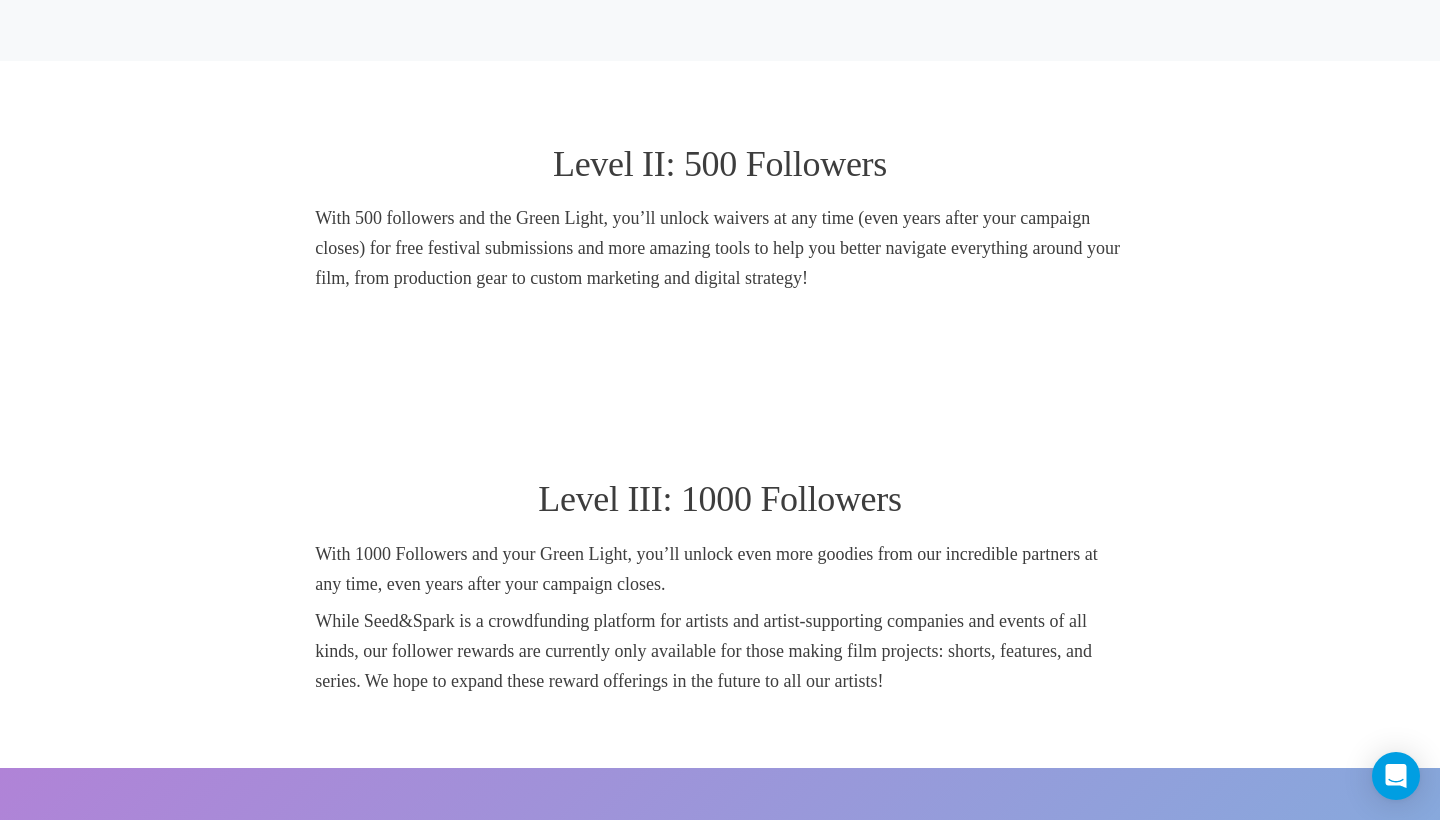 scroll, scrollTop: 1120, scrollLeft: 0, axis: vertical 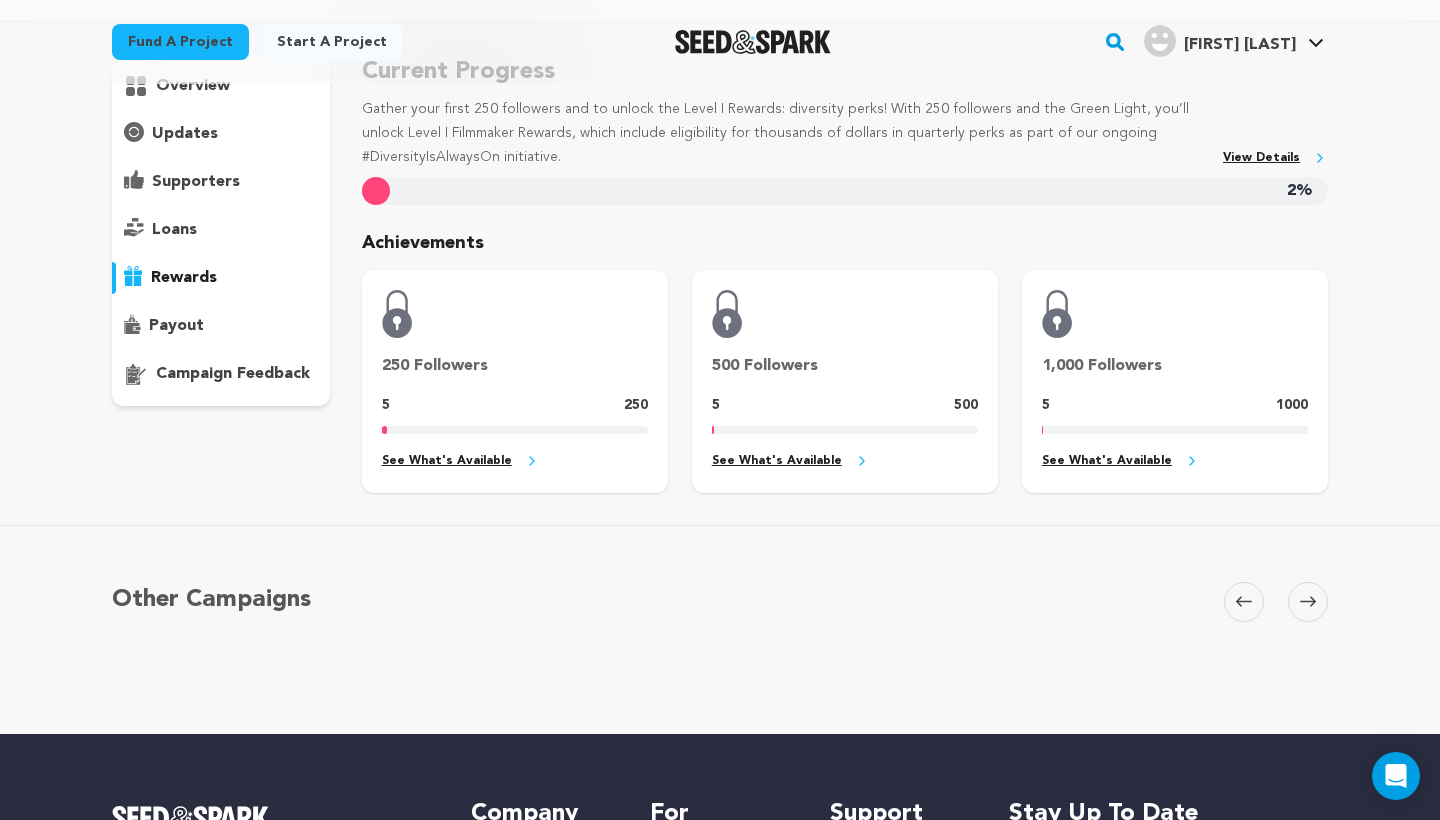 click on "payout" at bounding box center (221, 326) 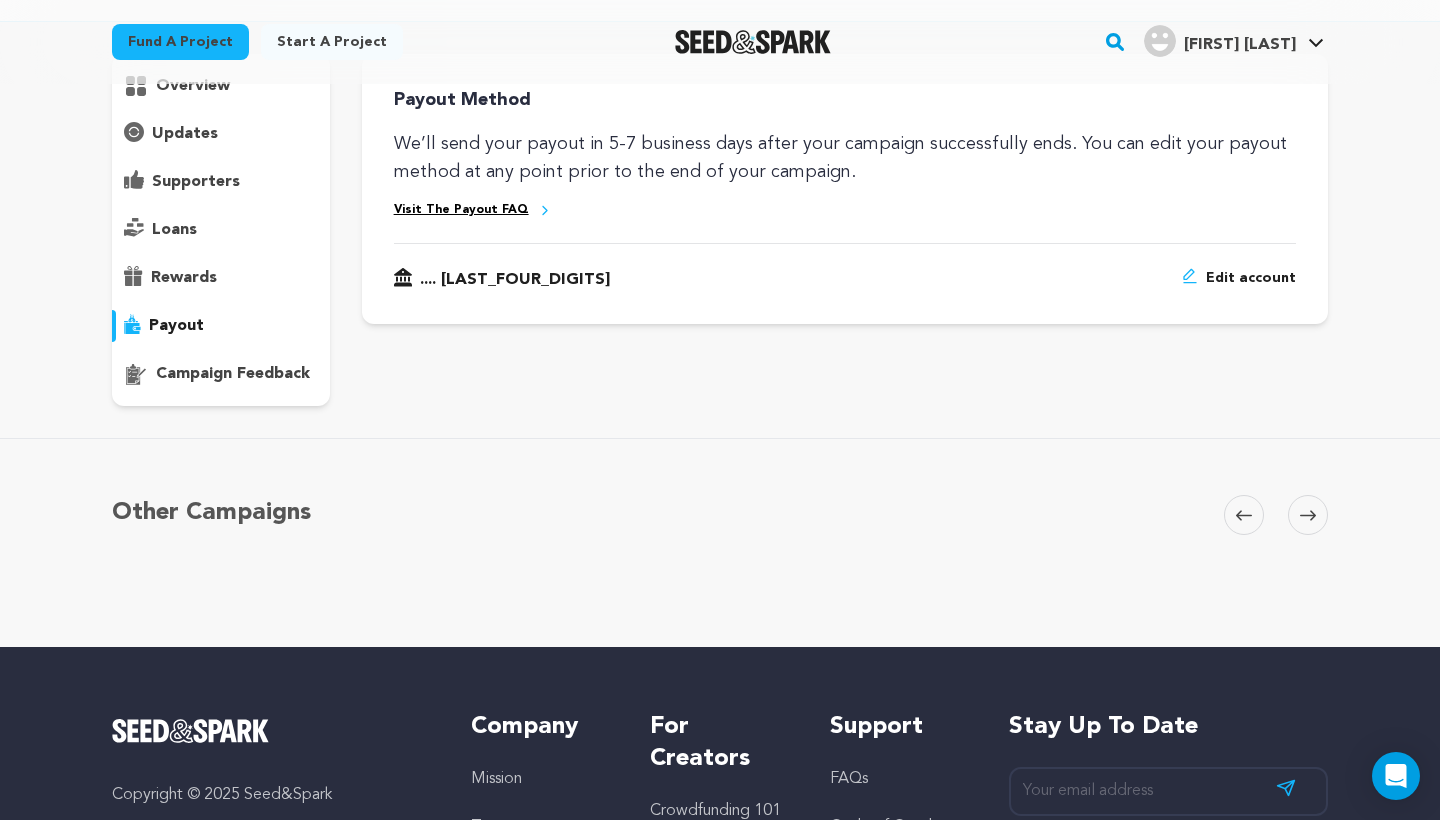 click on "campaign feedback" at bounding box center [233, 374] 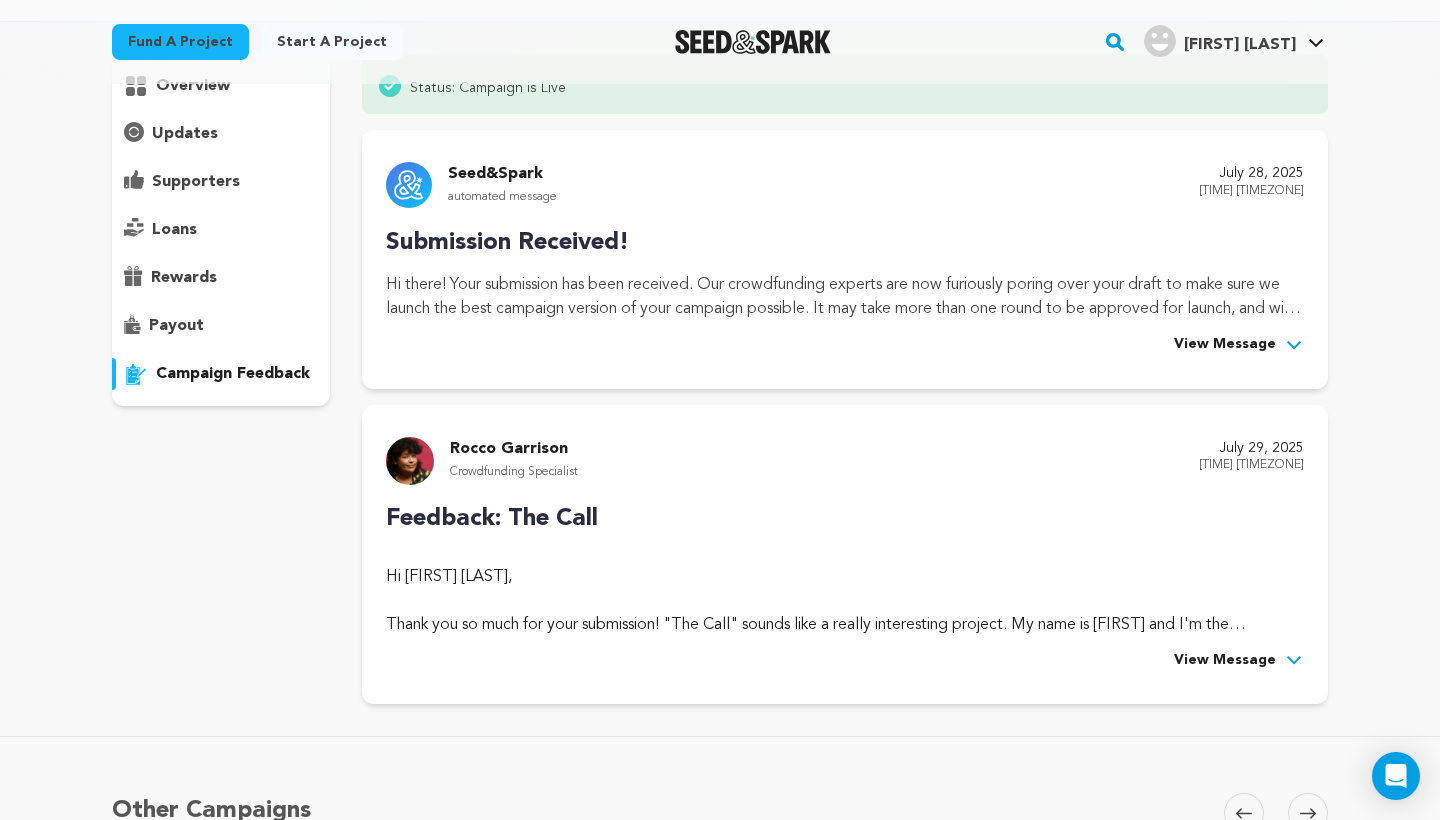 click on "payout" at bounding box center (176, 326) 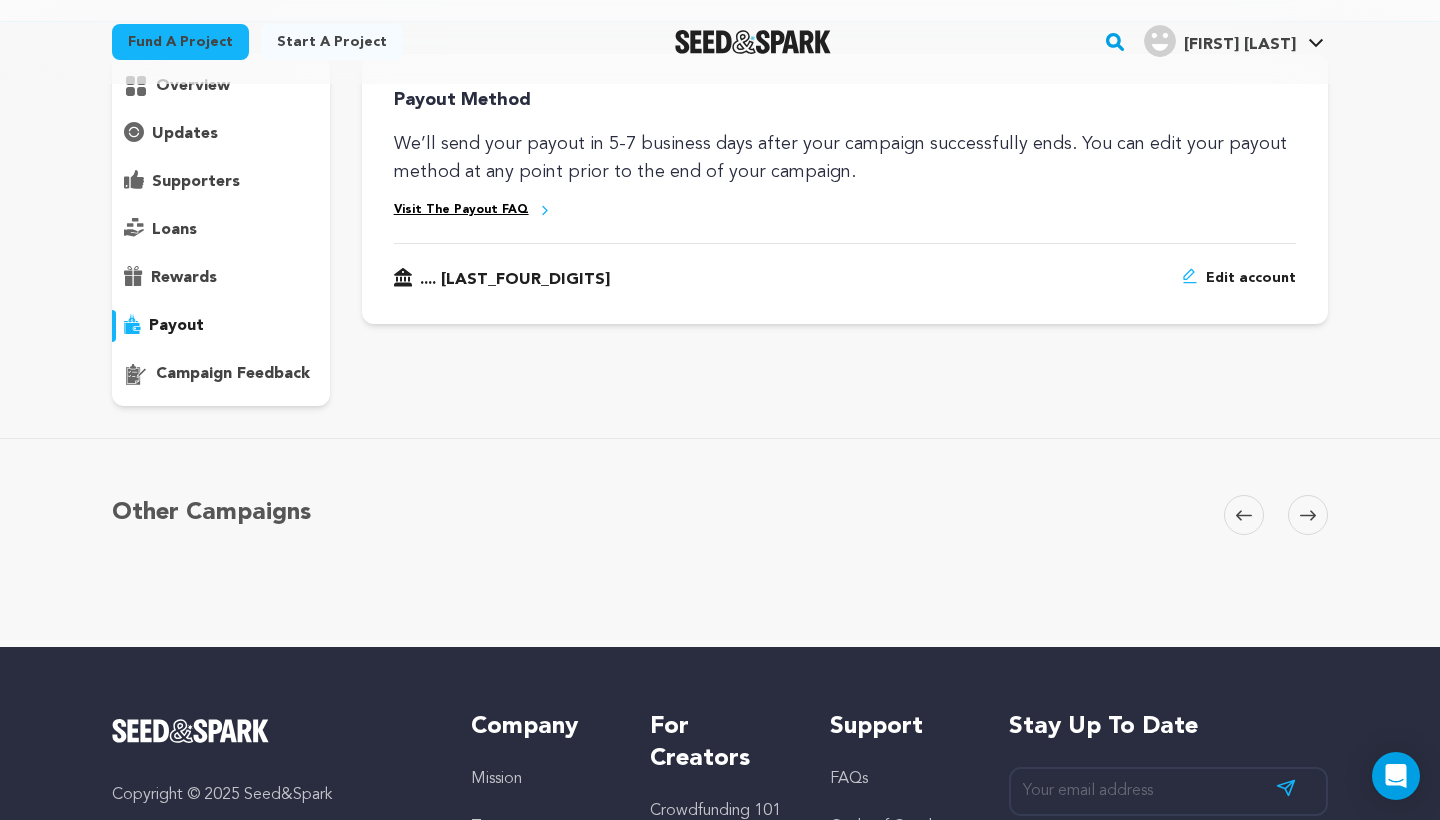 click on "rewards" at bounding box center [184, 278] 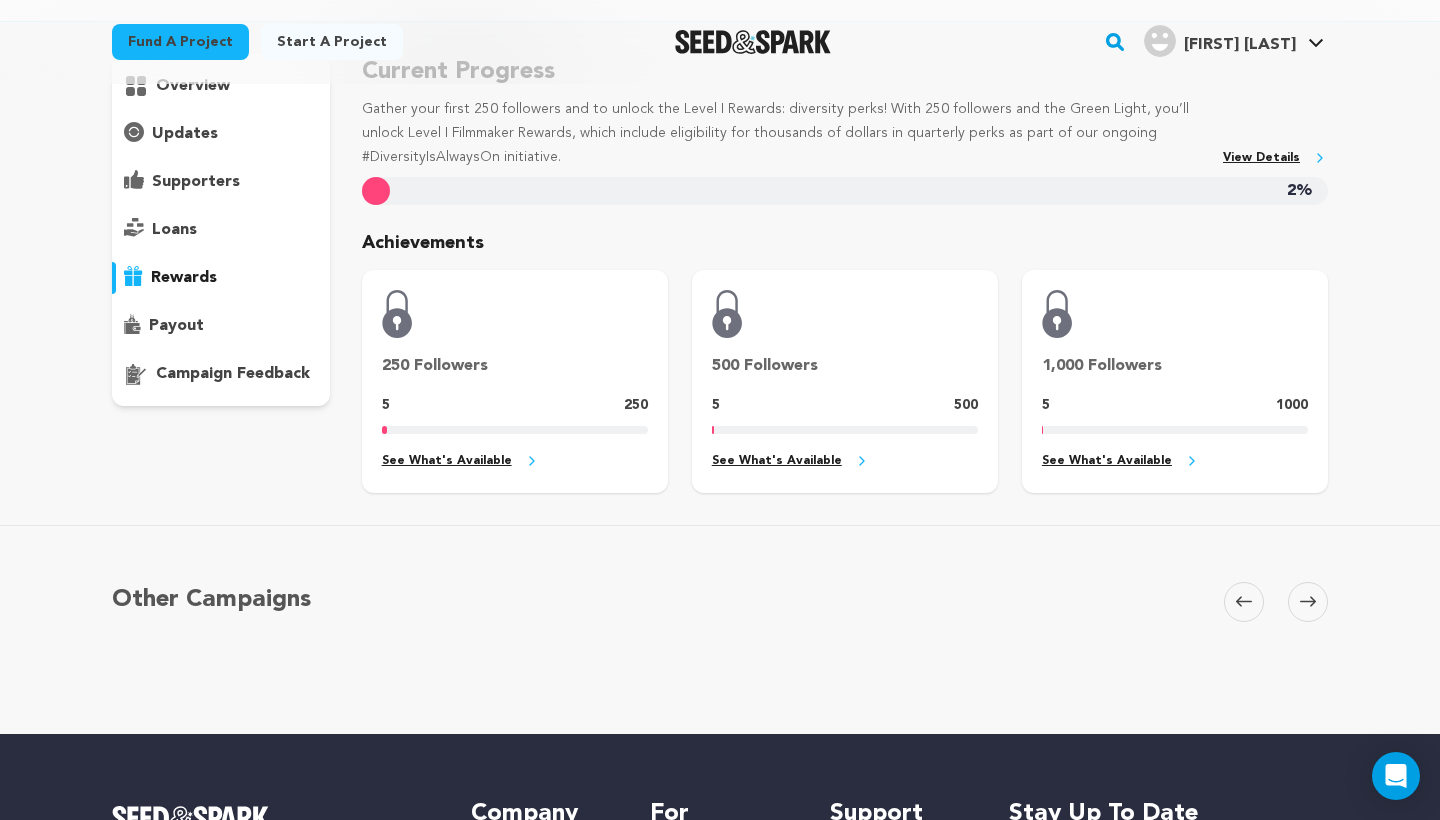 click on "loans" at bounding box center (174, 230) 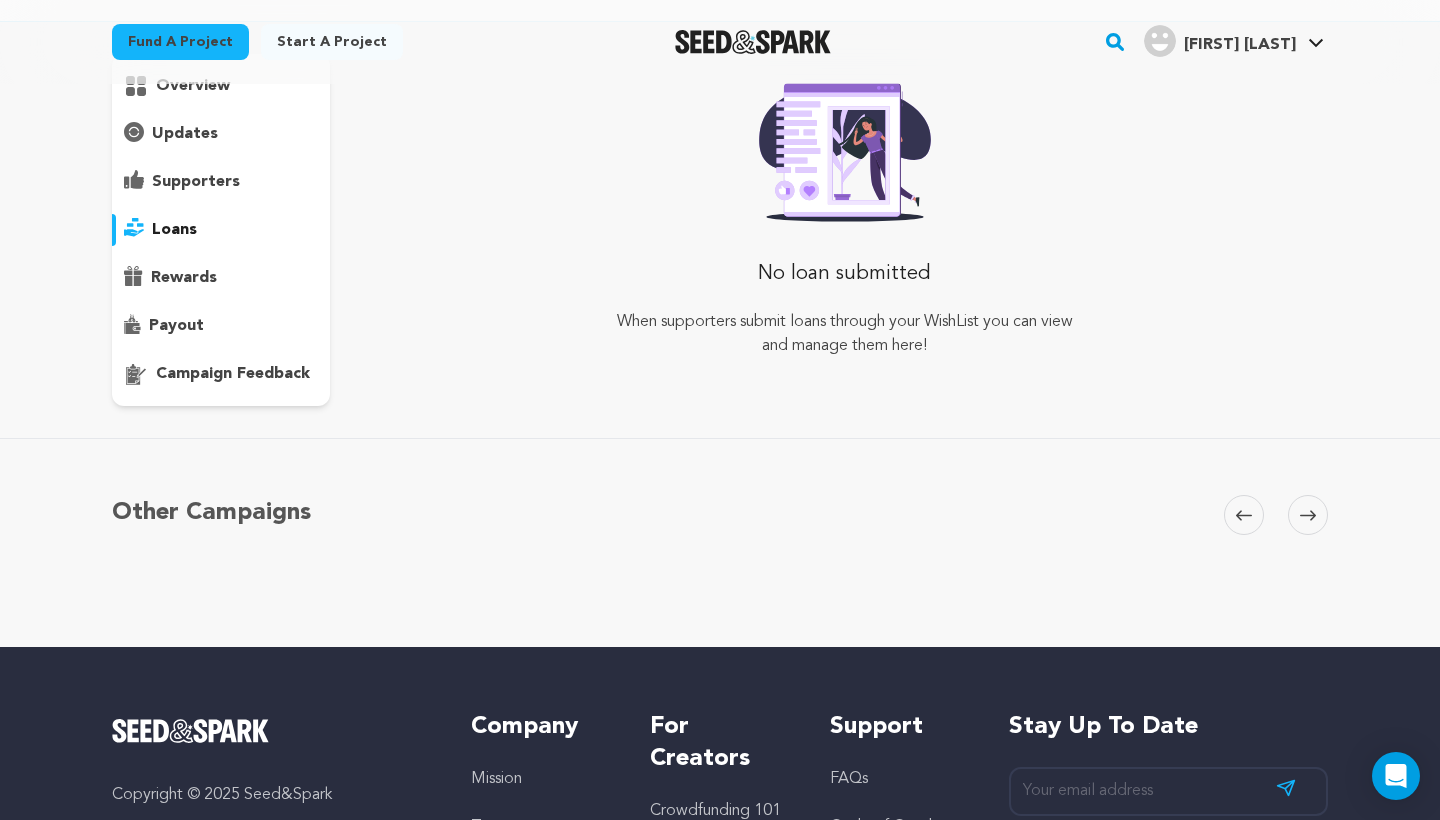 click on "supporters" at bounding box center [196, 182] 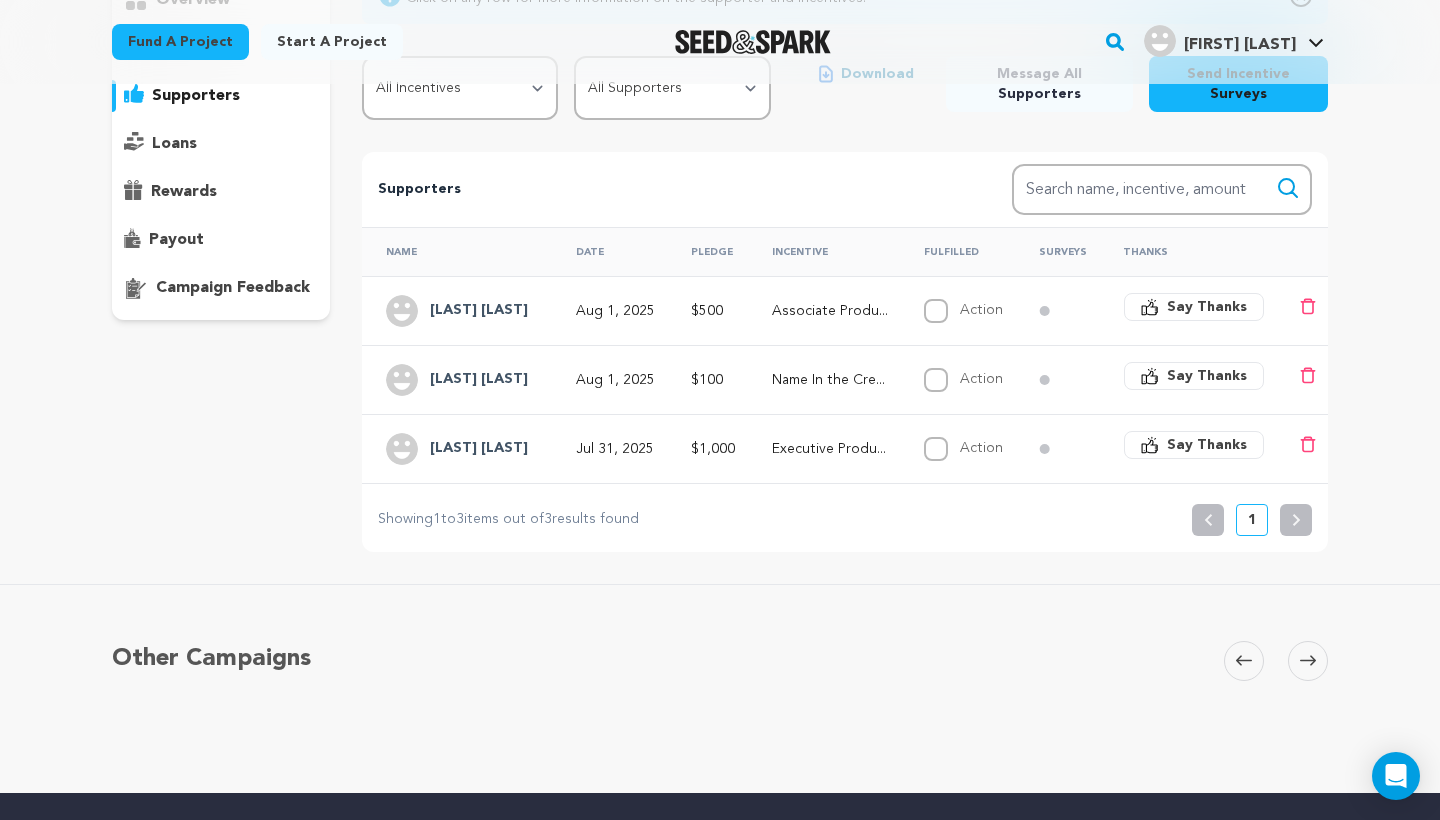 scroll, scrollTop: 244, scrollLeft: 0, axis: vertical 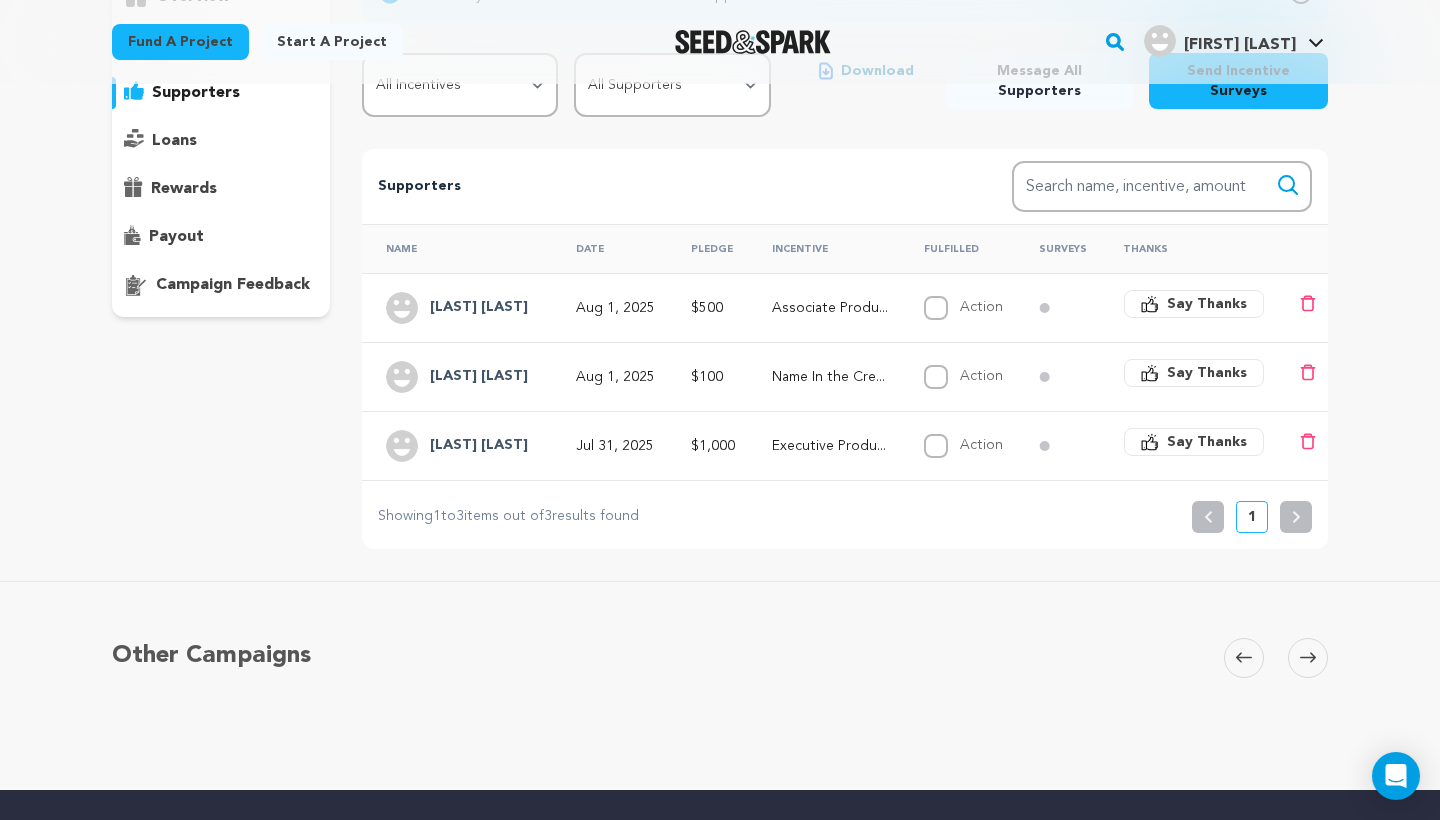 click on "The Call
Copy public preview link
View project
Edit Project
View more option
View more option" at bounding box center (720, 315) 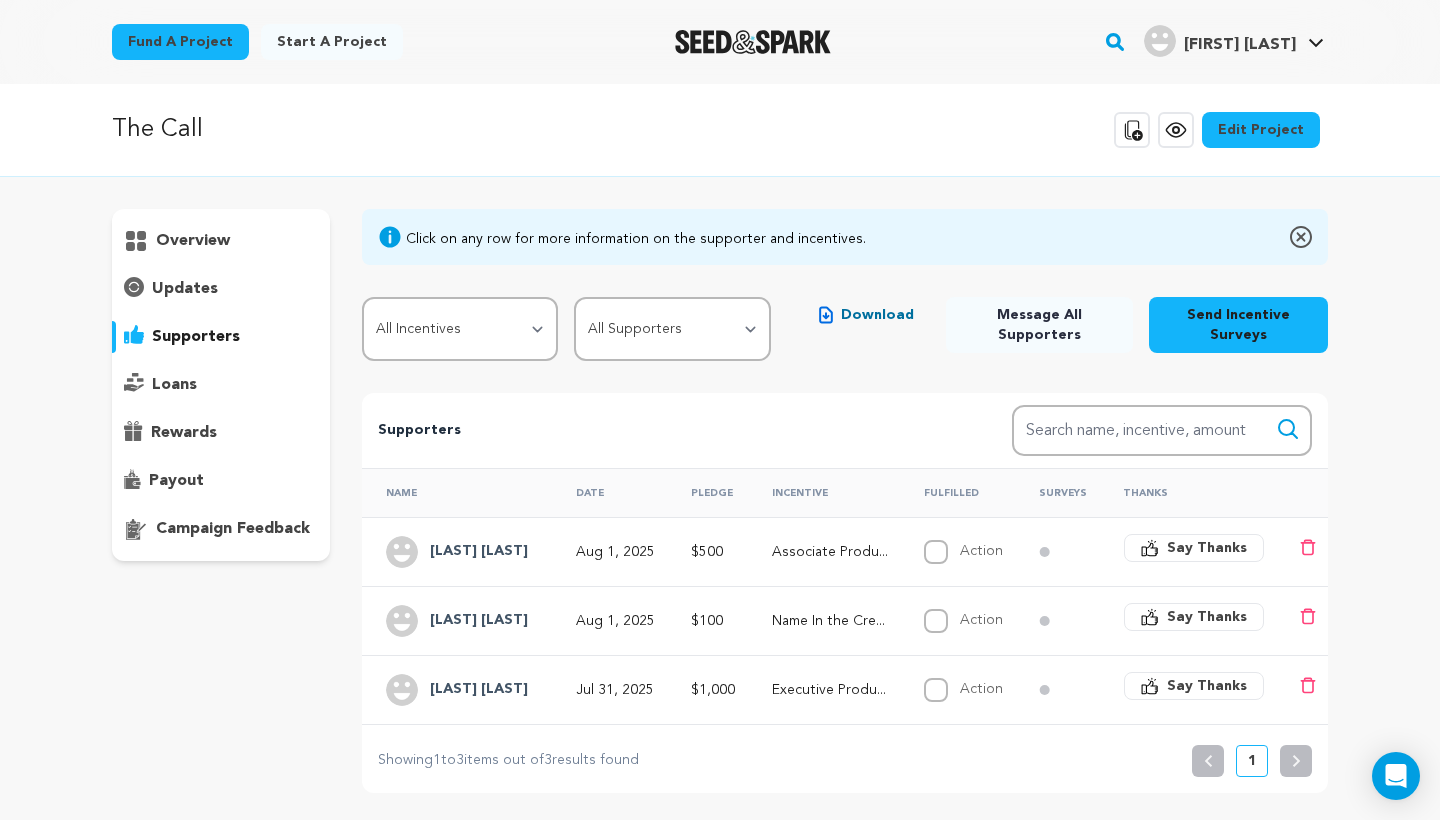scroll, scrollTop: 0, scrollLeft: 0, axis: both 